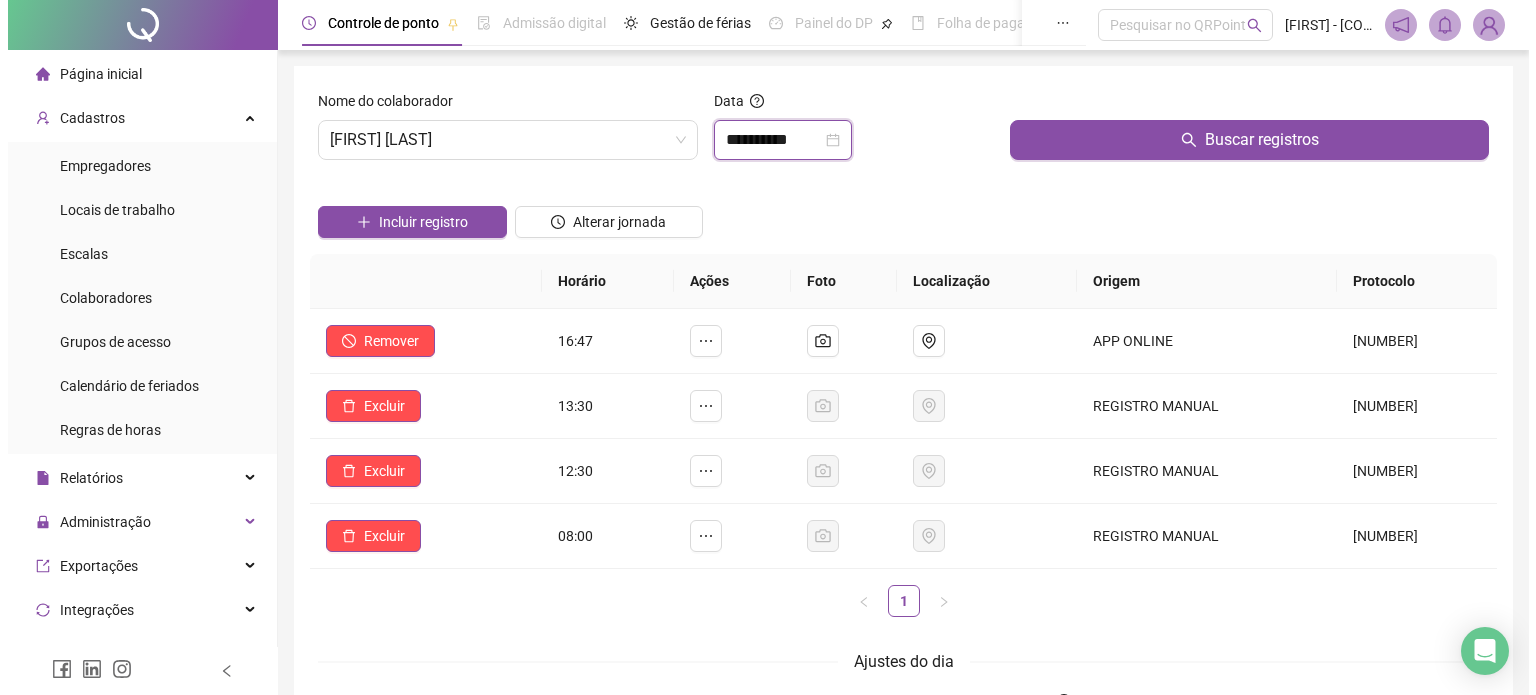 scroll, scrollTop: 0, scrollLeft: 0, axis: both 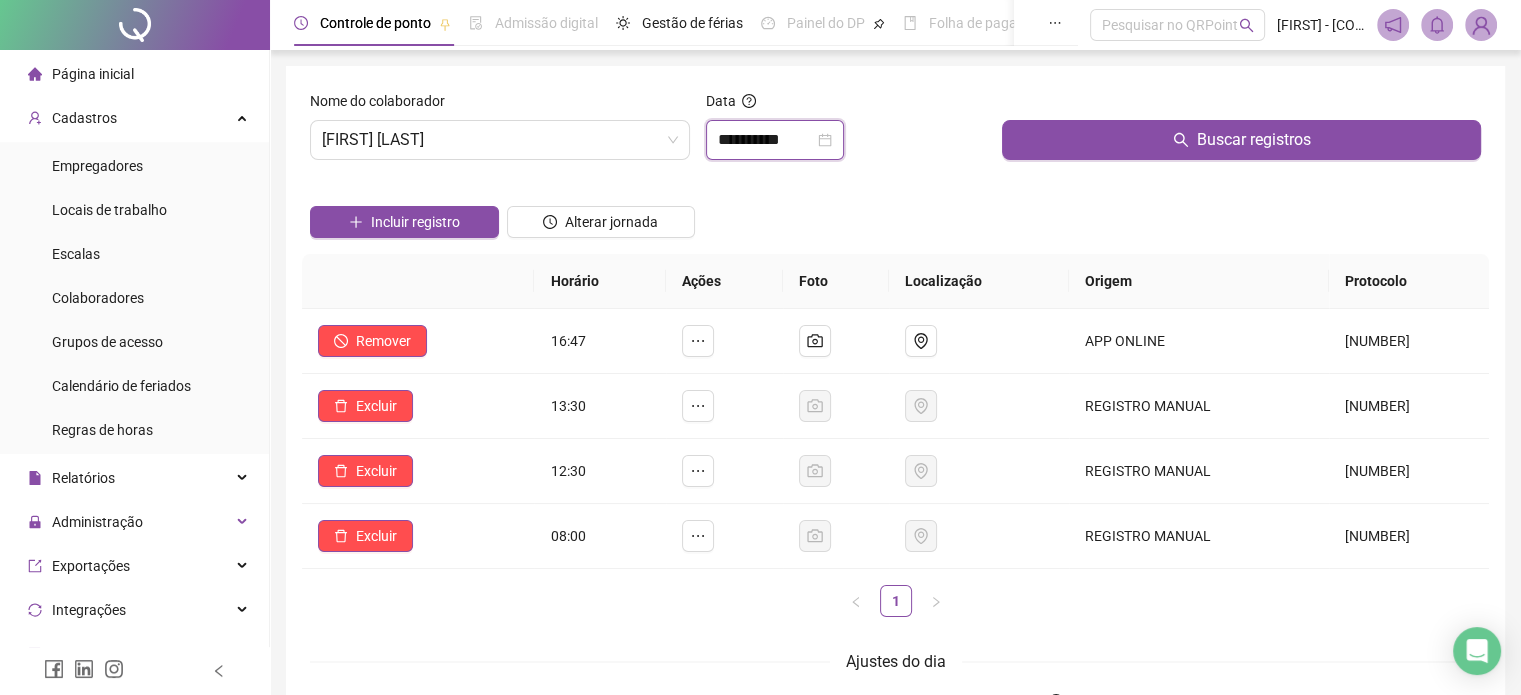click on "**********" at bounding box center [766, 140] 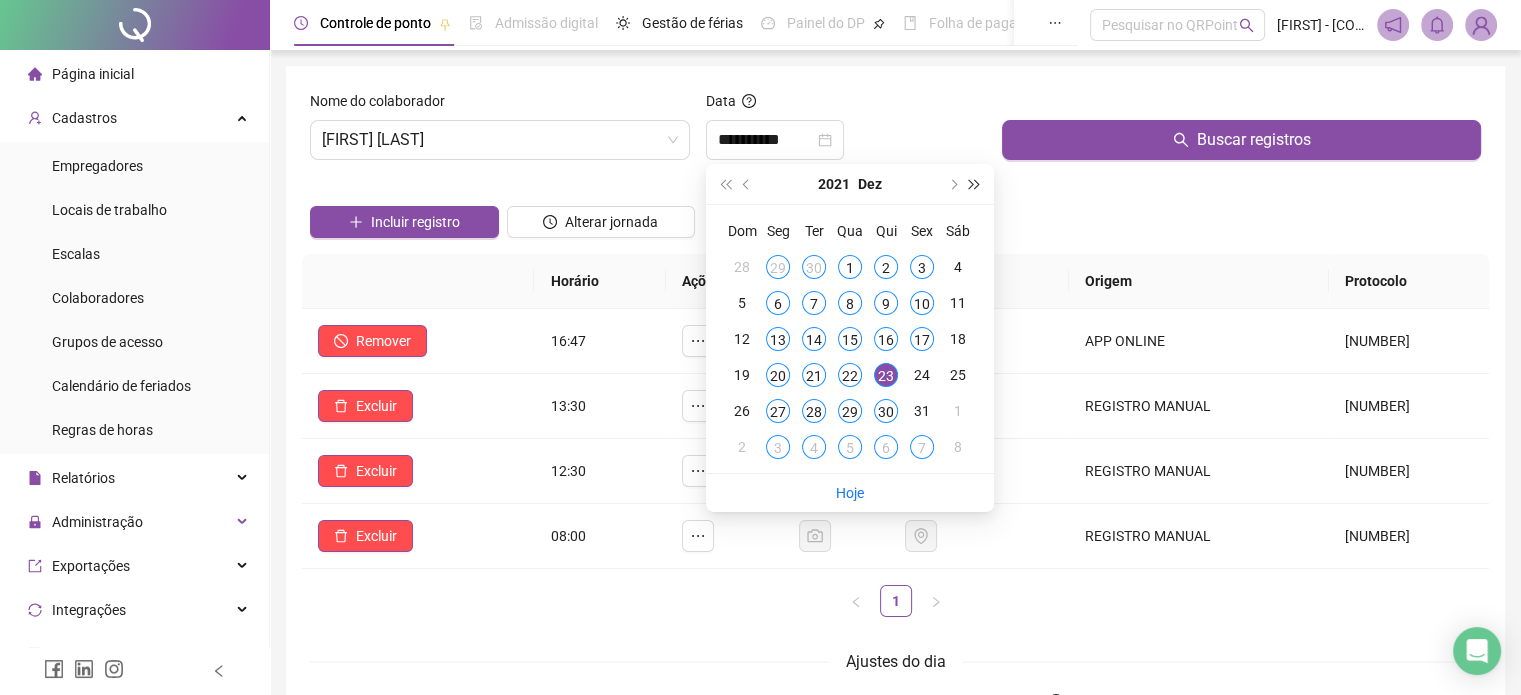 click at bounding box center [975, 184] 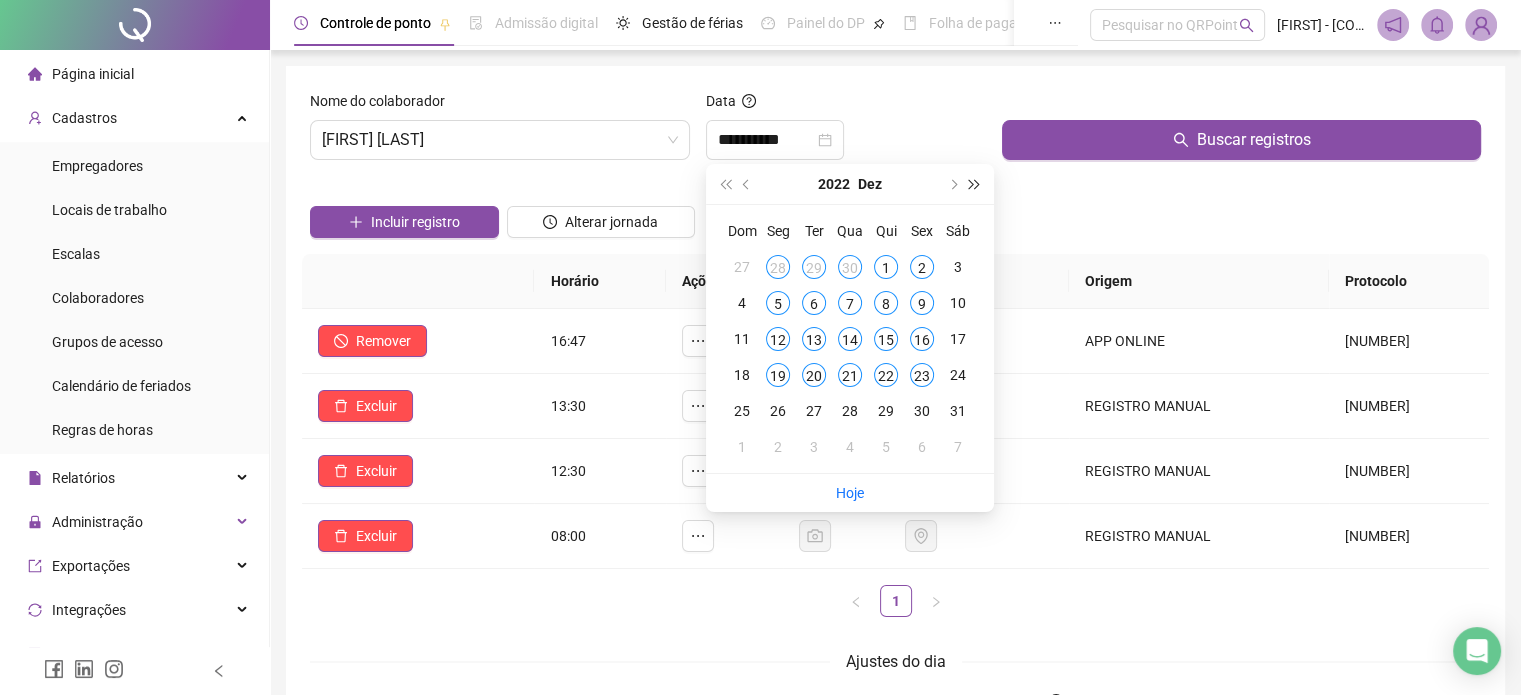 click at bounding box center [975, 184] 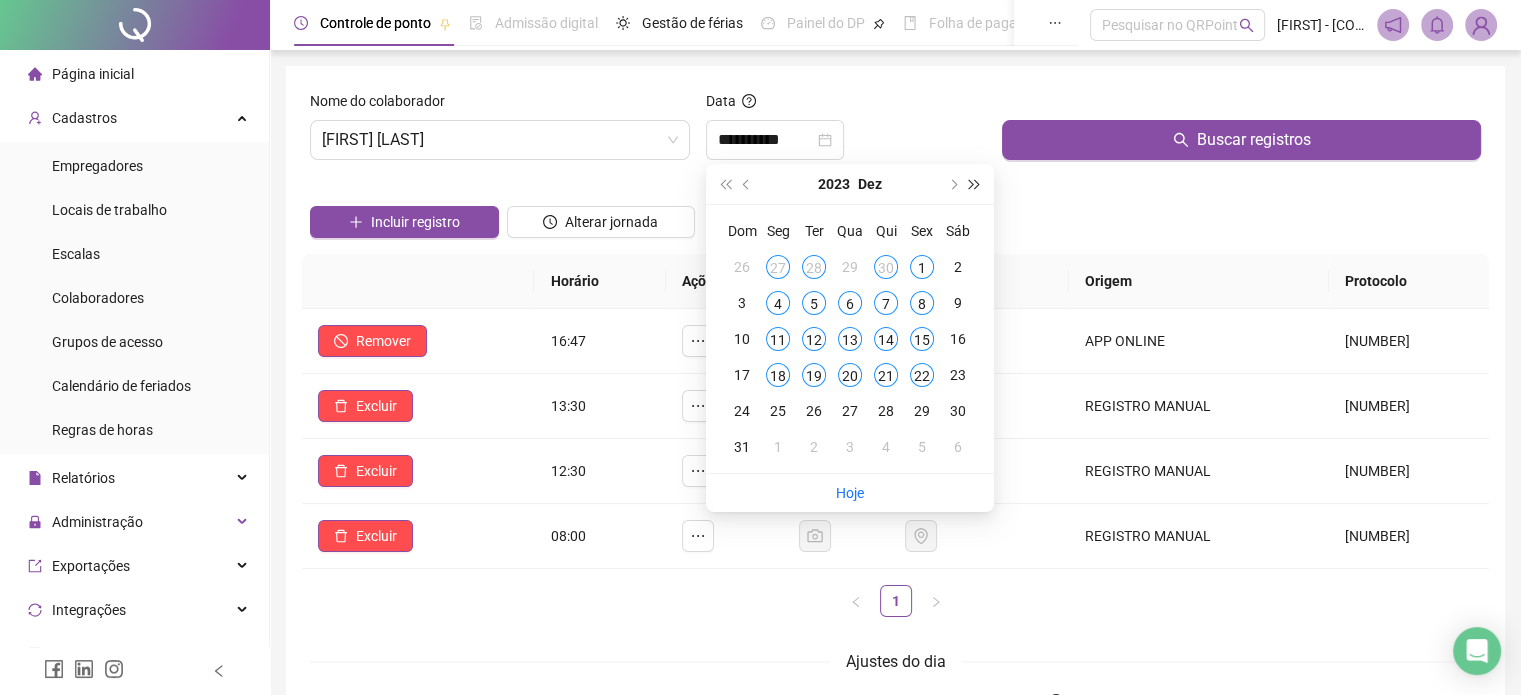 click at bounding box center (975, 184) 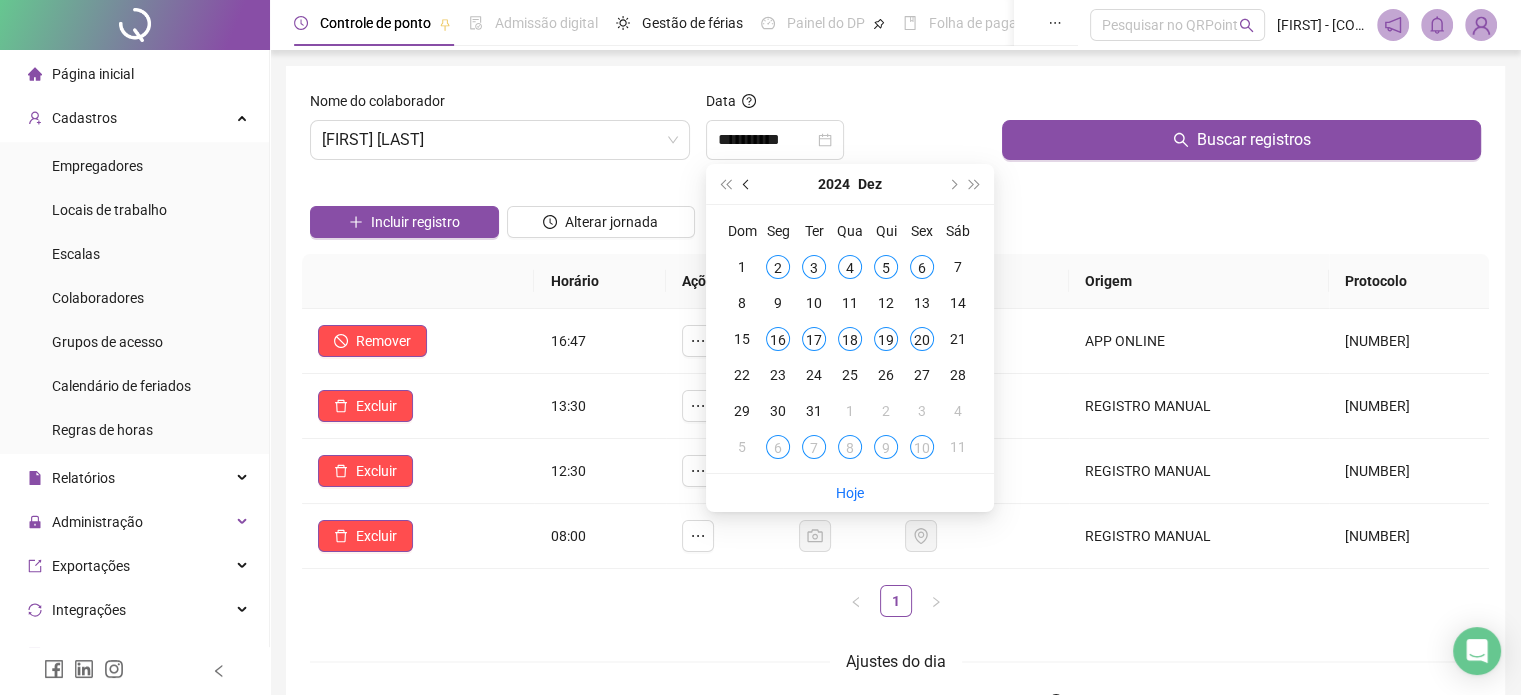 click at bounding box center [747, 184] 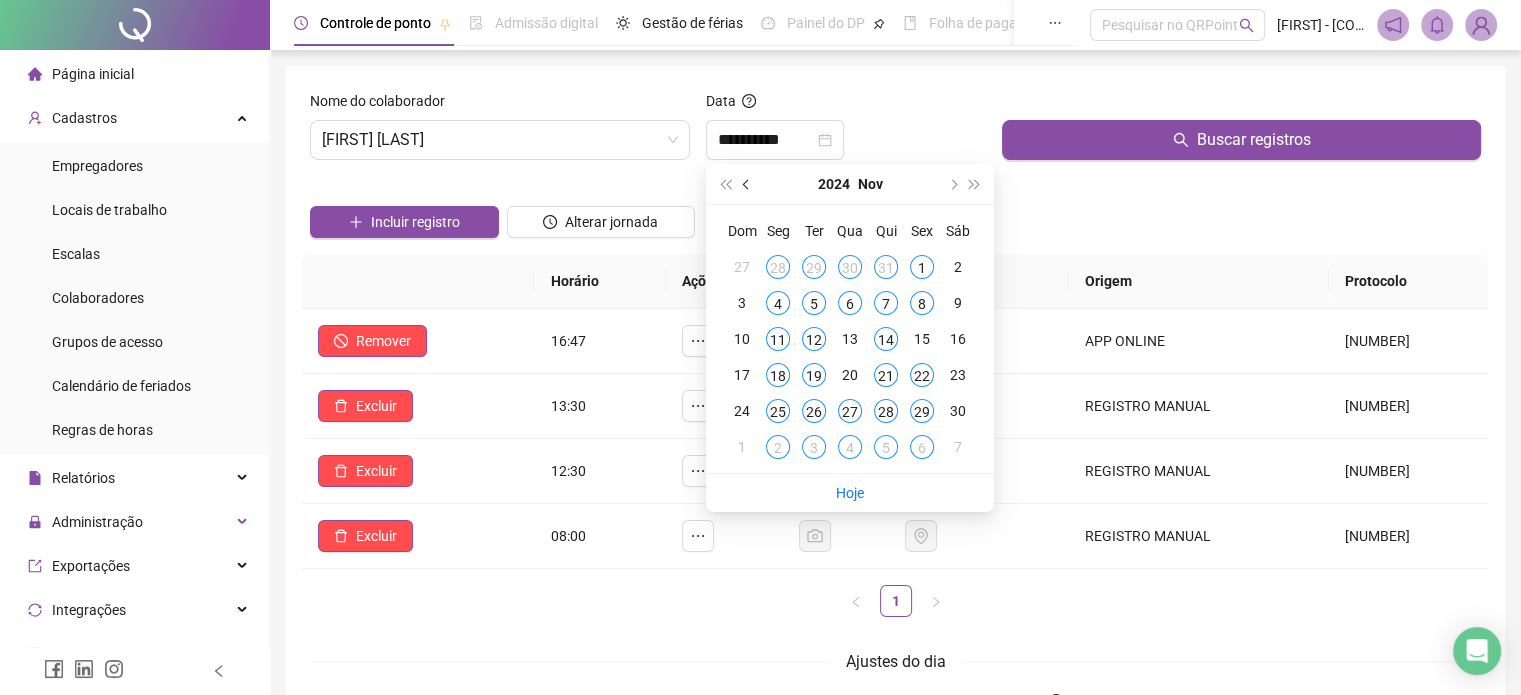 click at bounding box center [747, 184] 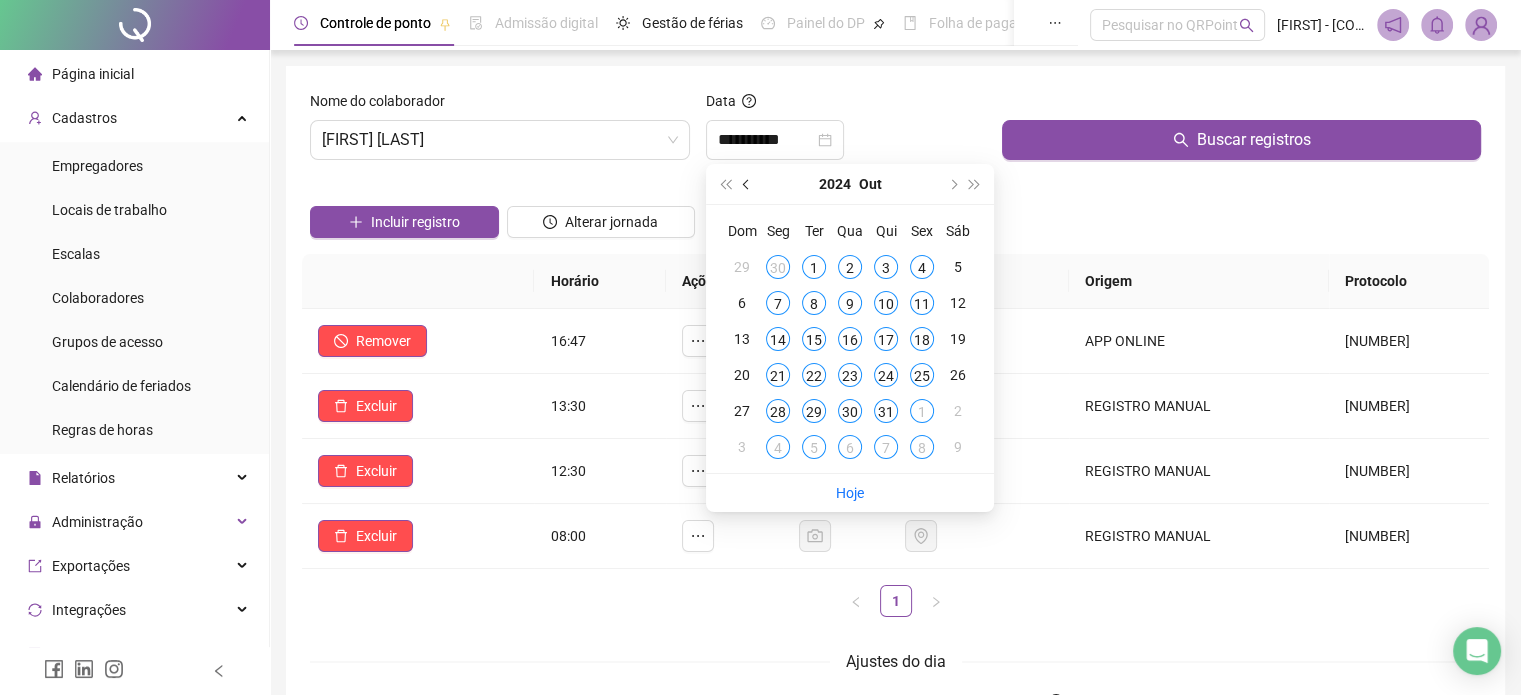 click at bounding box center (747, 184) 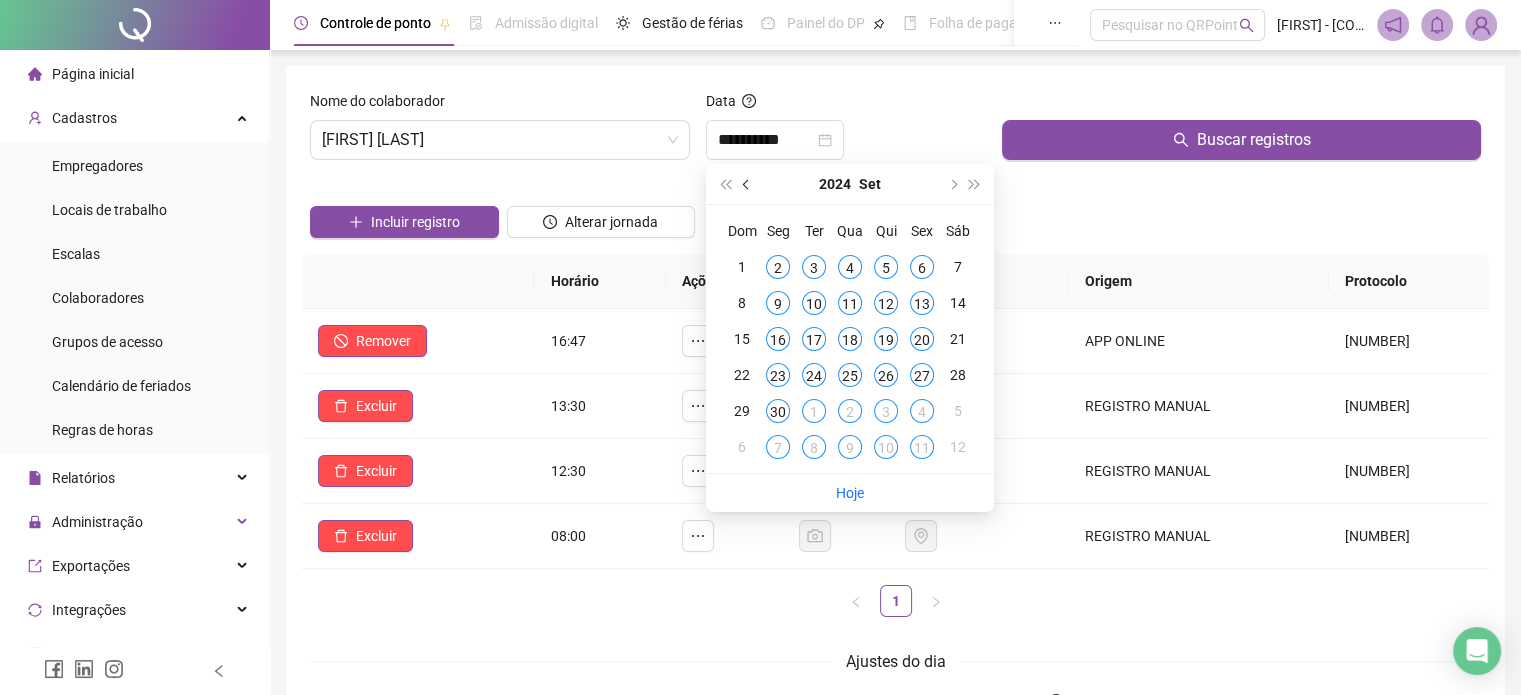 click at bounding box center (747, 184) 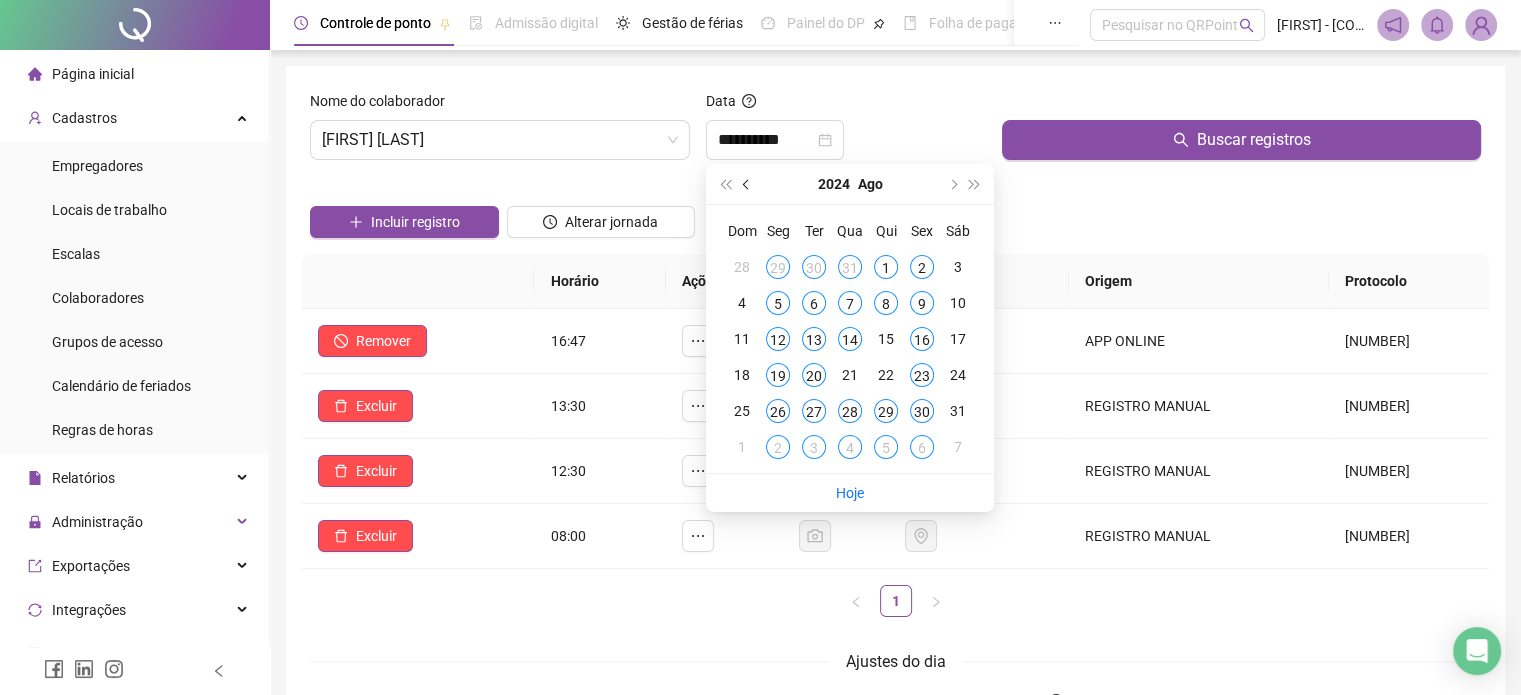 click at bounding box center [747, 184] 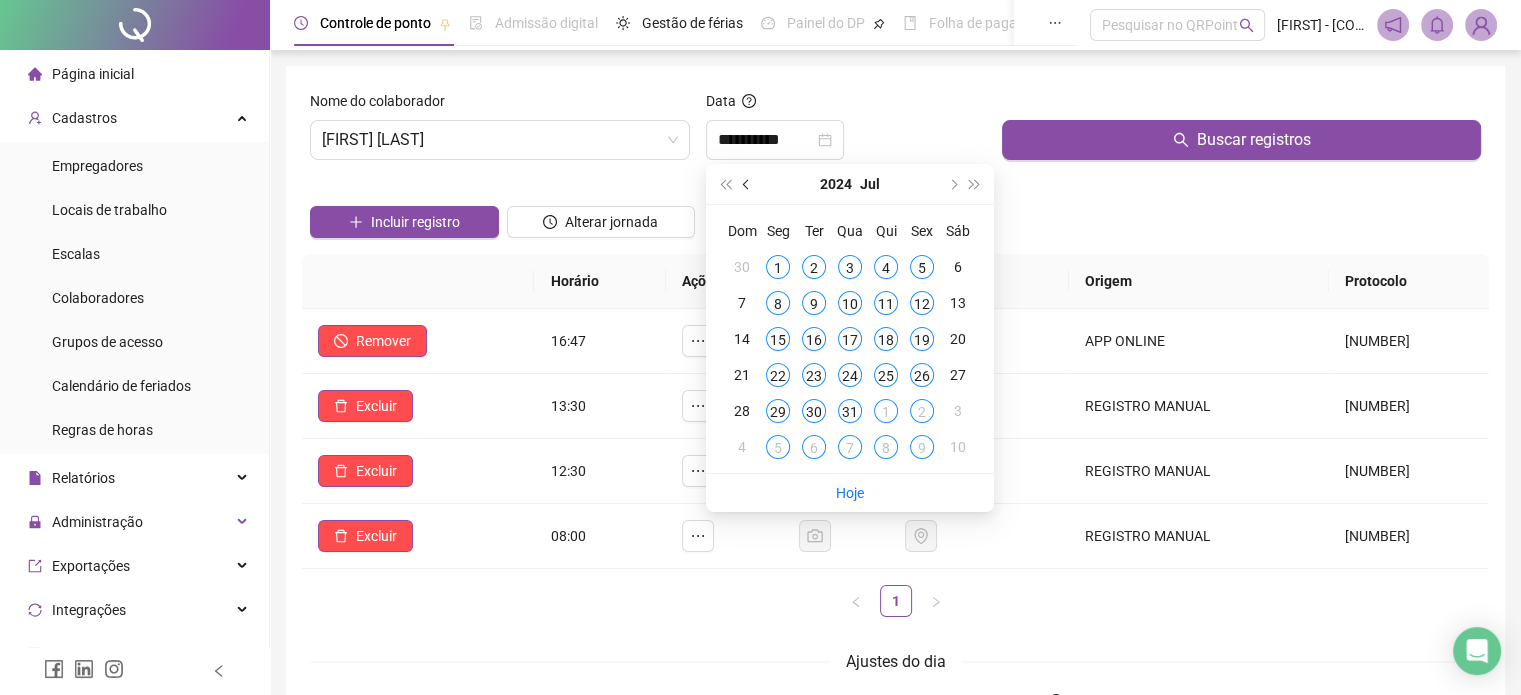 click at bounding box center [747, 184] 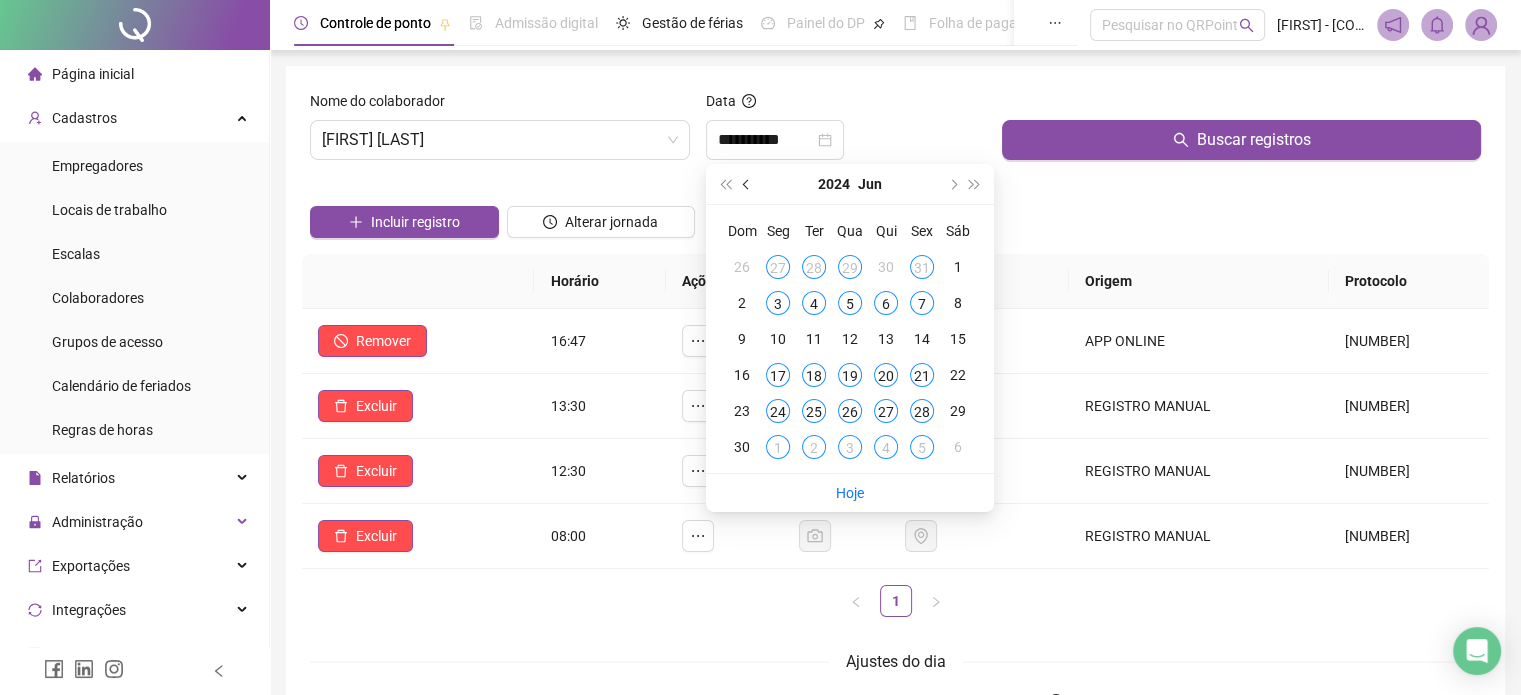click at bounding box center [747, 184] 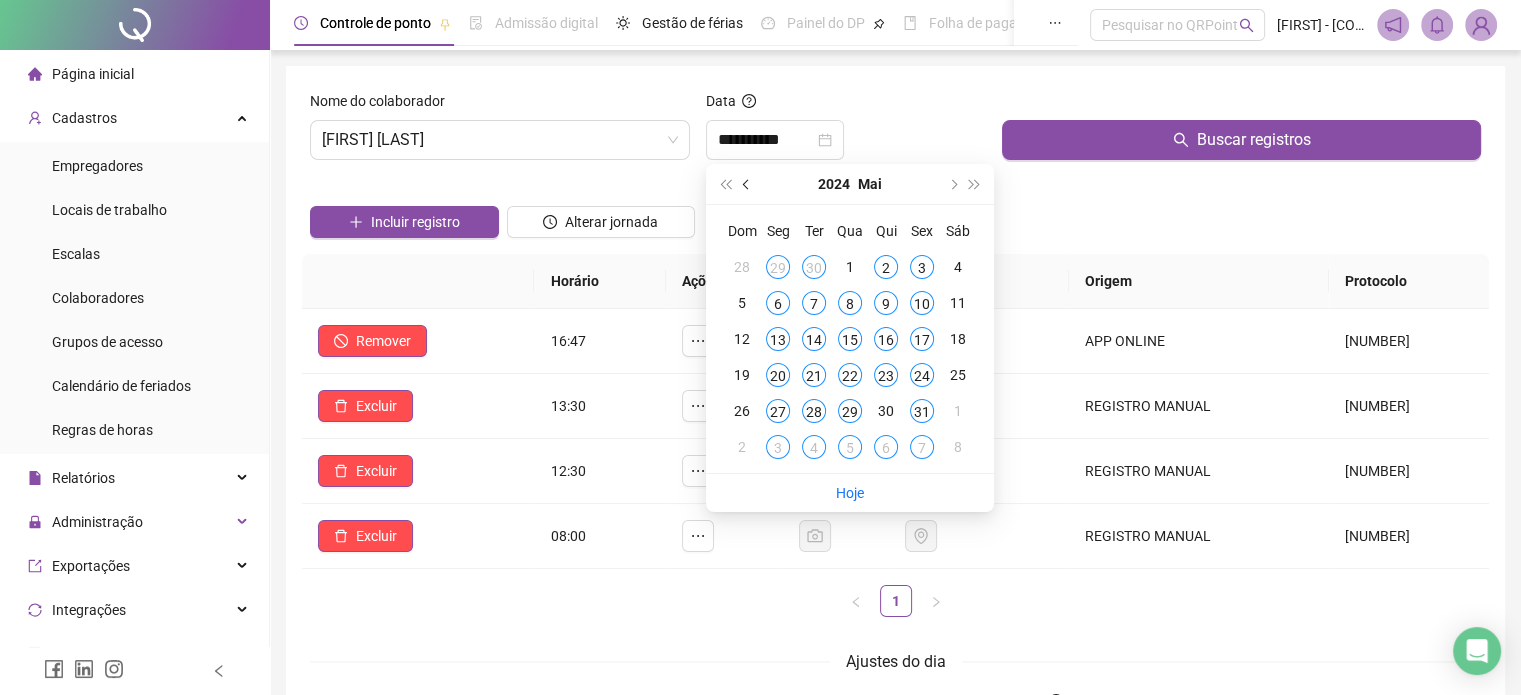 click at bounding box center [747, 184] 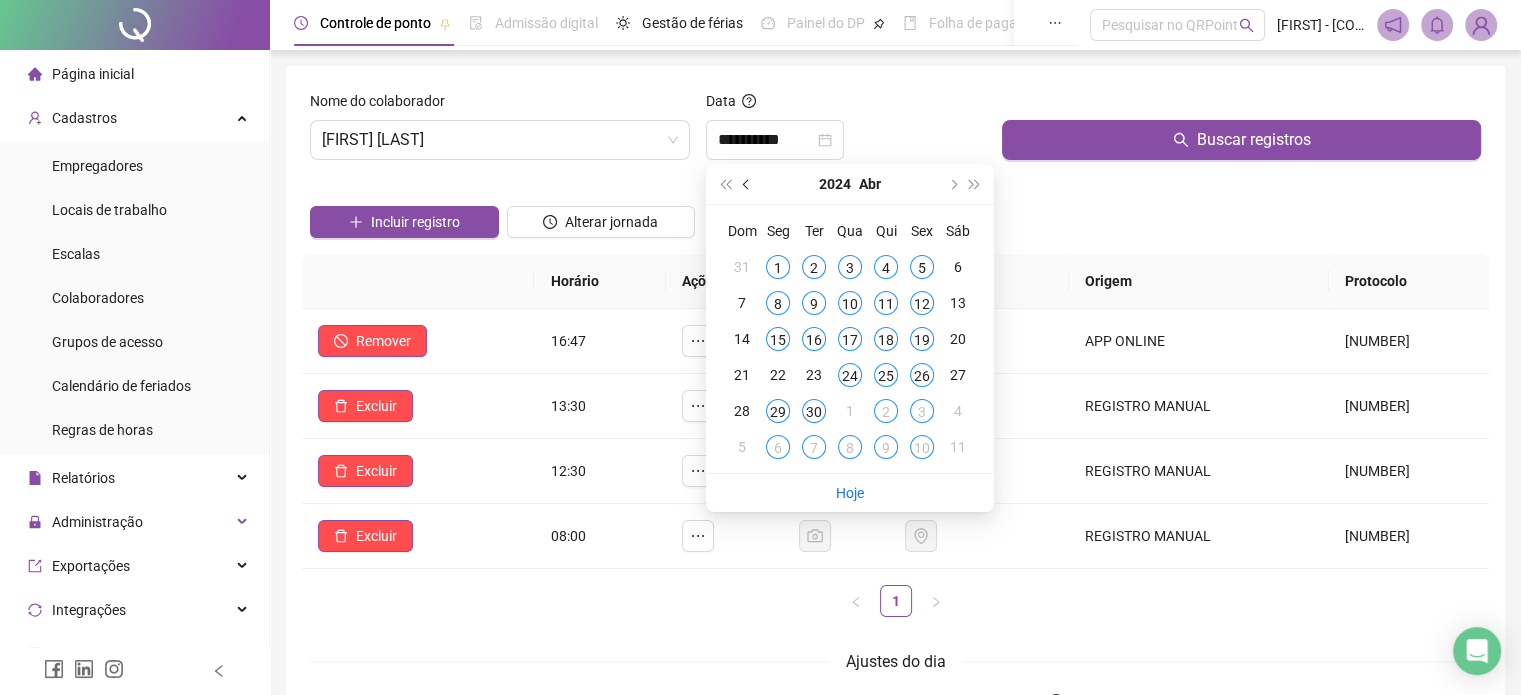 click at bounding box center [747, 184] 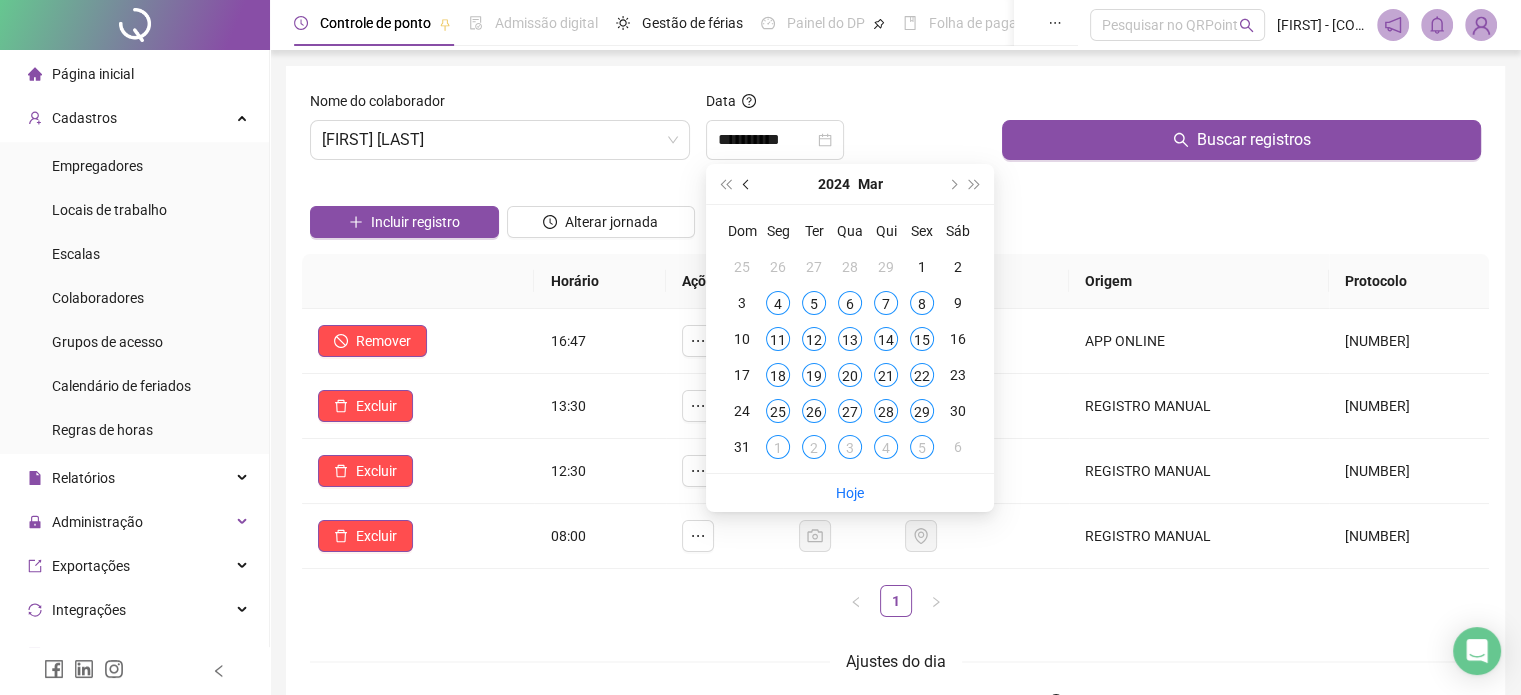 click at bounding box center (747, 184) 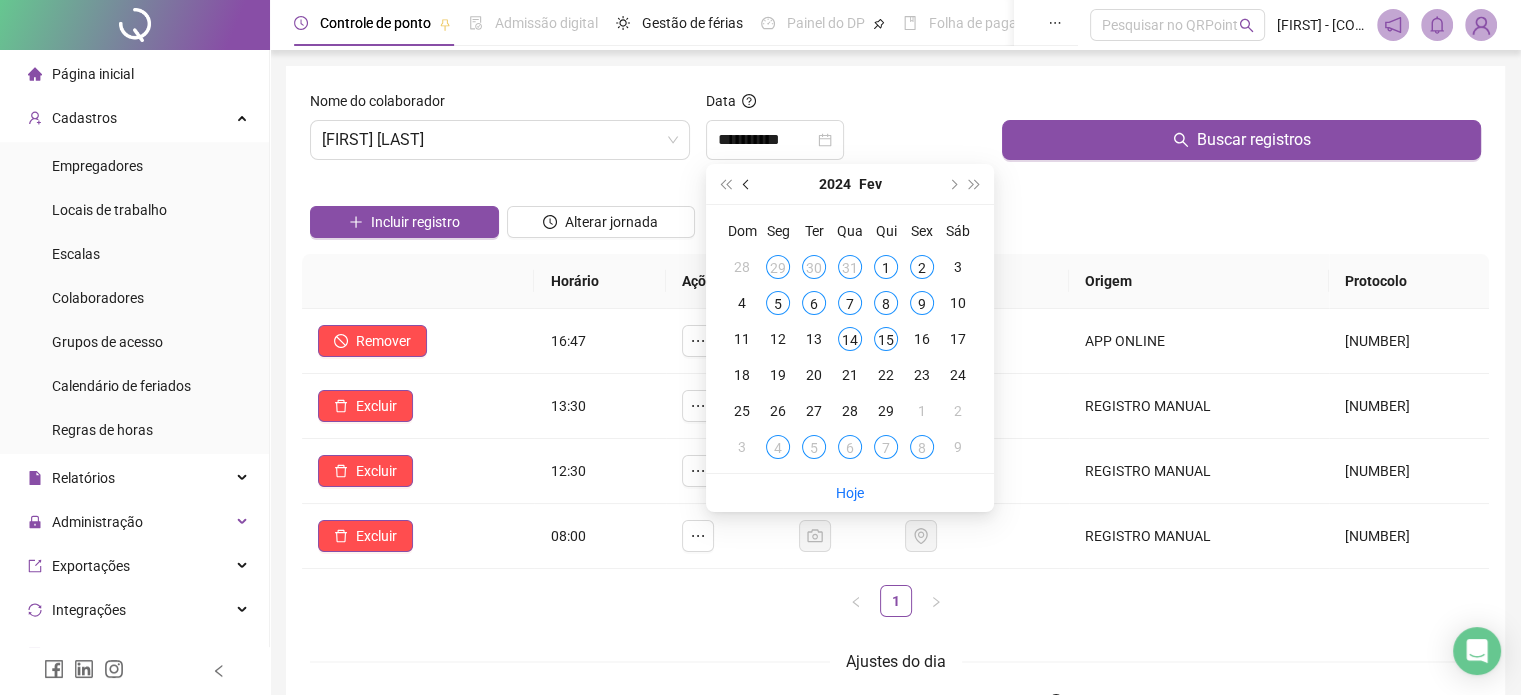 click at bounding box center (747, 184) 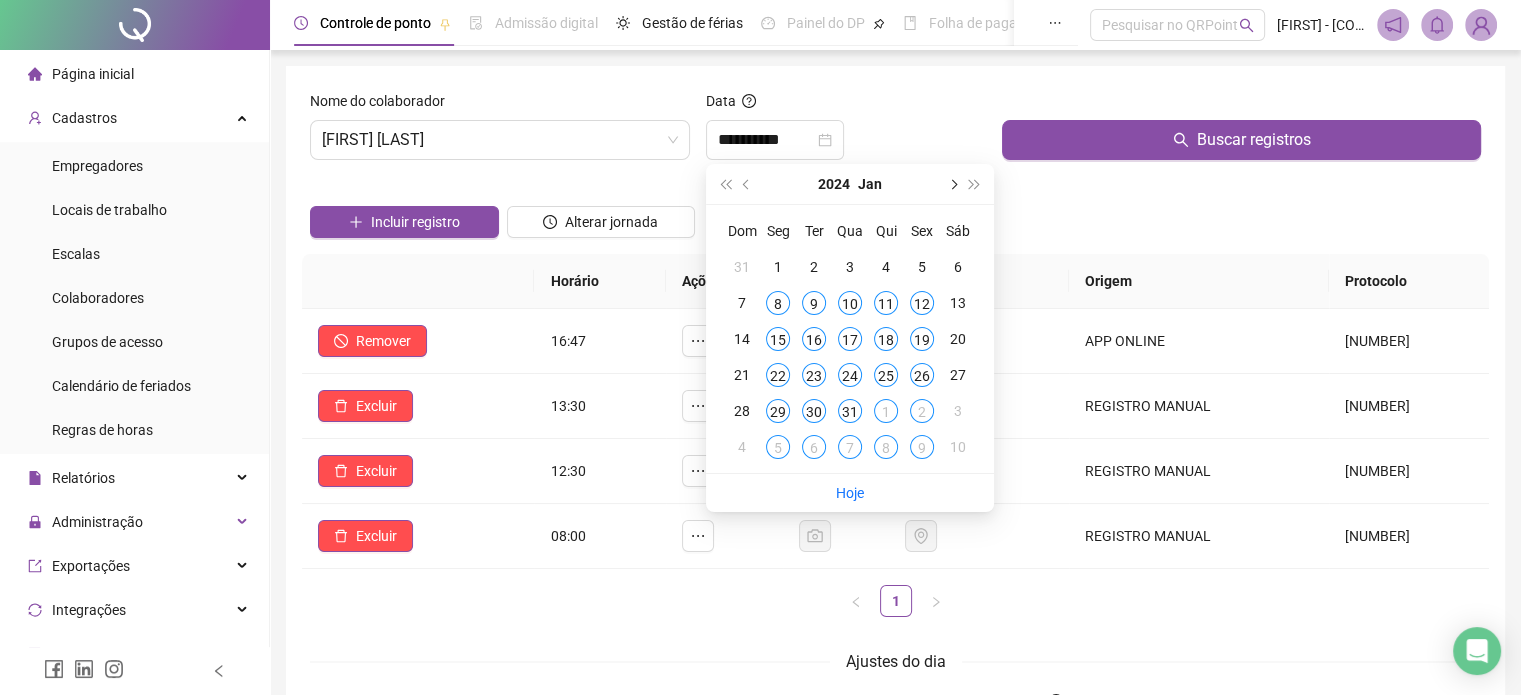 click at bounding box center [952, 184] 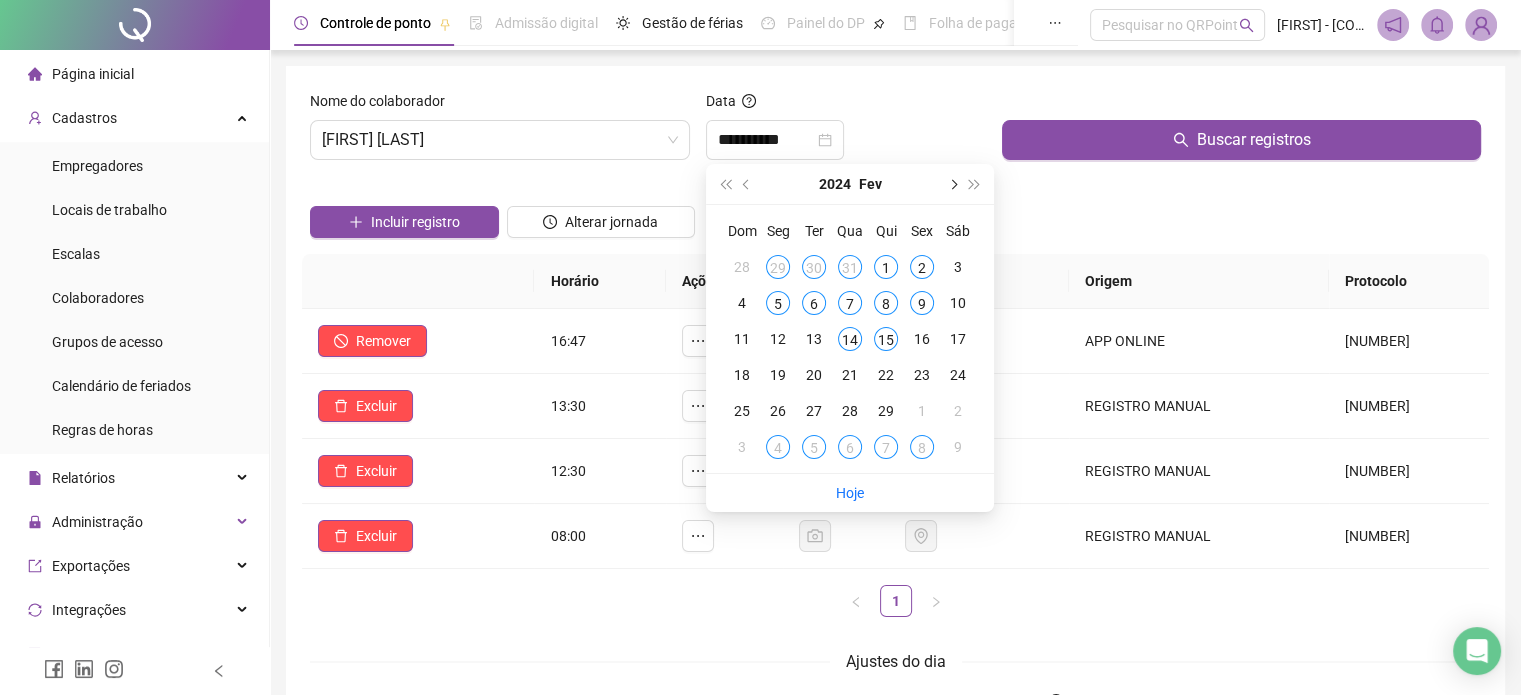 click at bounding box center [952, 184] 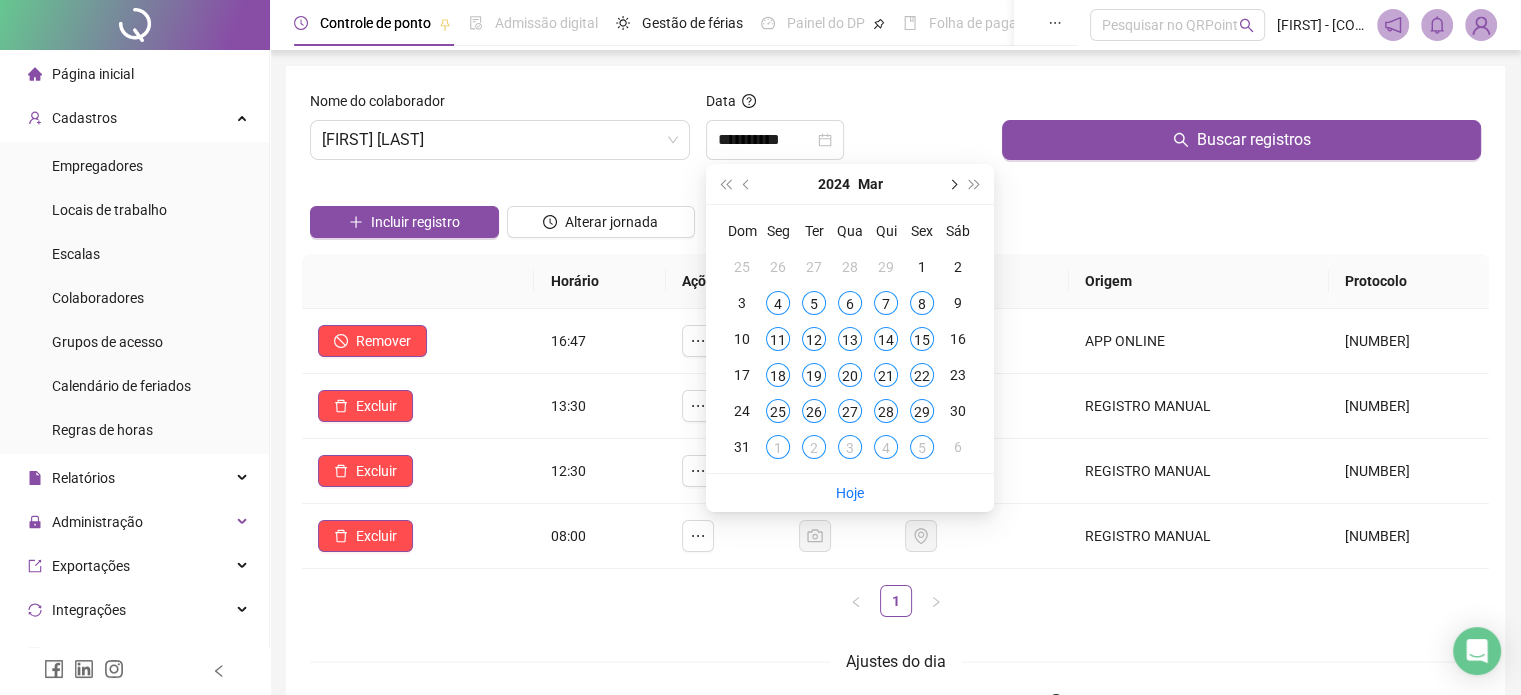 click at bounding box center (952, 184) 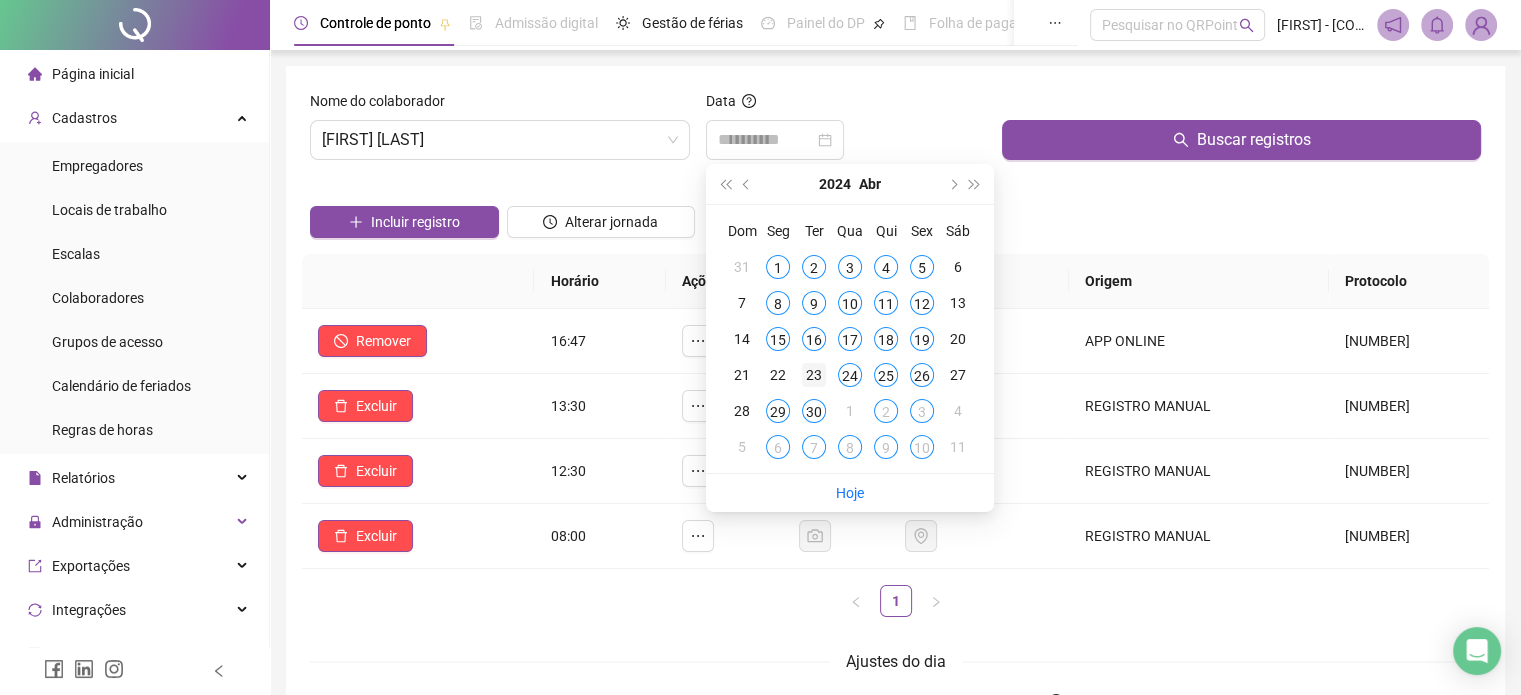 click on "23" at bounding box center (814, 375) 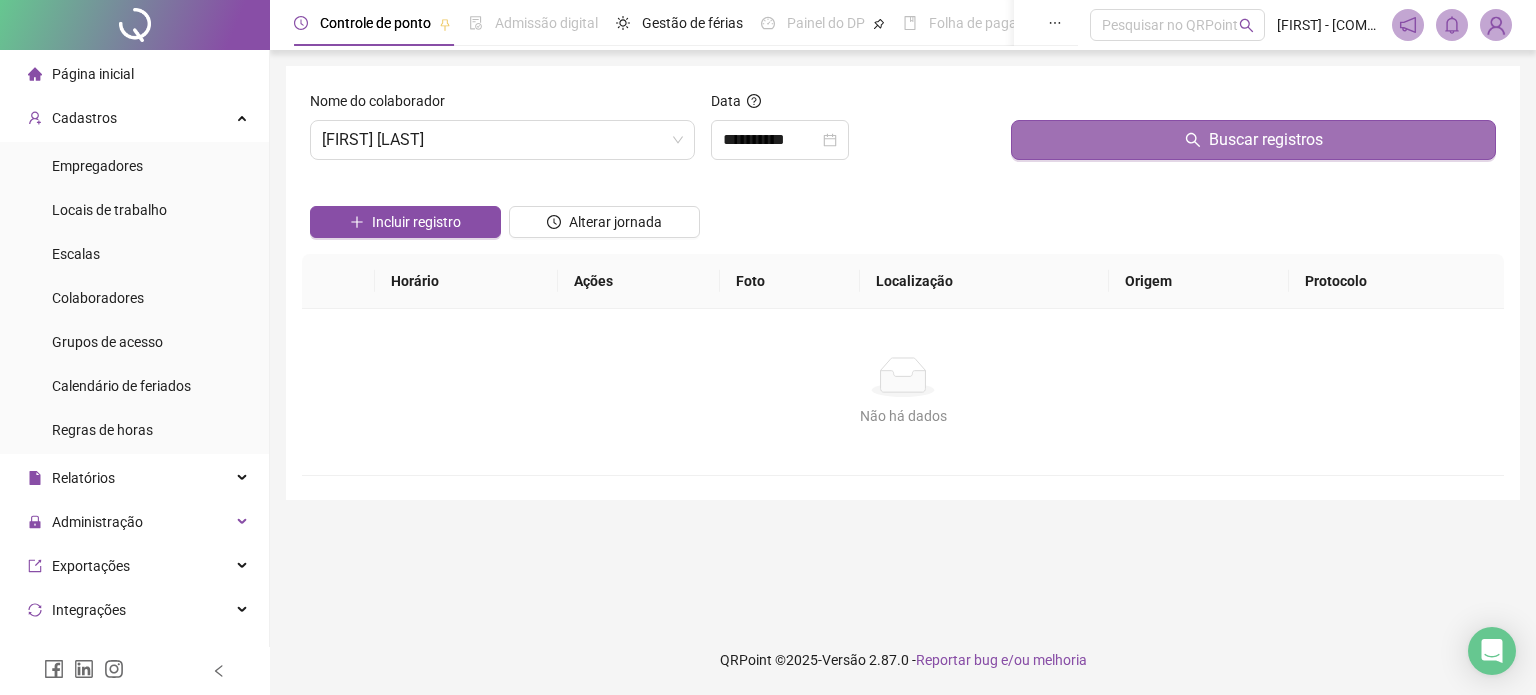 click on "Buscar registros" at bounding box center [1253, 140] 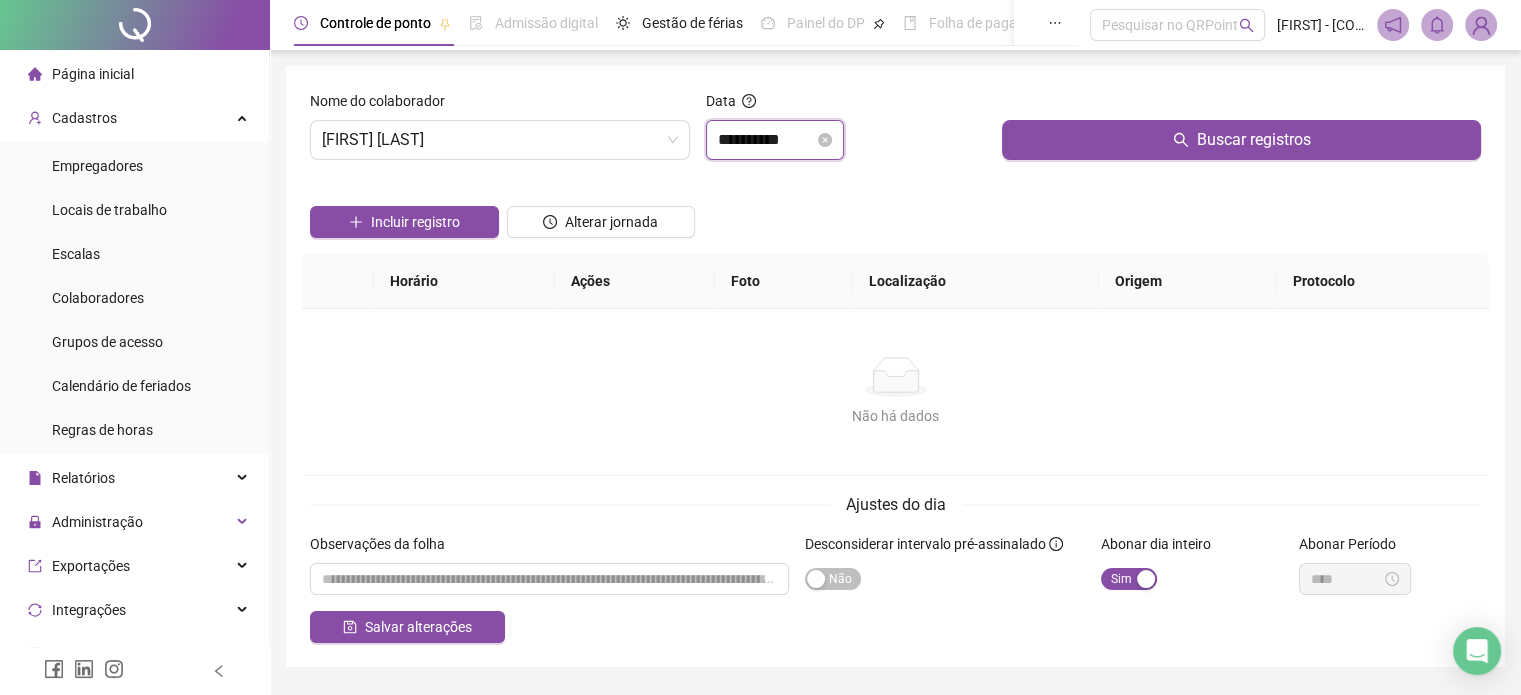 click on "**********" at bounding box center [766, 140] 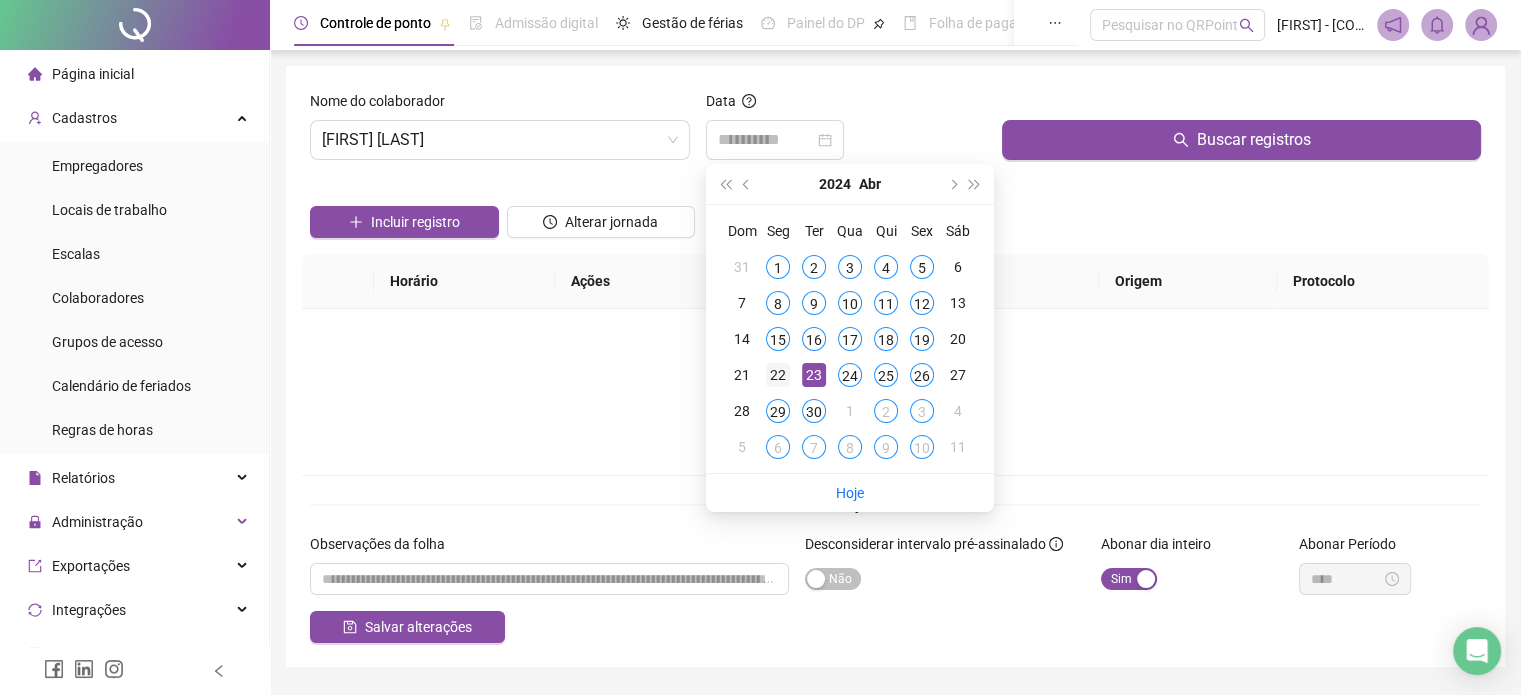 click on "22" at bounding box center [778, 375] 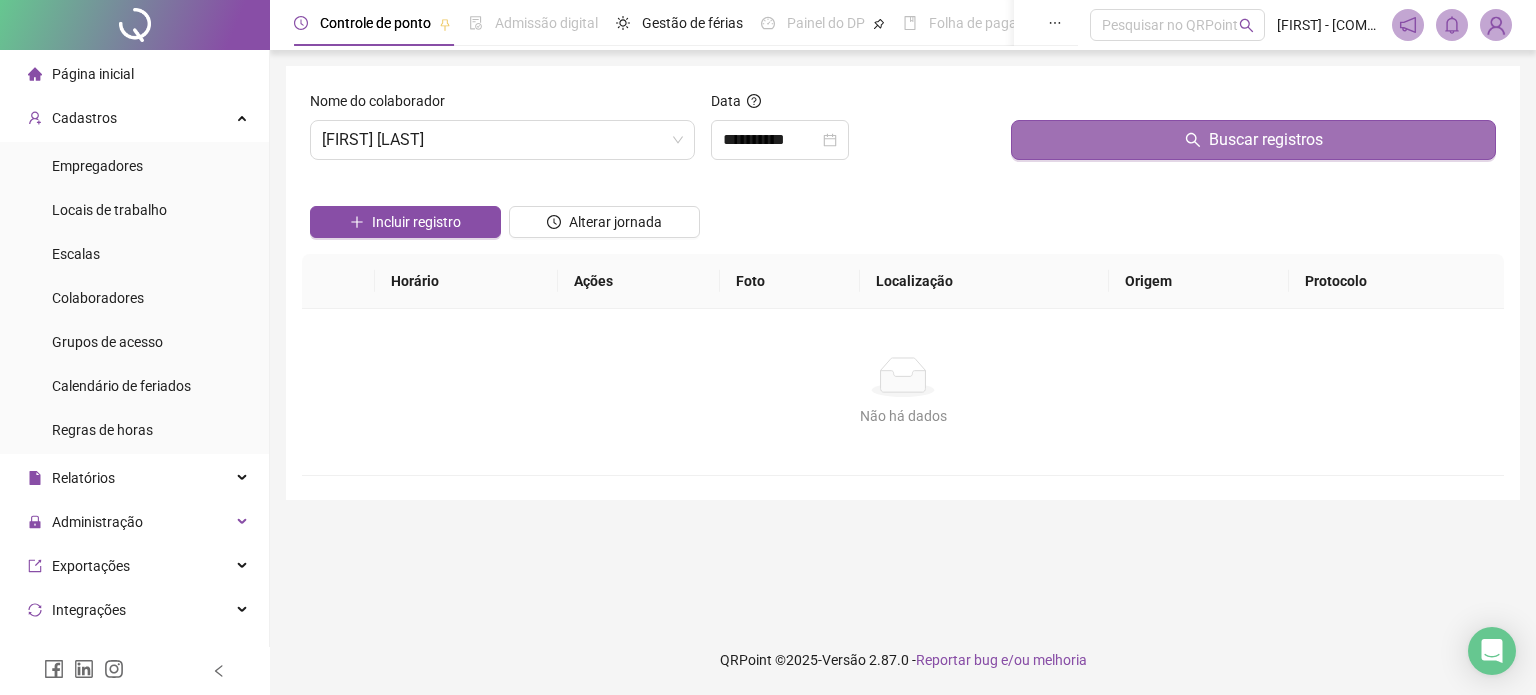 click on "Buscar registros" at bounding box center [1253, 140] 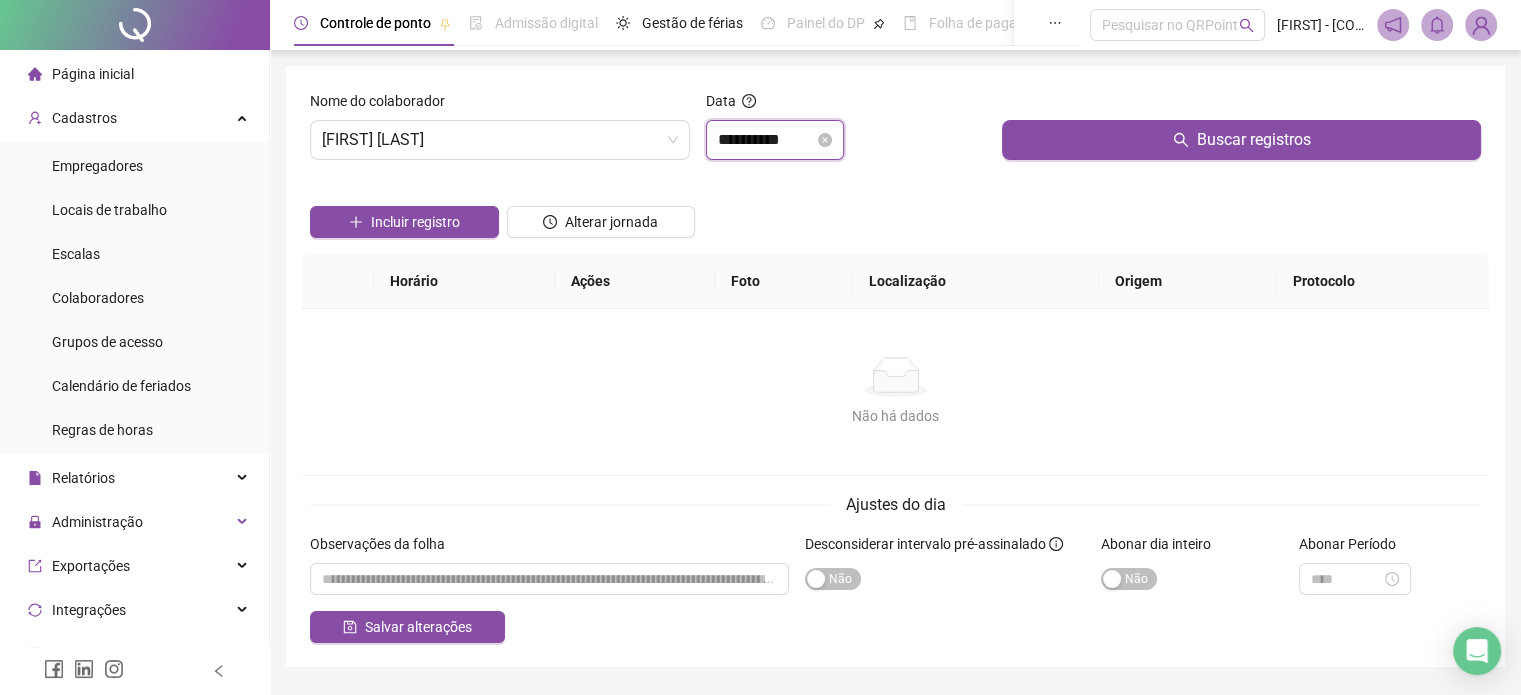 click on "**********" at bounding box center [766, 140] 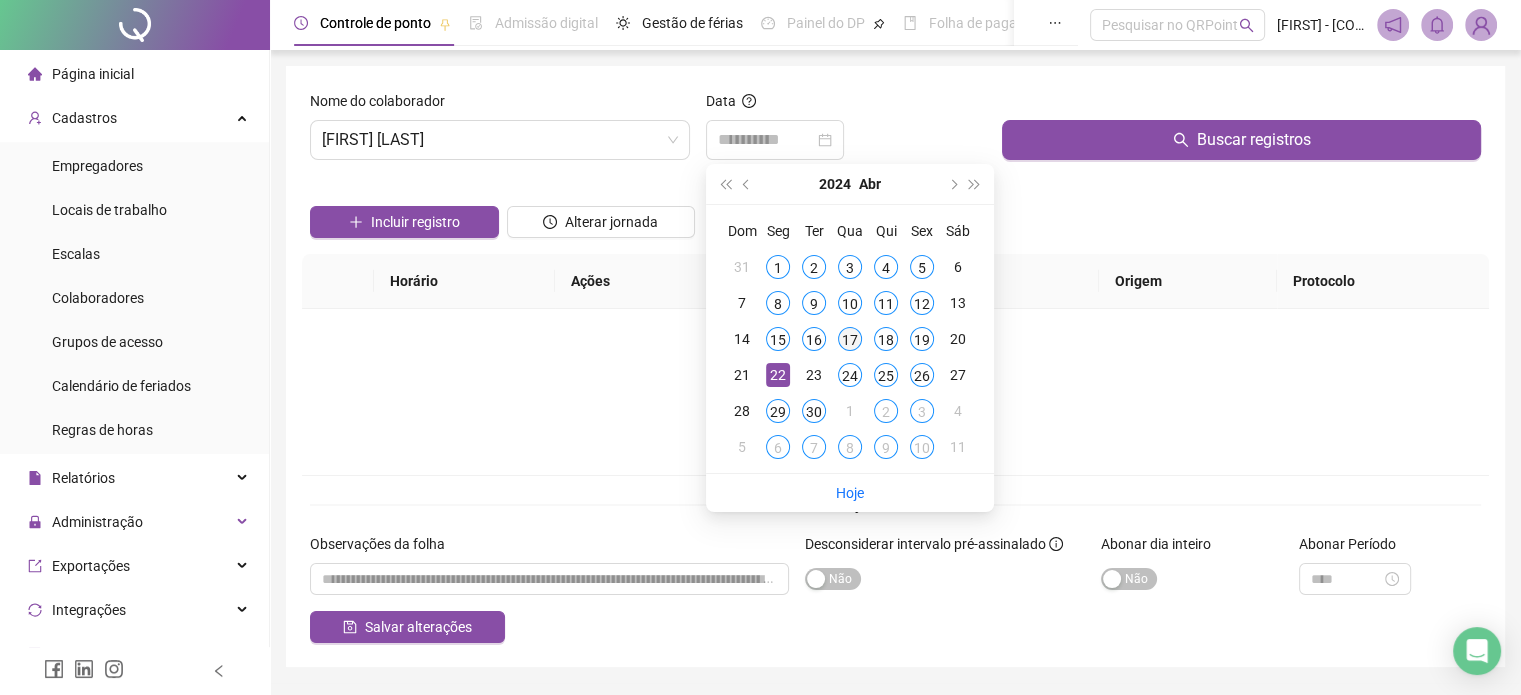 click on "17" at bounding box center [850, 339] 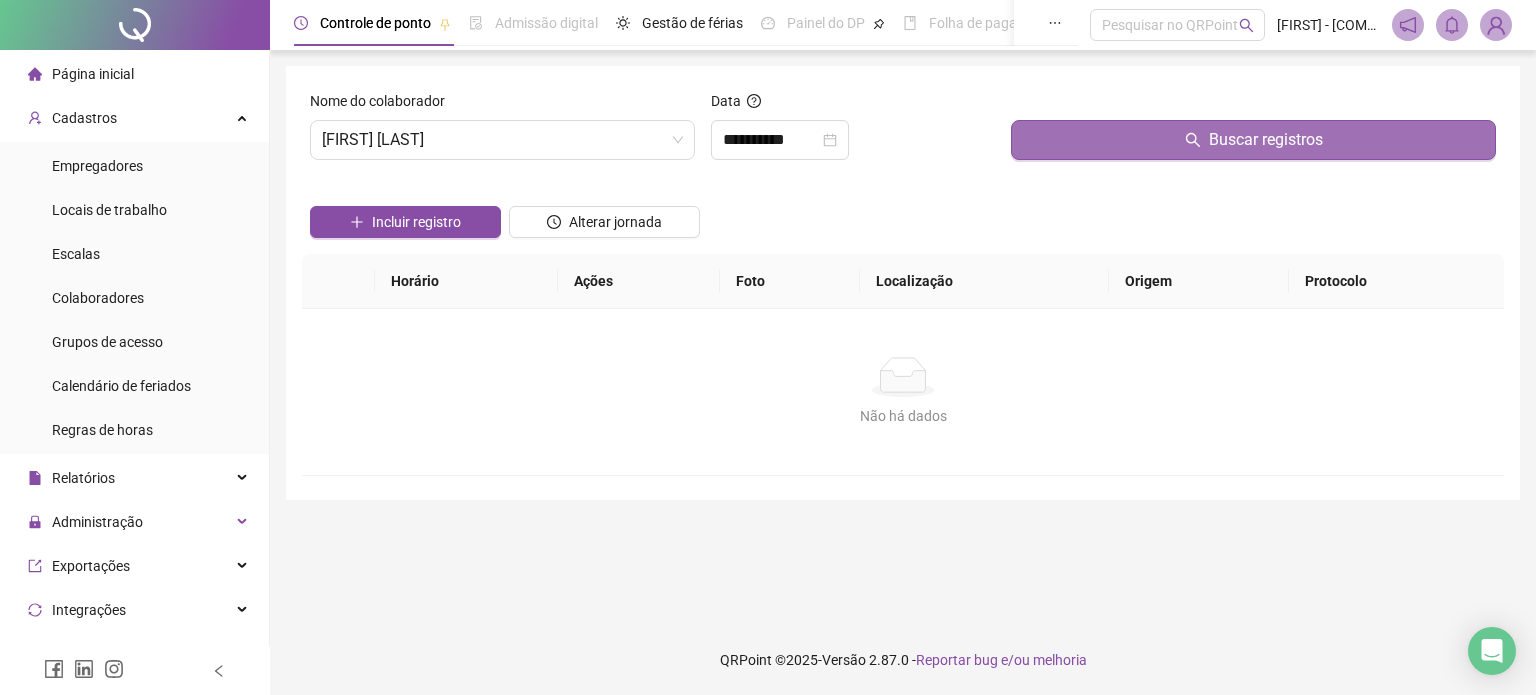 click on "Buscar registros" at bounding box center [1253, 140] 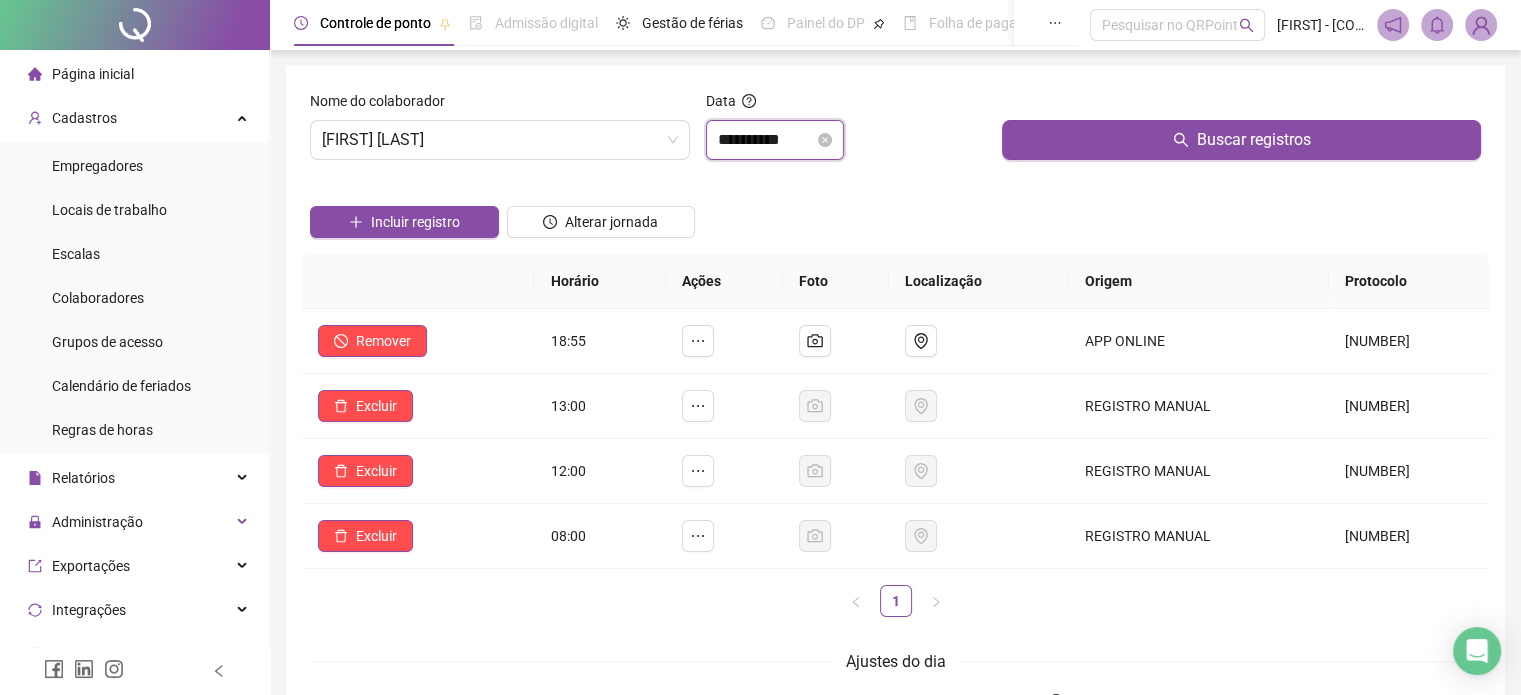 click on "**********" at bounding box center (766, 140) 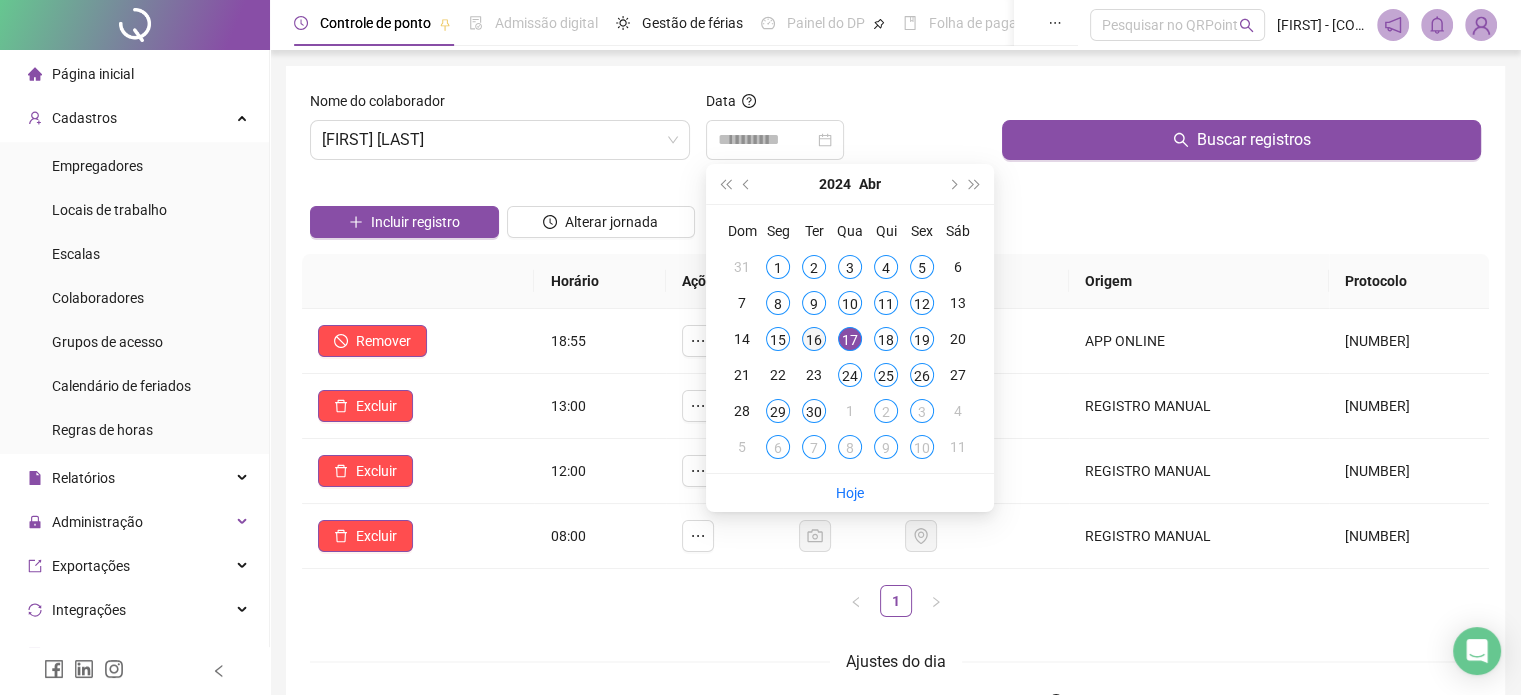 click on "16" at bounding box center [814, 339] 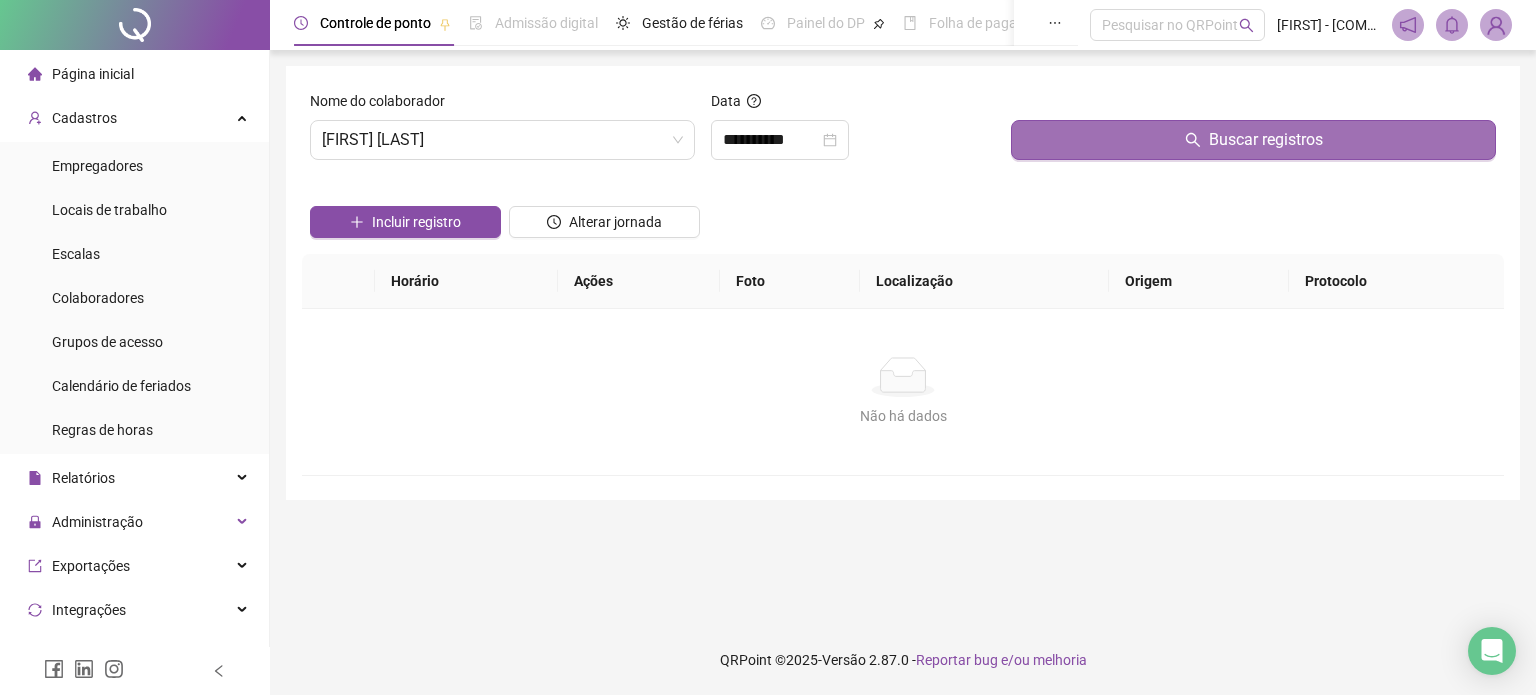 click on "Buscar registros" at bounding box center [1253, 140] 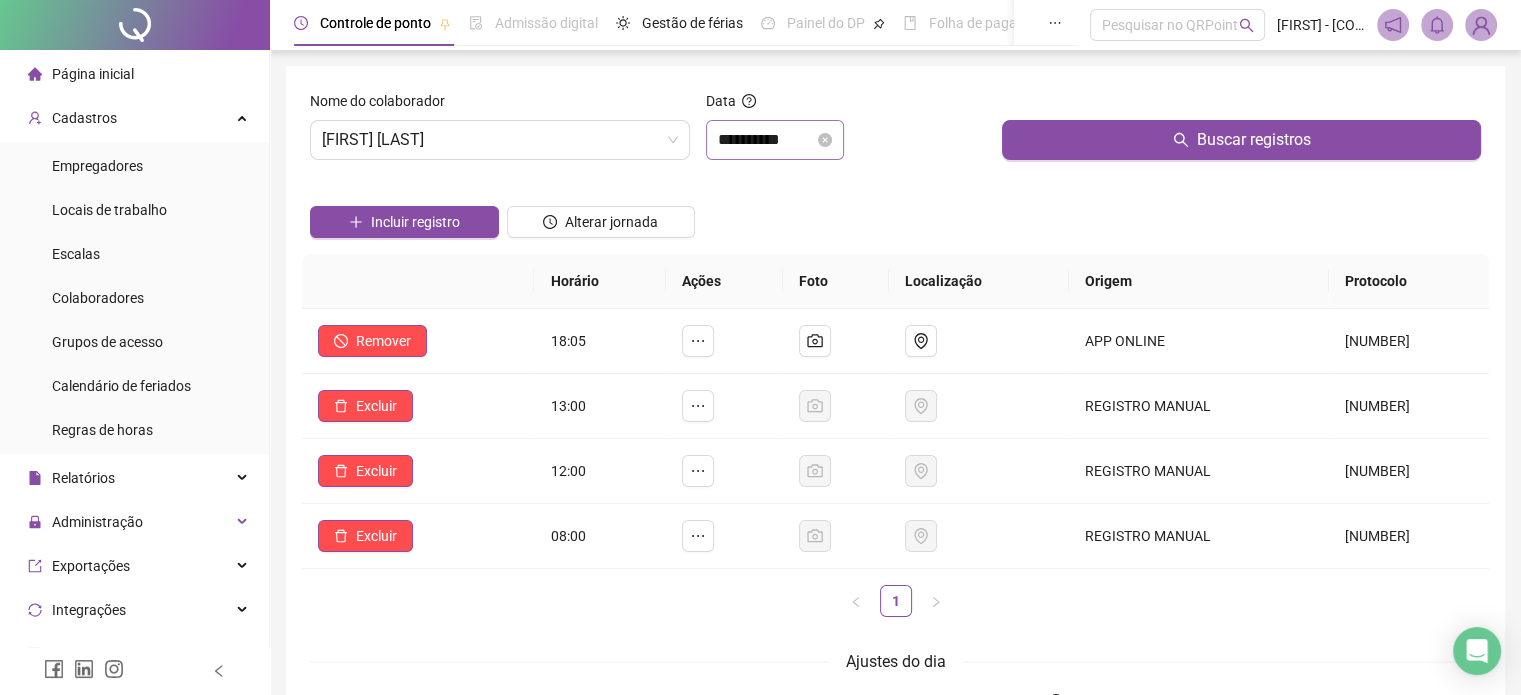 click on "**********" at bounding box center (775, 140) 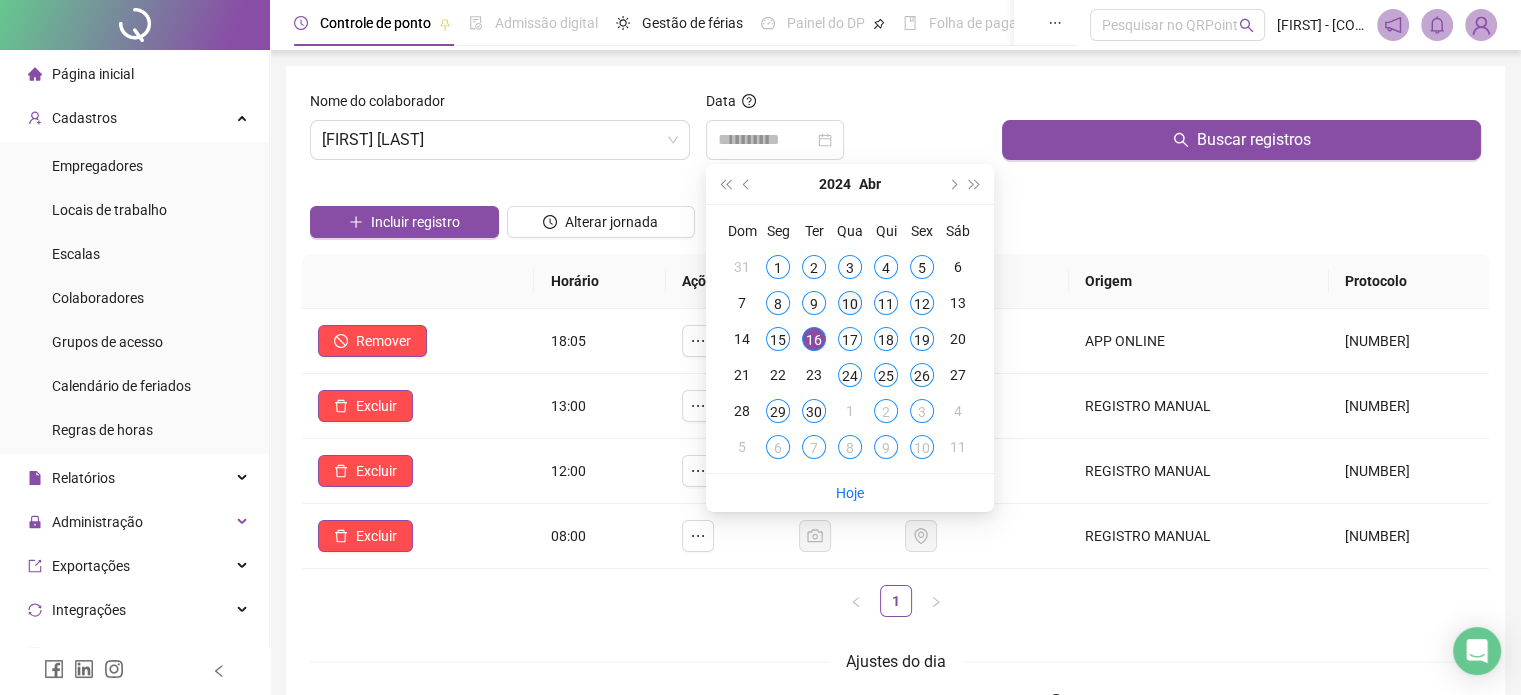 click on "10" at bounding box center [850, 303] 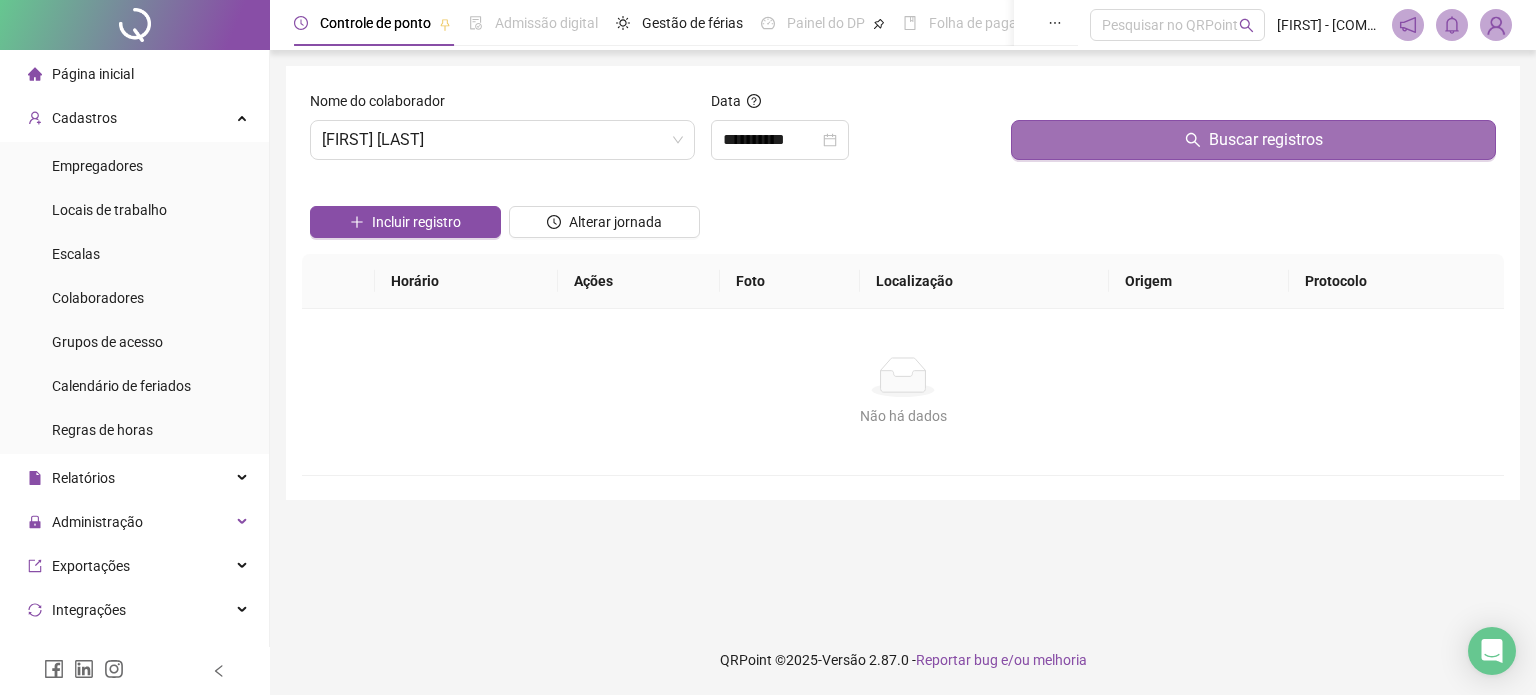 click on "Buscar registros" at bounding box center [1253, 140] 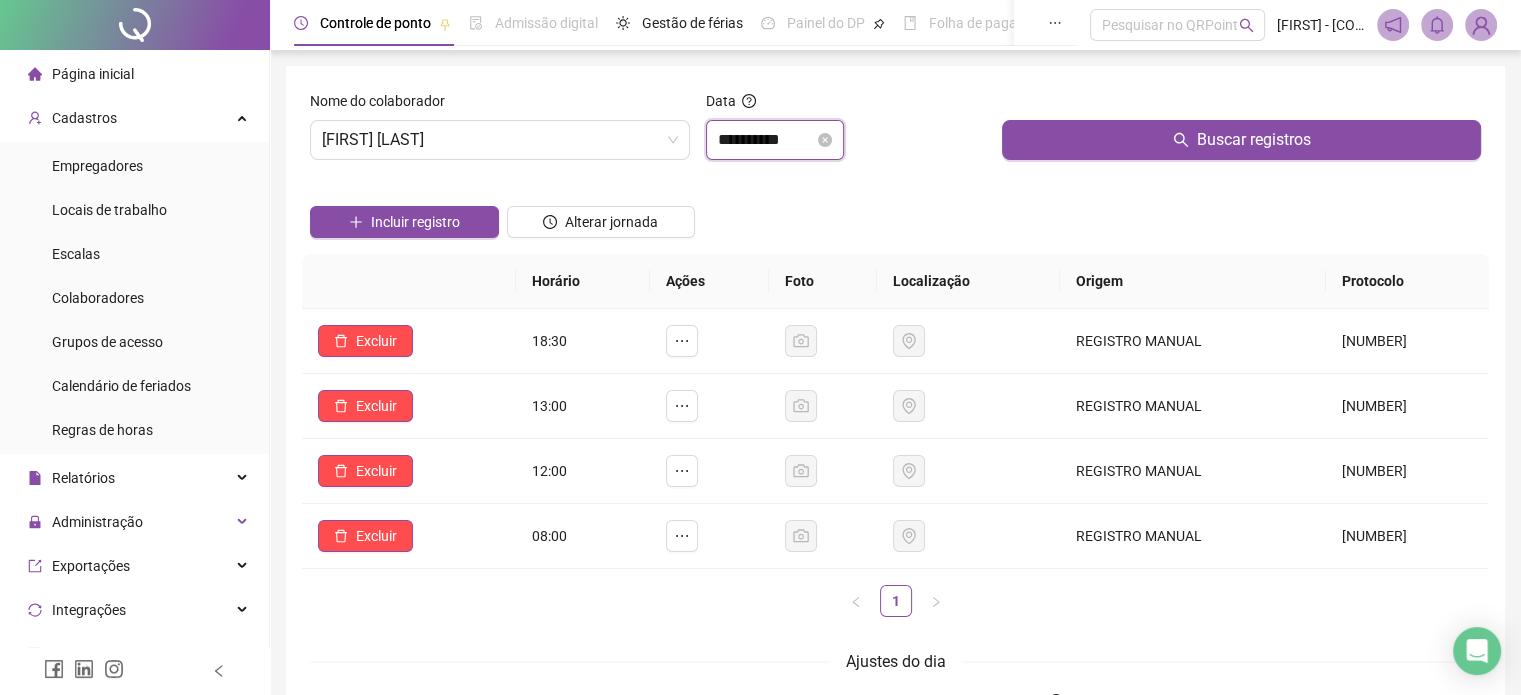 click on "**********" at bounding box center (766, 140) 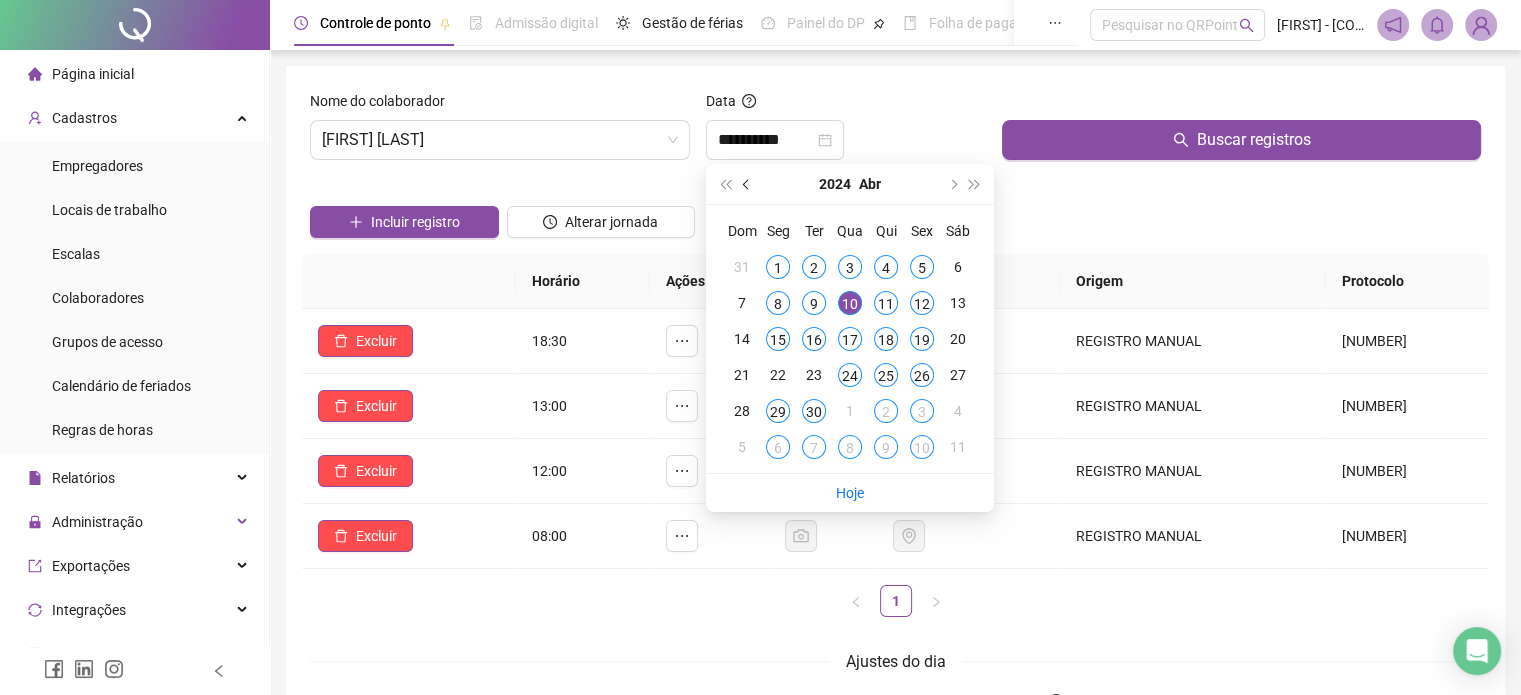 click at bounding box center (748, 184) 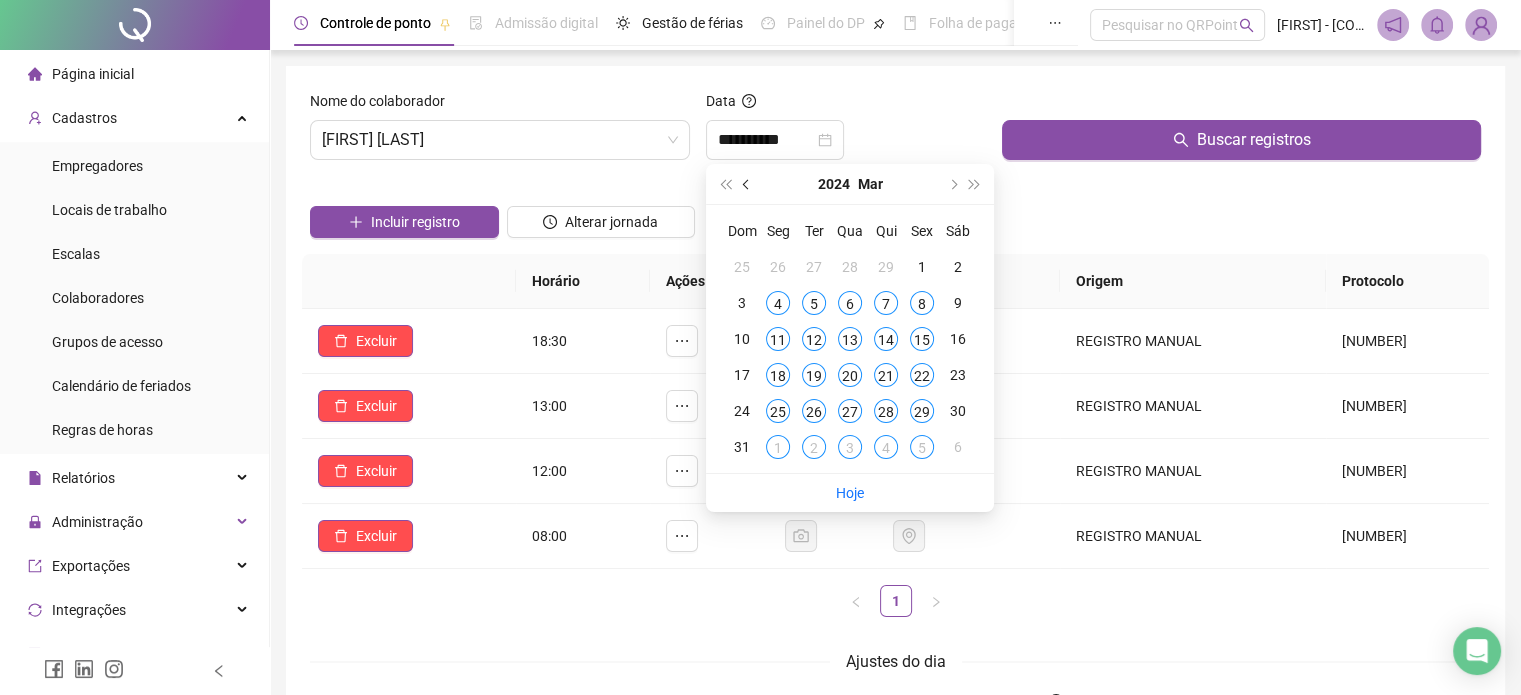 click at bounding box center [748, 184] 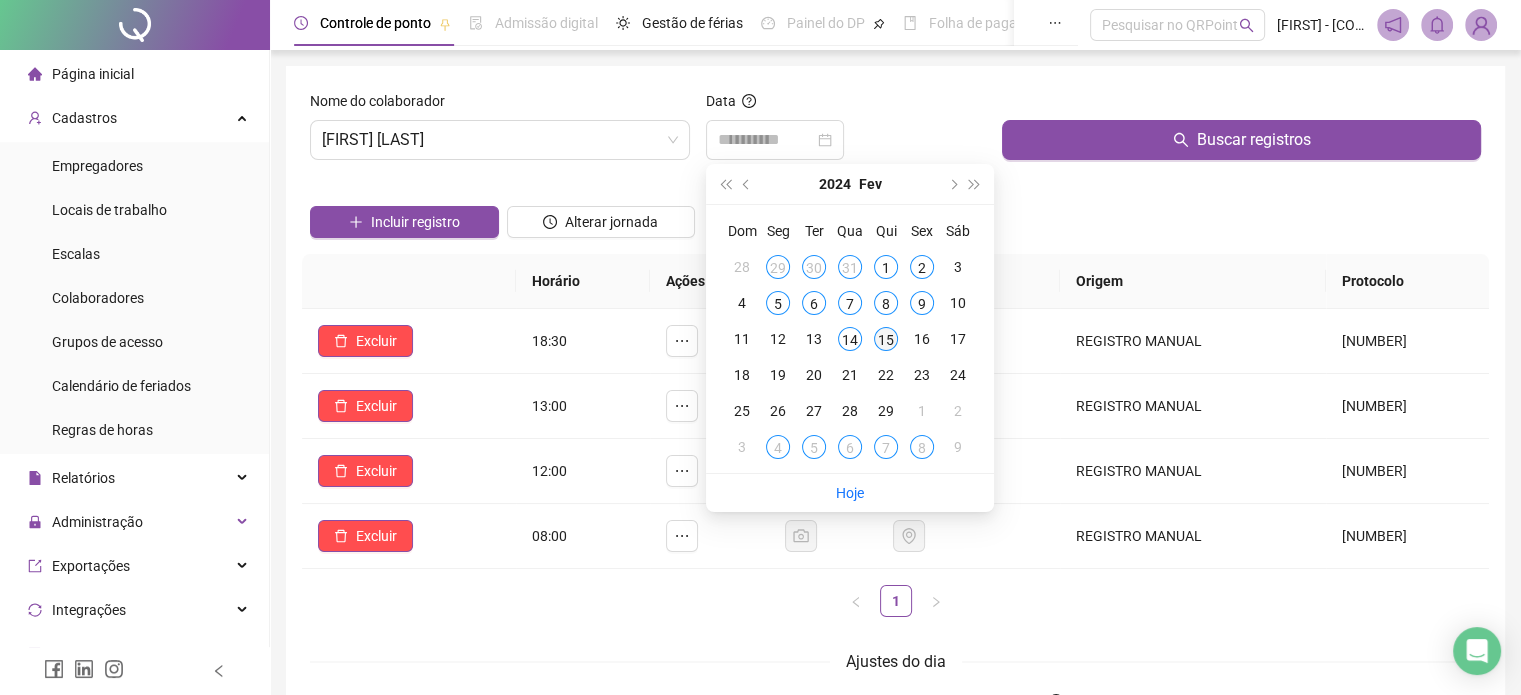 click on "15" at bounding box center [886, 339] 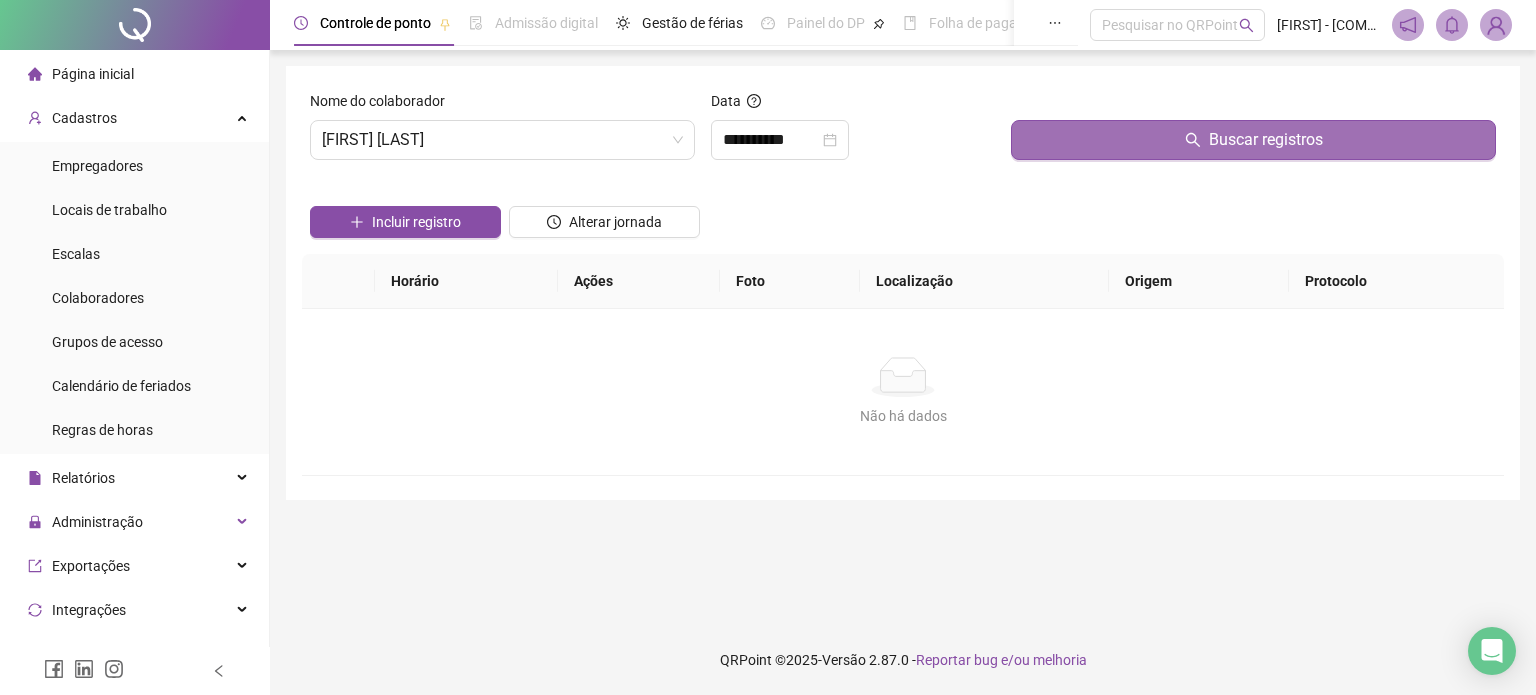 click on "Buscar registros" at bounding box center [1253, 140] 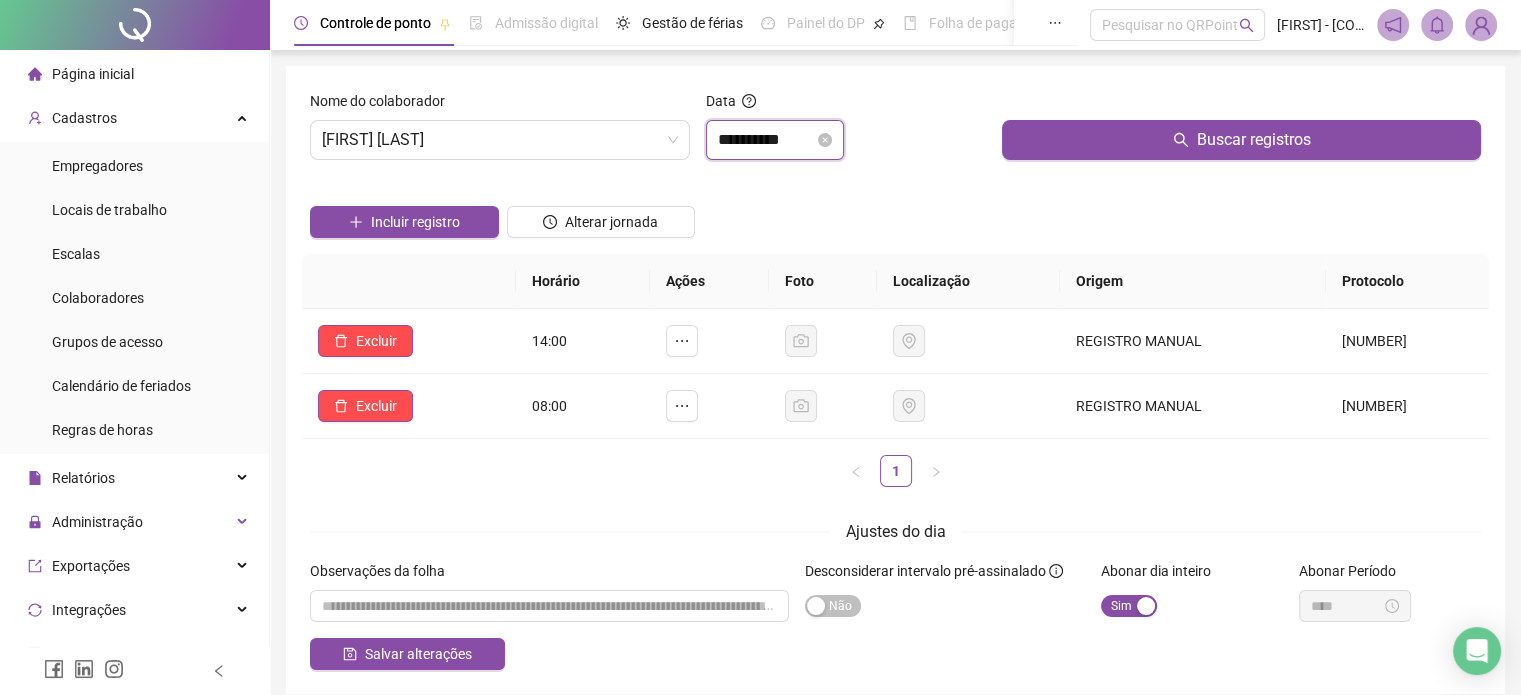 click on "**********" at bounding box center (766, 140) 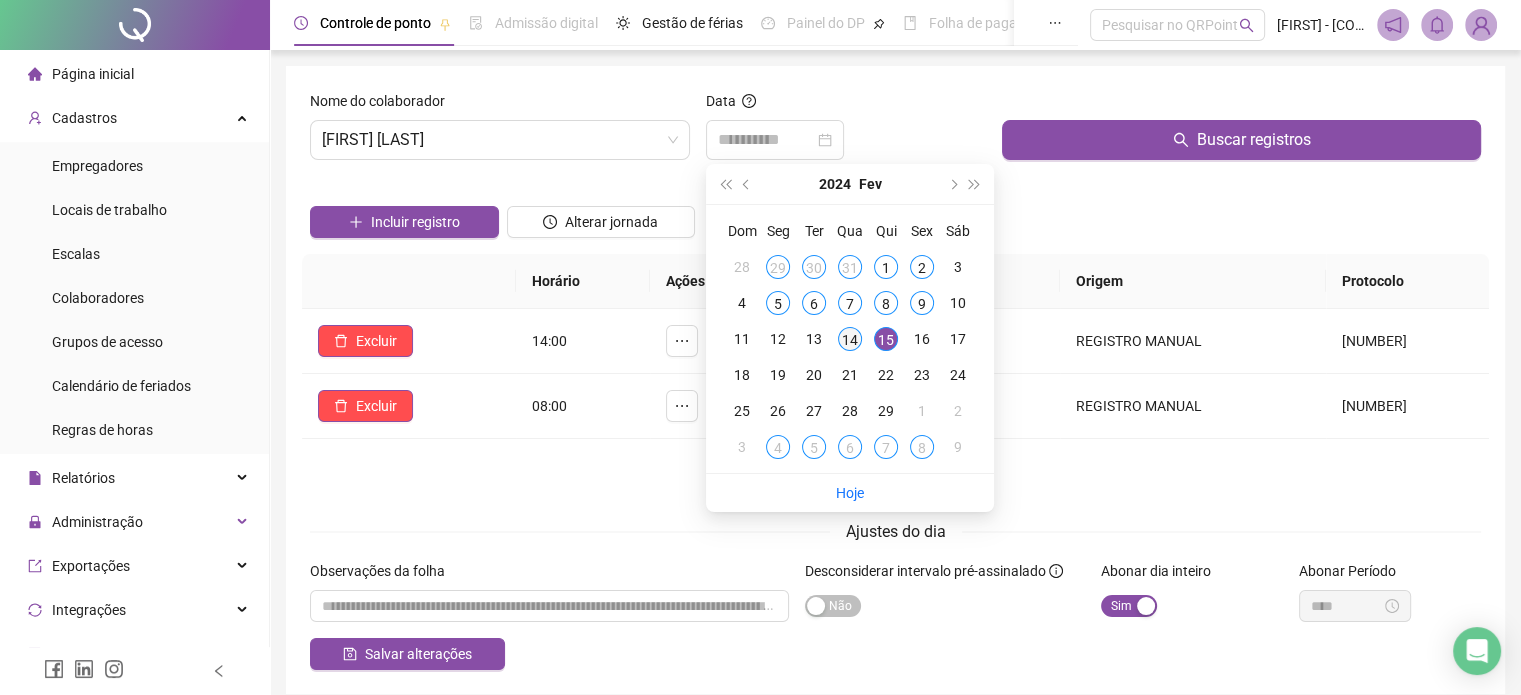 click on "14" at bounding box center [850, 339] 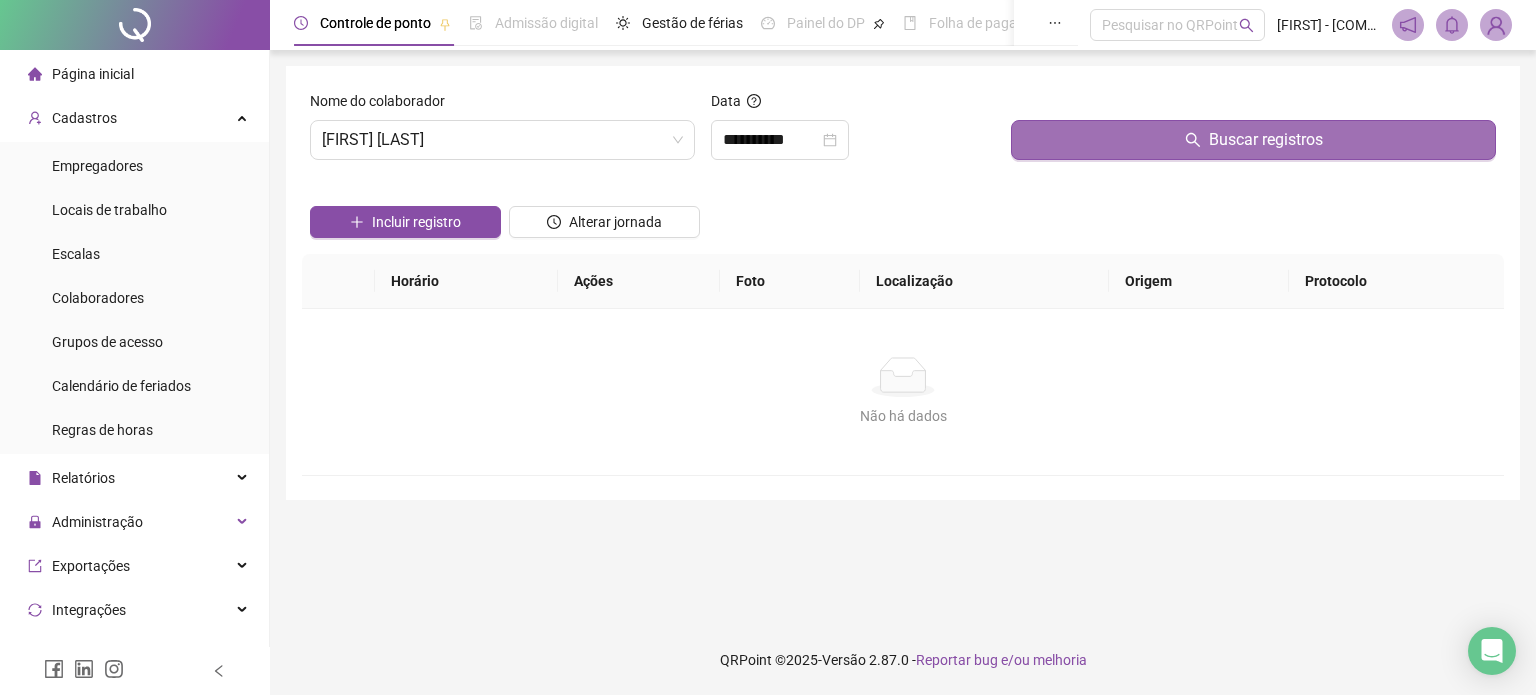 click on "Buscar registros" at bounding box center [1253, 140] 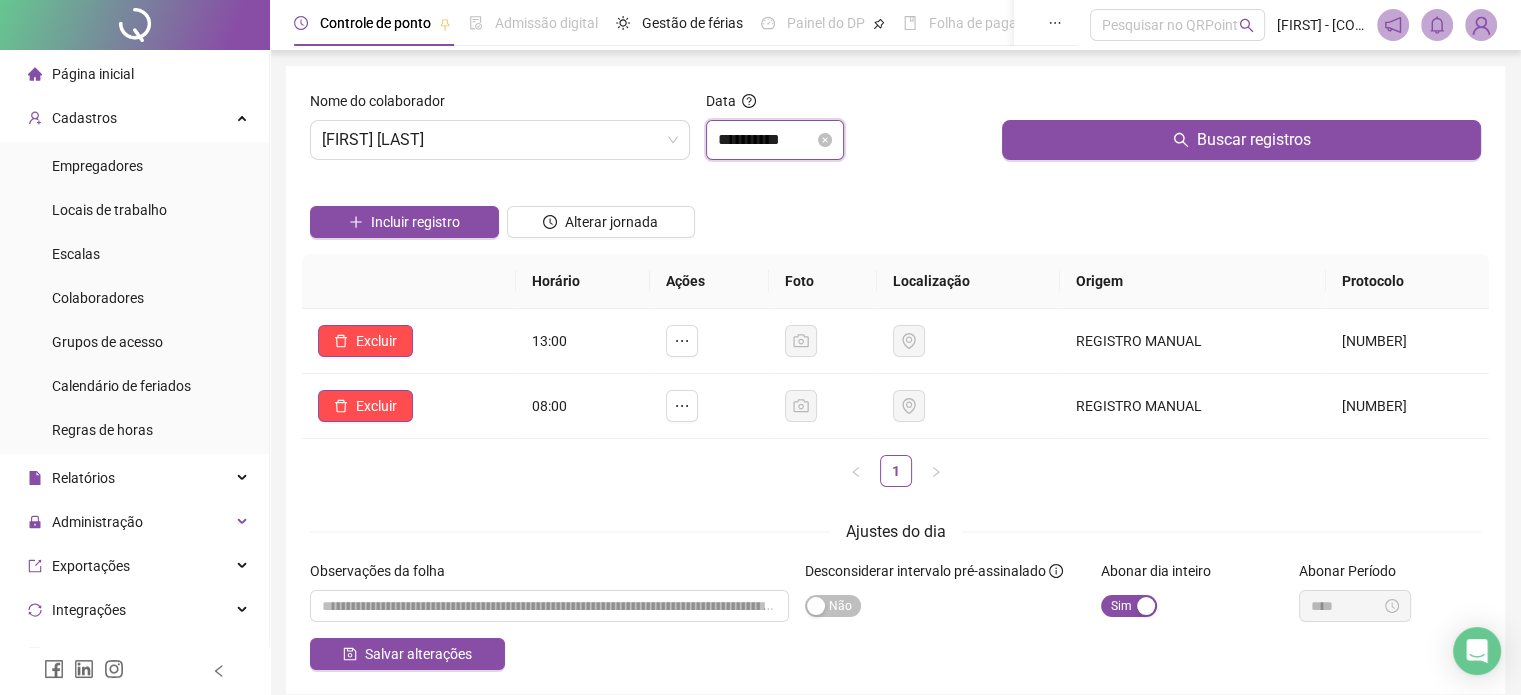 click on "**********" at bounding box center (766, 140) 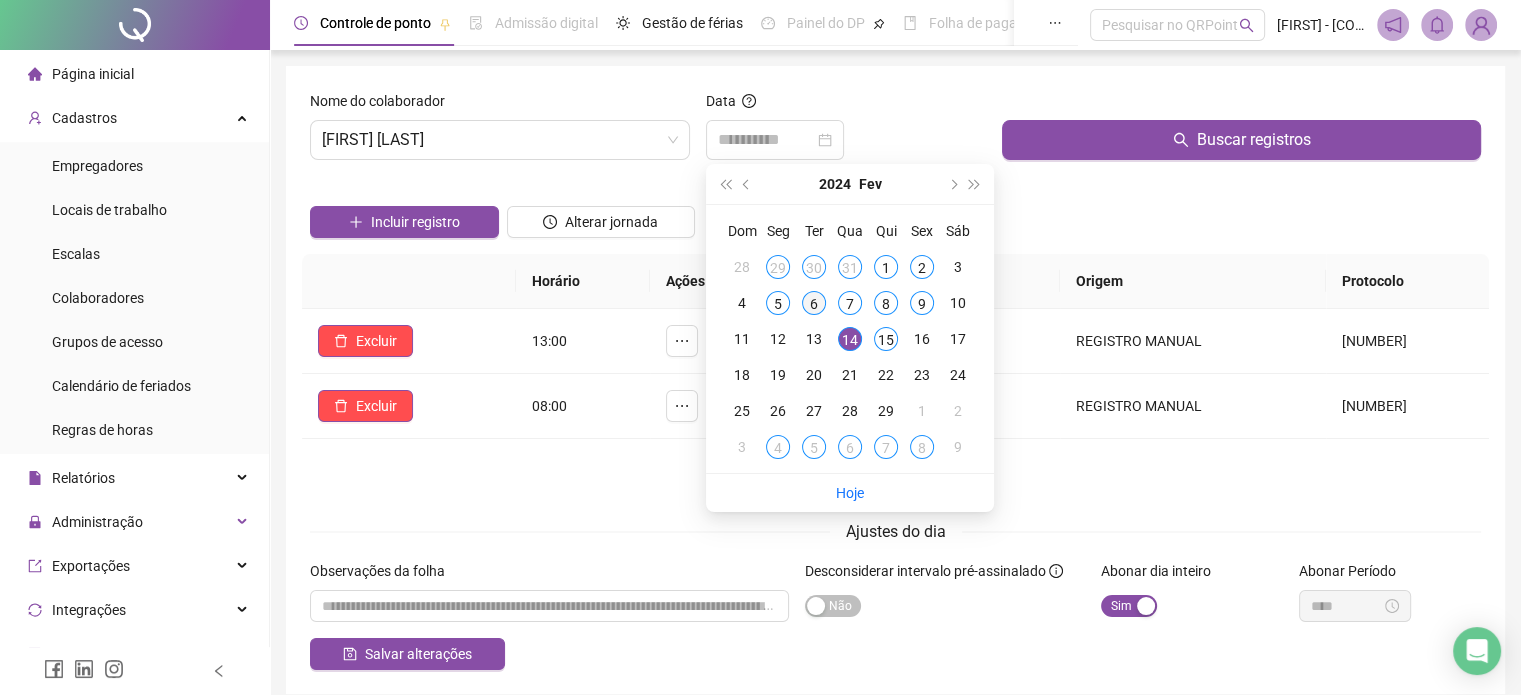 click on "6" at bounding box center [814, 303] 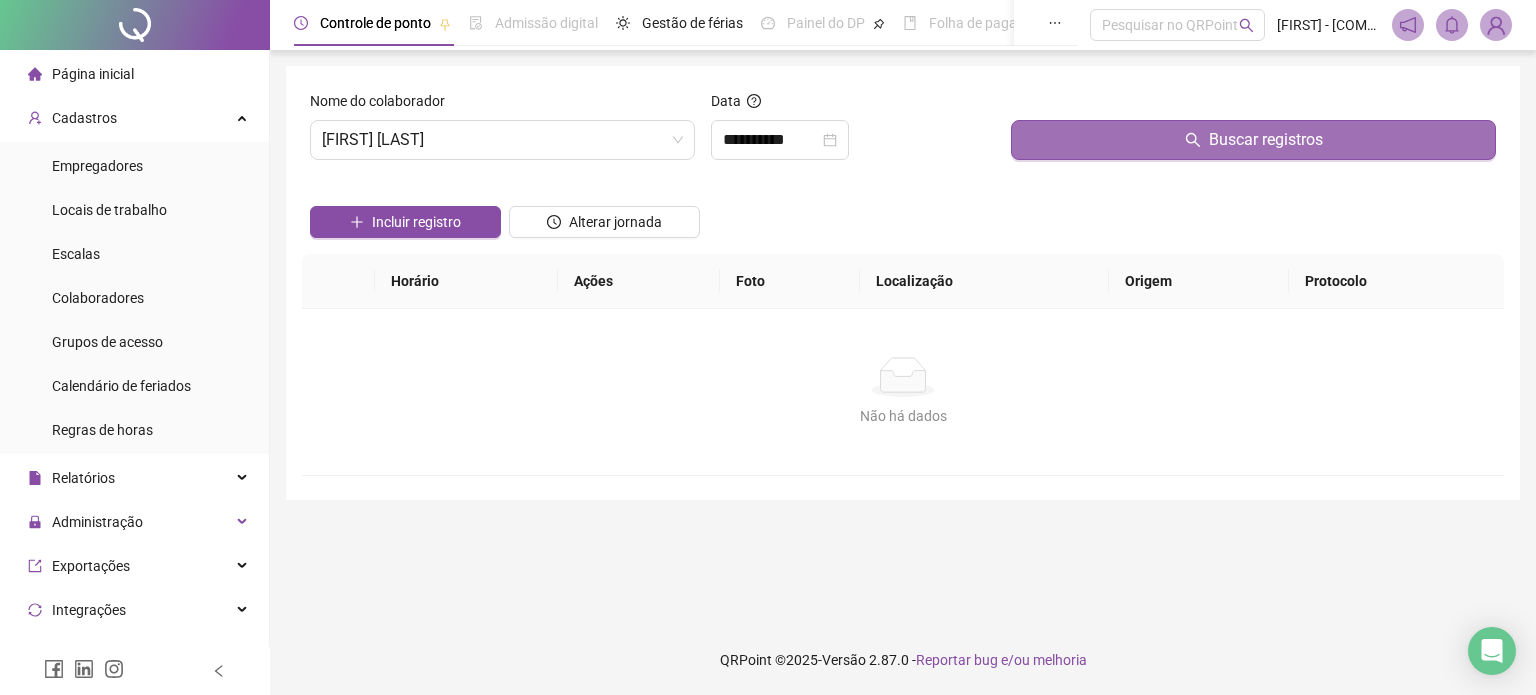 click on "Buscar registros" at bounding box center (1253, 140) 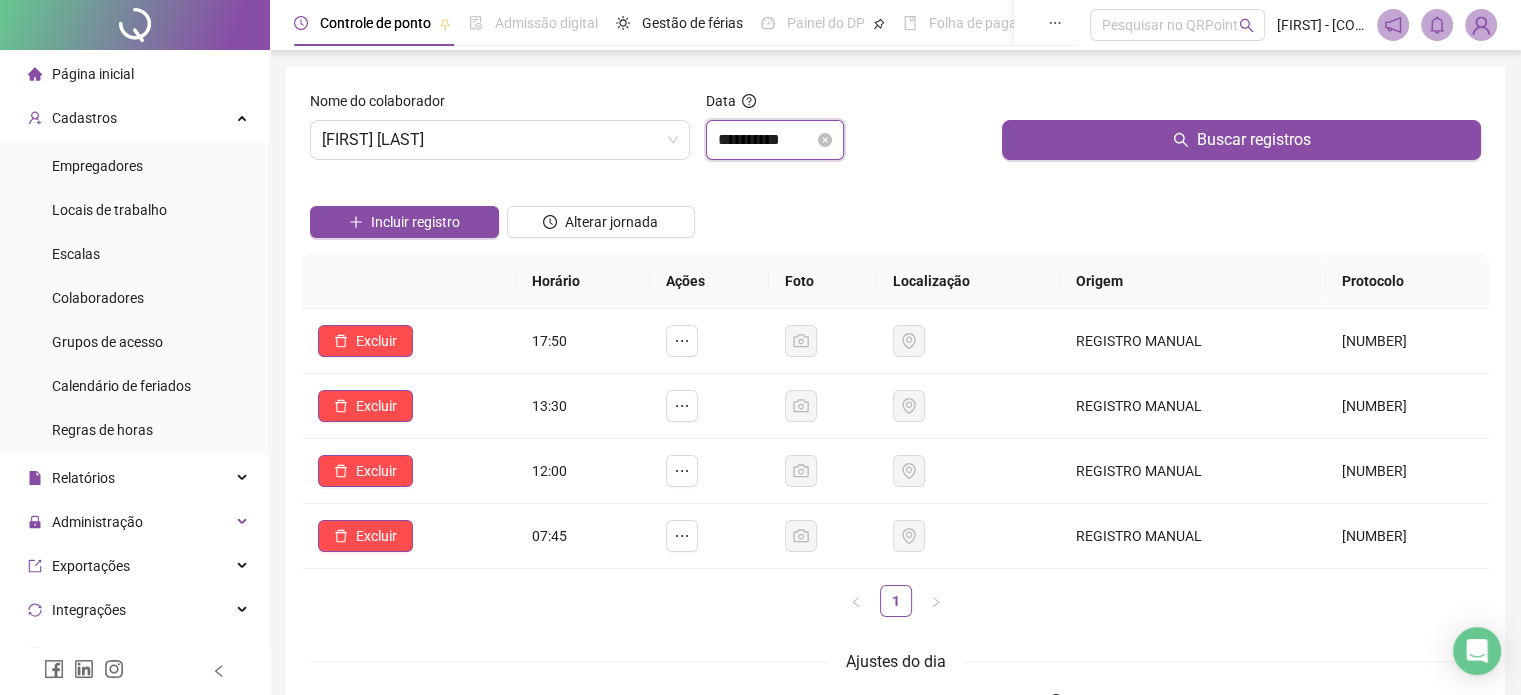 click on "**********" at bounding box center (766, 140) 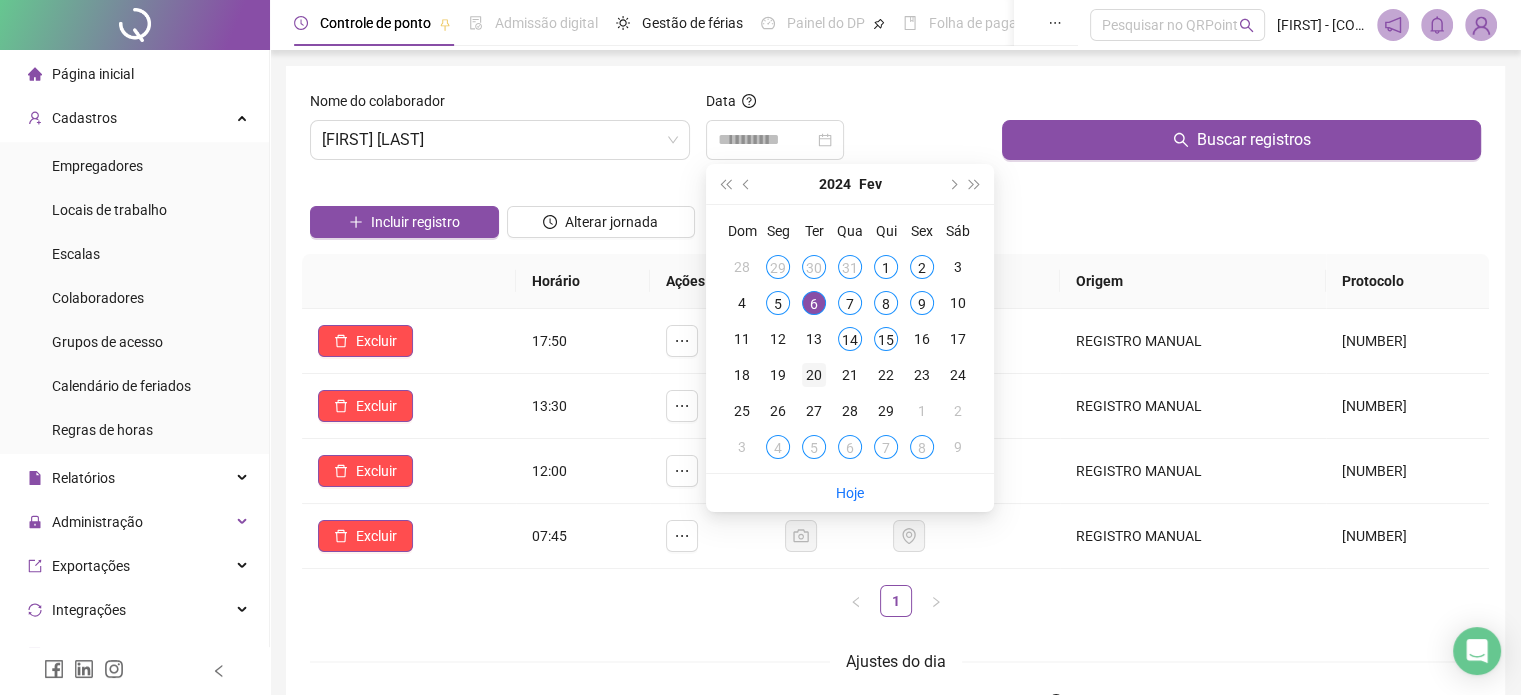 click on "20" at bounding box center (814, 375) 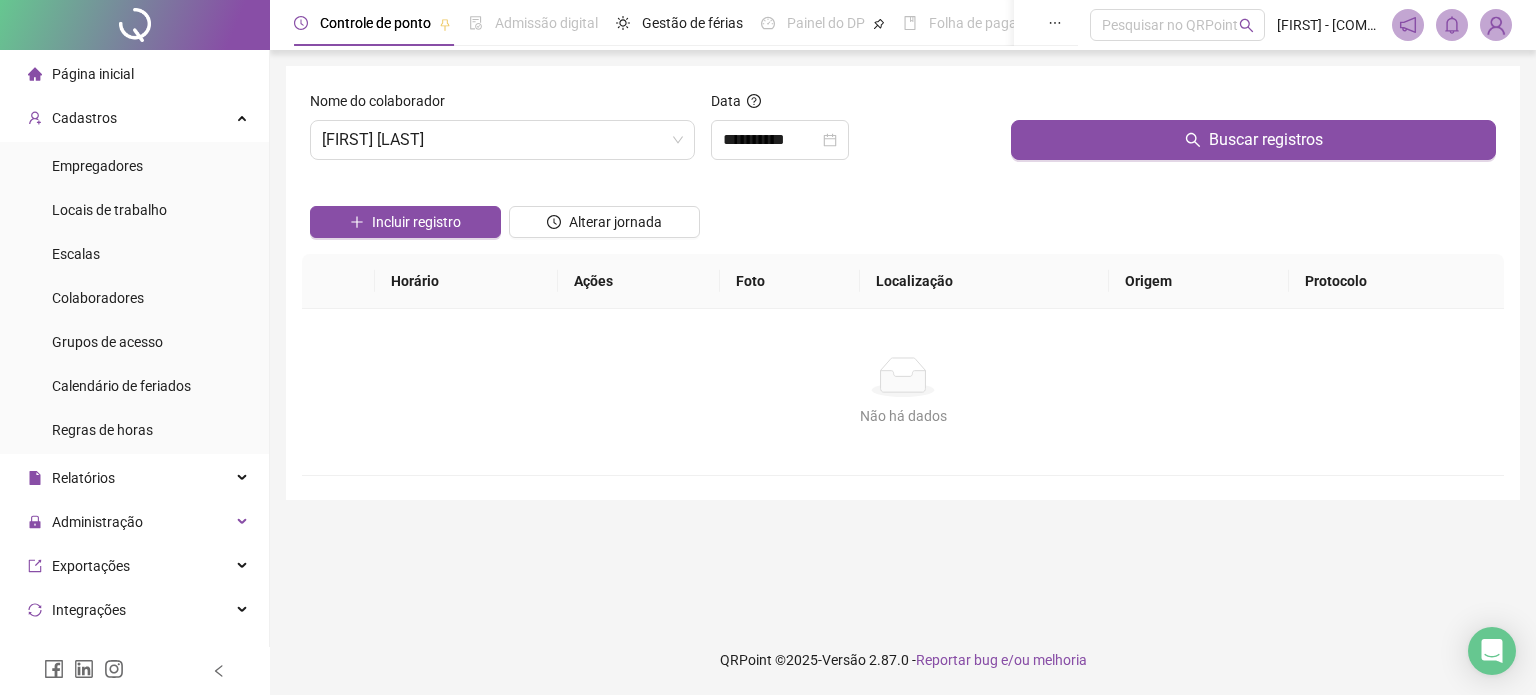 click at bounding box center (1253, 105) 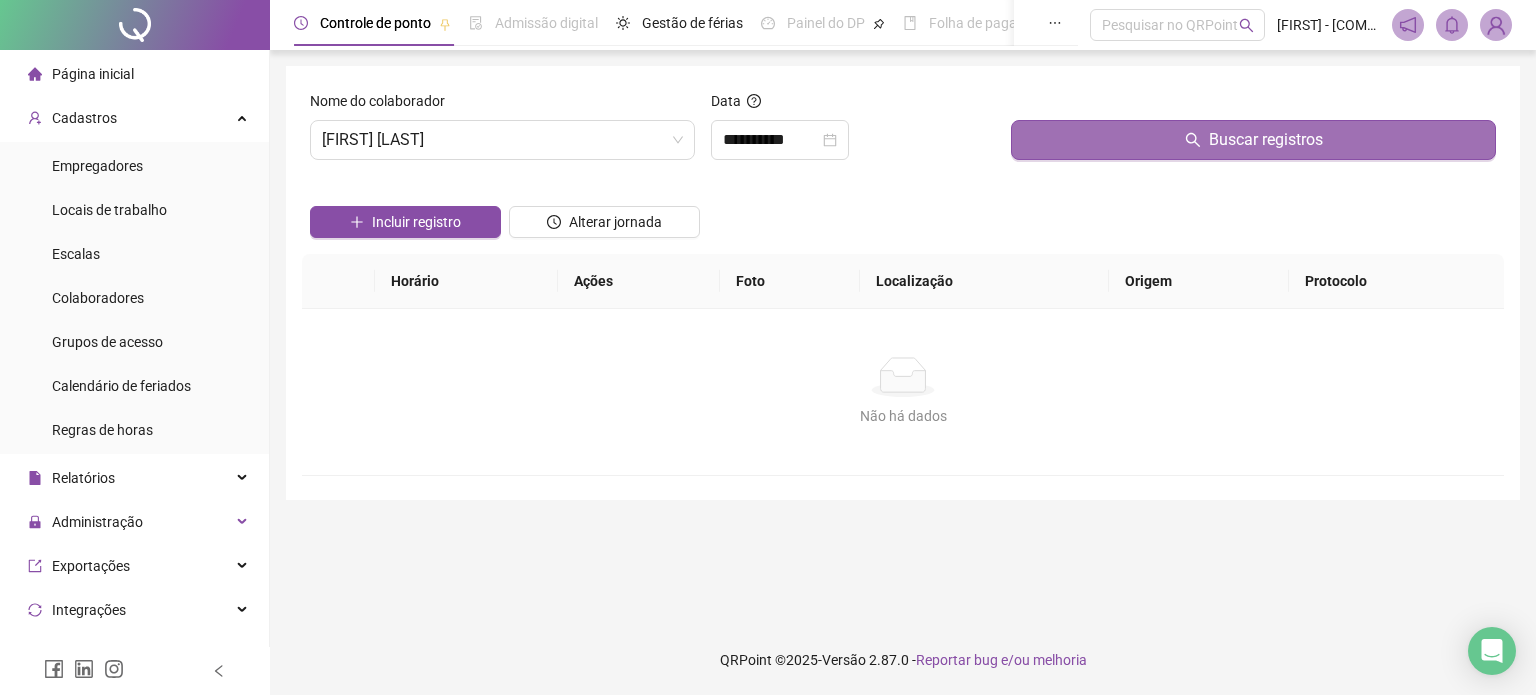 click on "Buscar registros" at bounding box center [1253, 140] 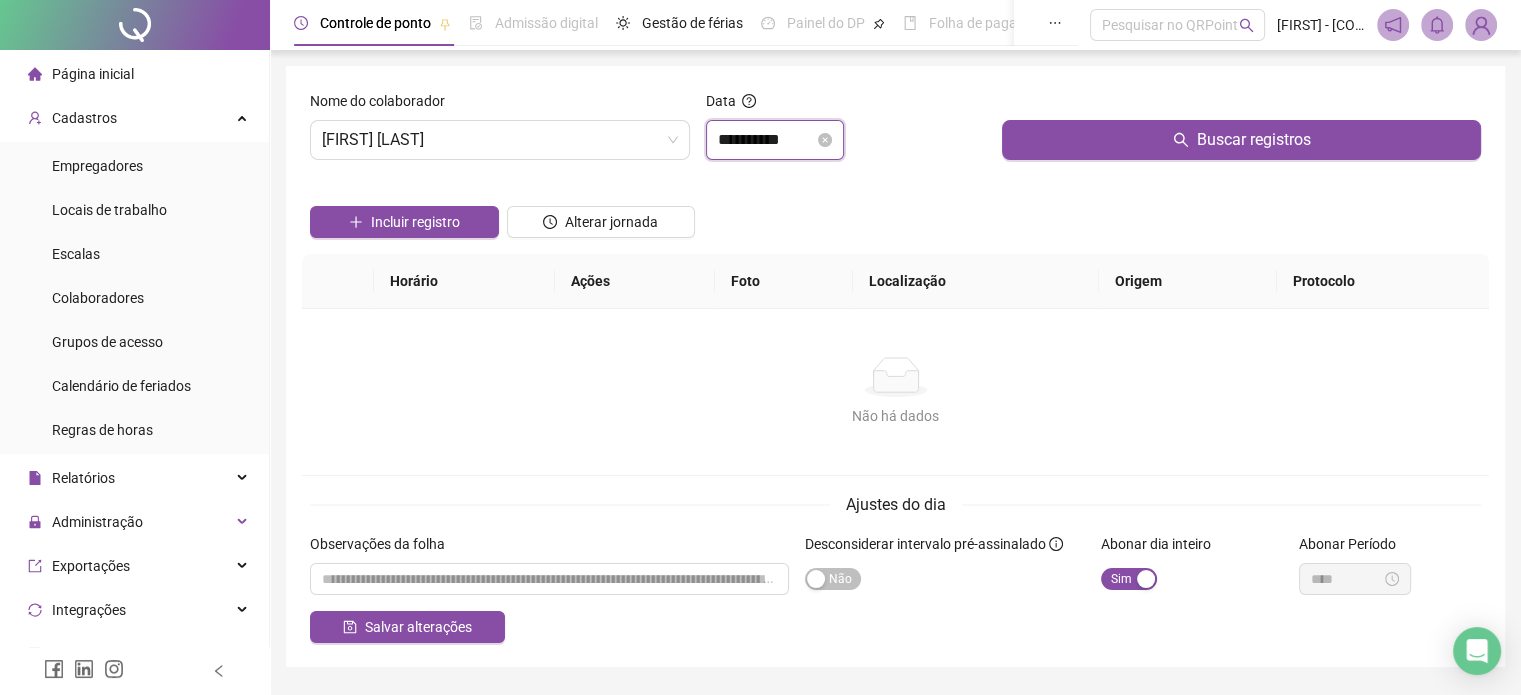 click on "**********" at bounding box center (766, 140) 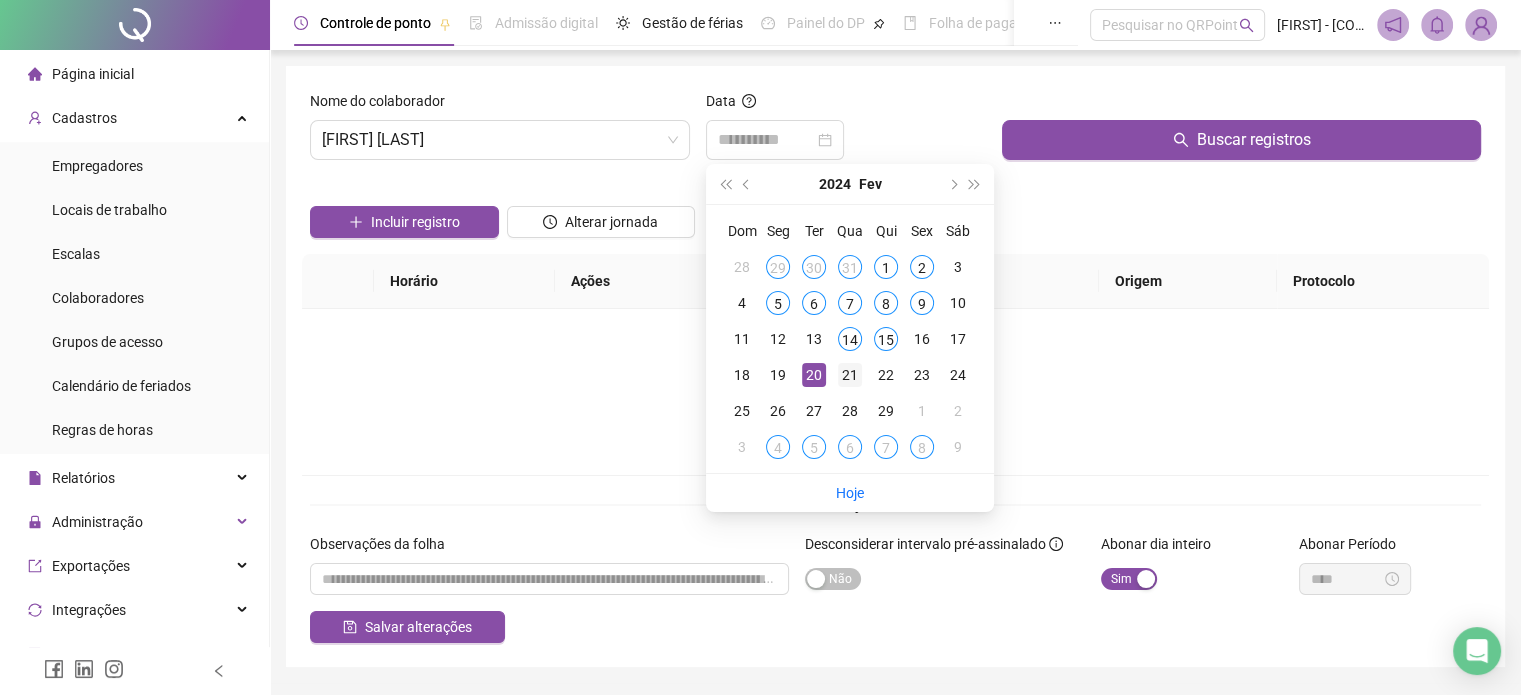 click on "21" at bounding box center [850, 375] 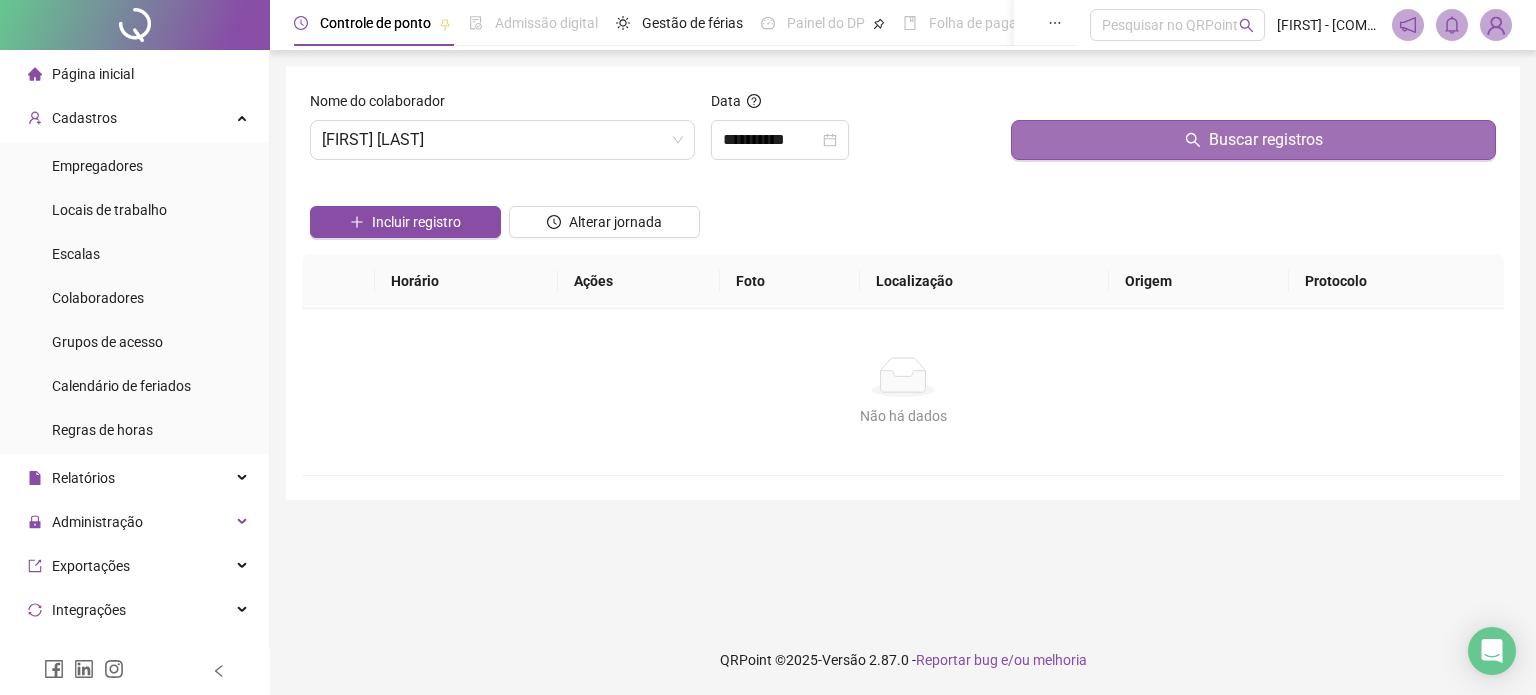 click on "Buscar registros" at bounding box center [1253, 140] 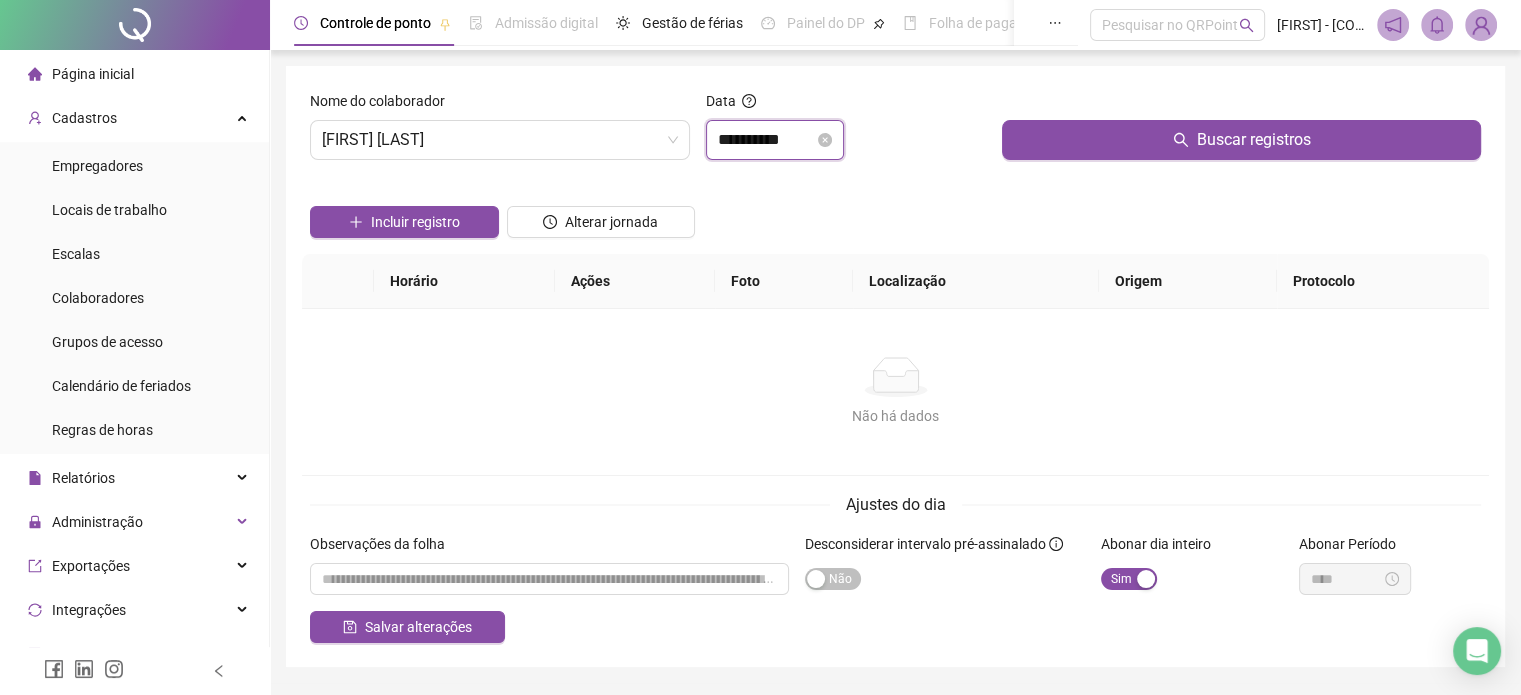 click on "**********" at bounding box center (766, 140) 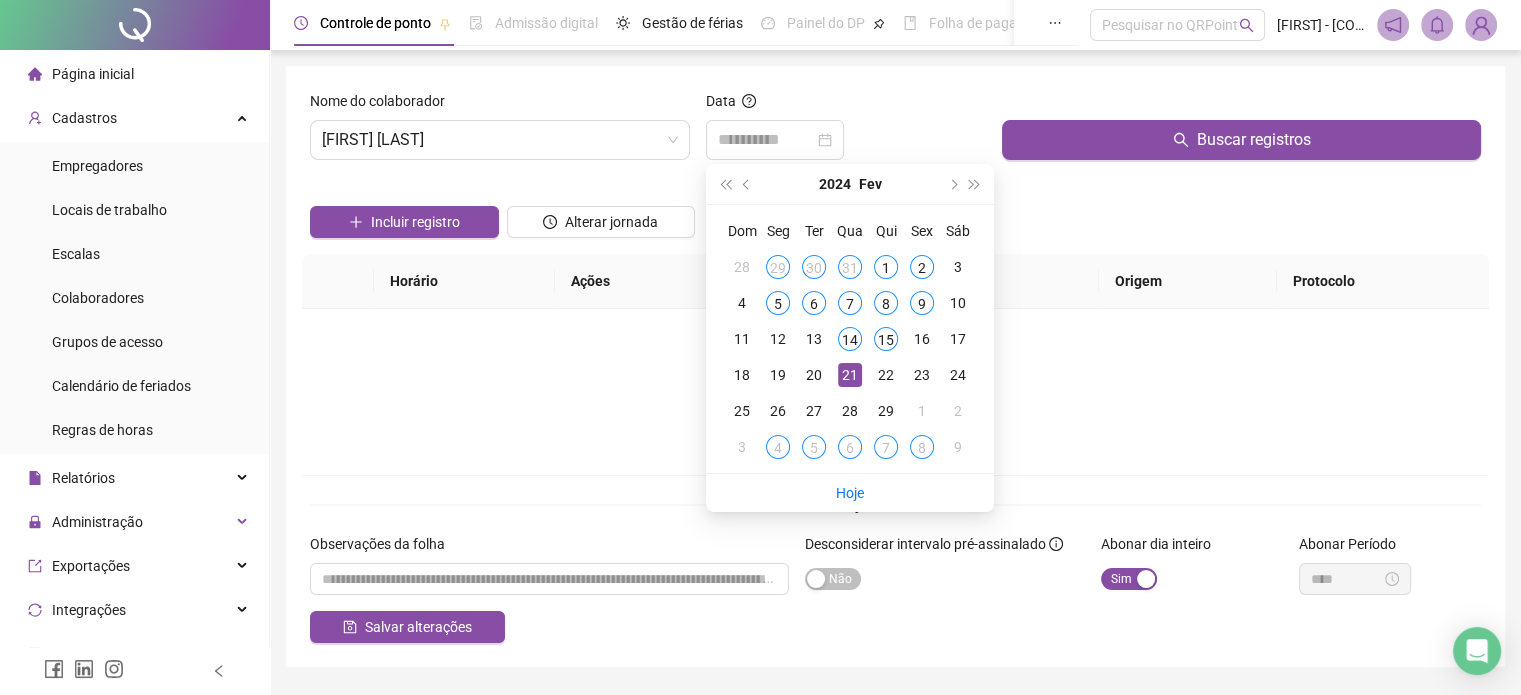click on "22" at bounding box center (886, 375) 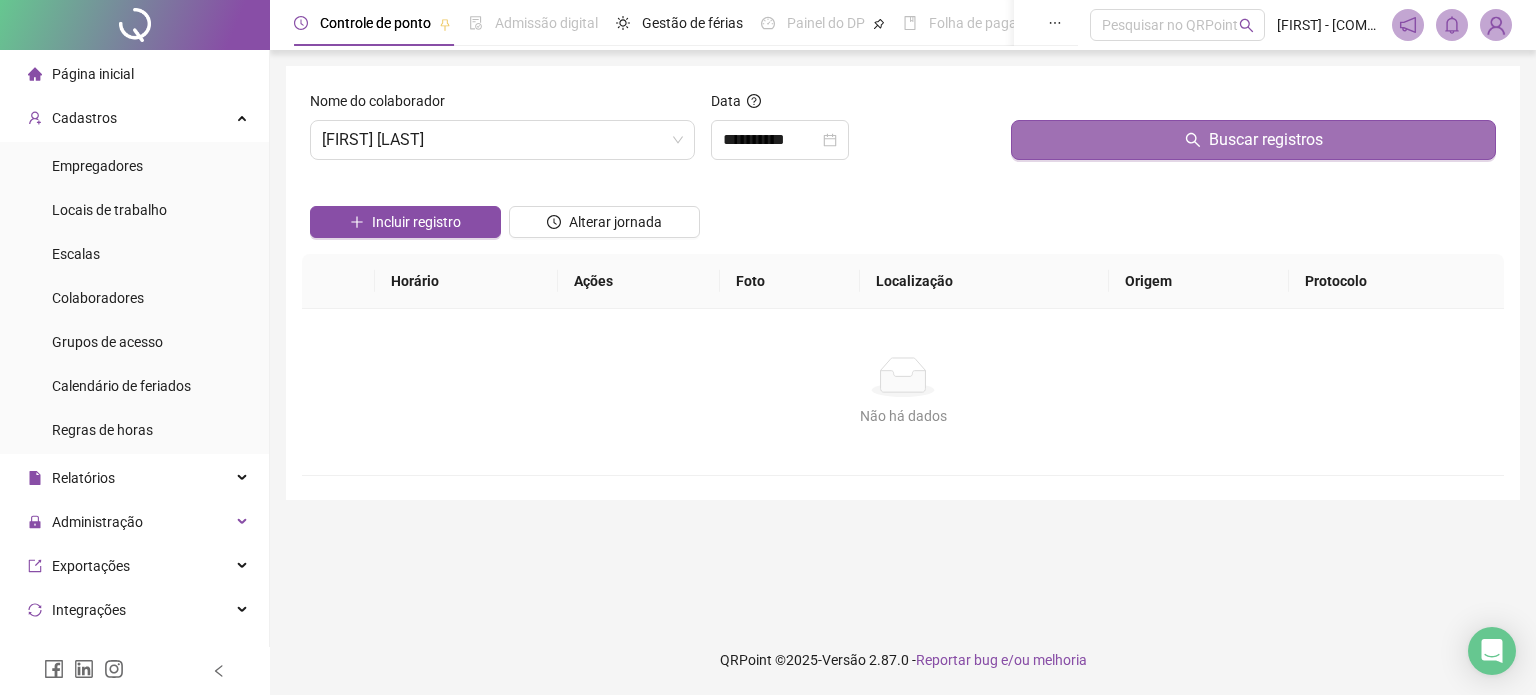 click on "Buscar registros" at bounding box center (1253, 140) 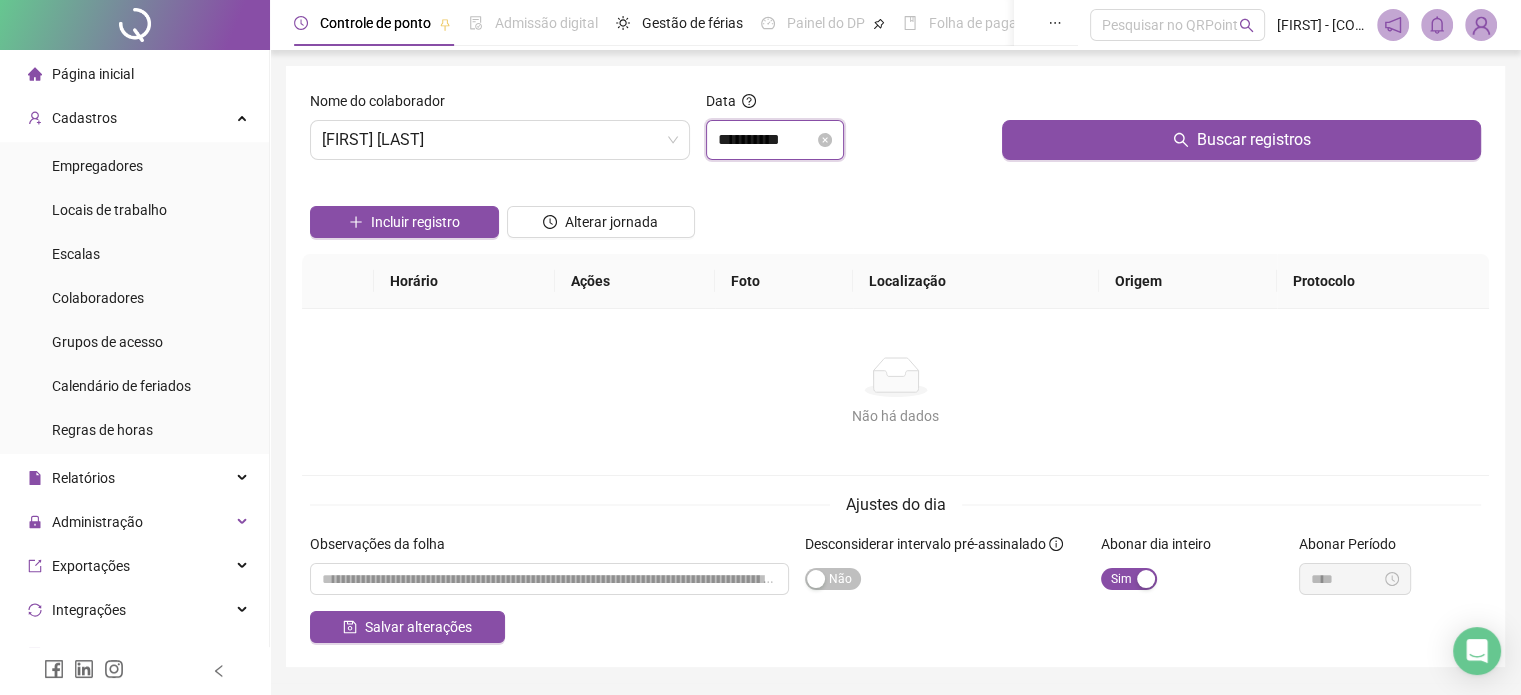 click on "**********" at bounding box center [766, 140] 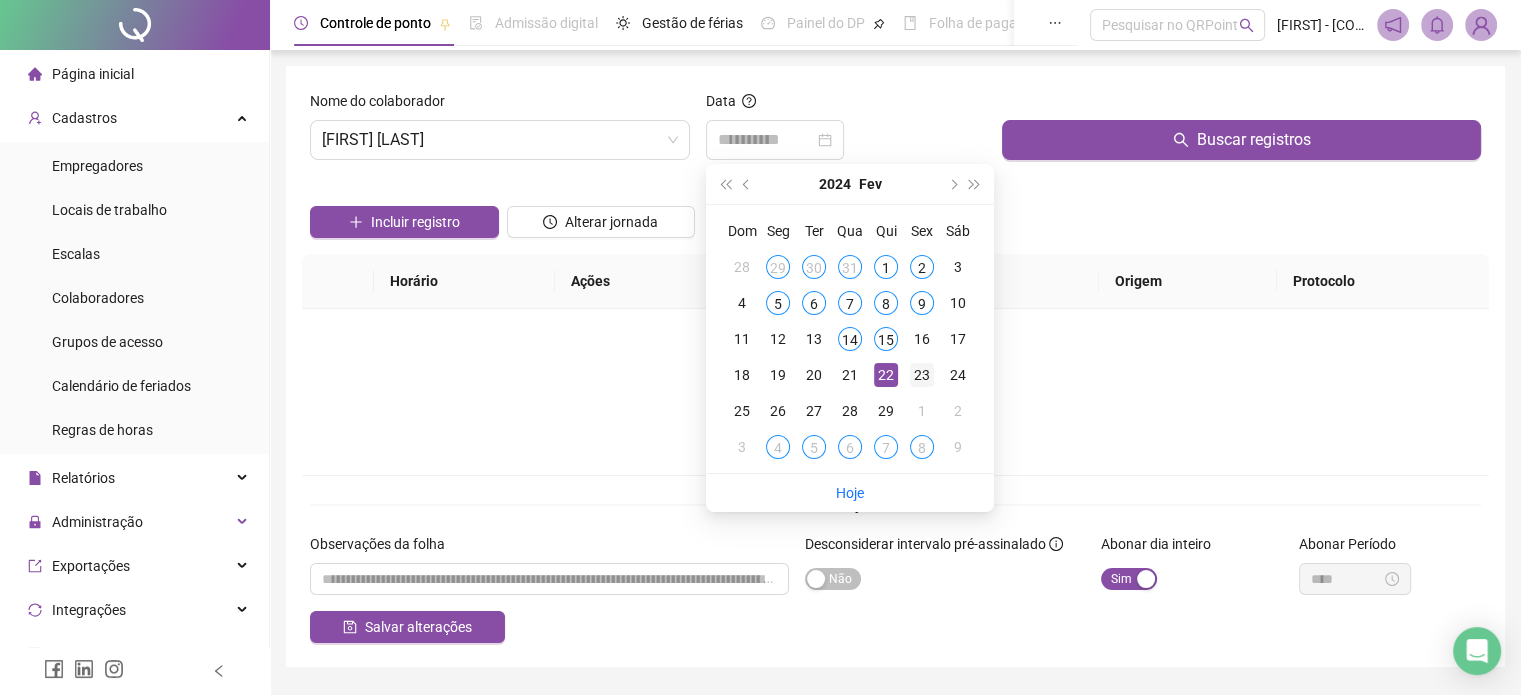 click on "23" at bounding box center (922, 375) 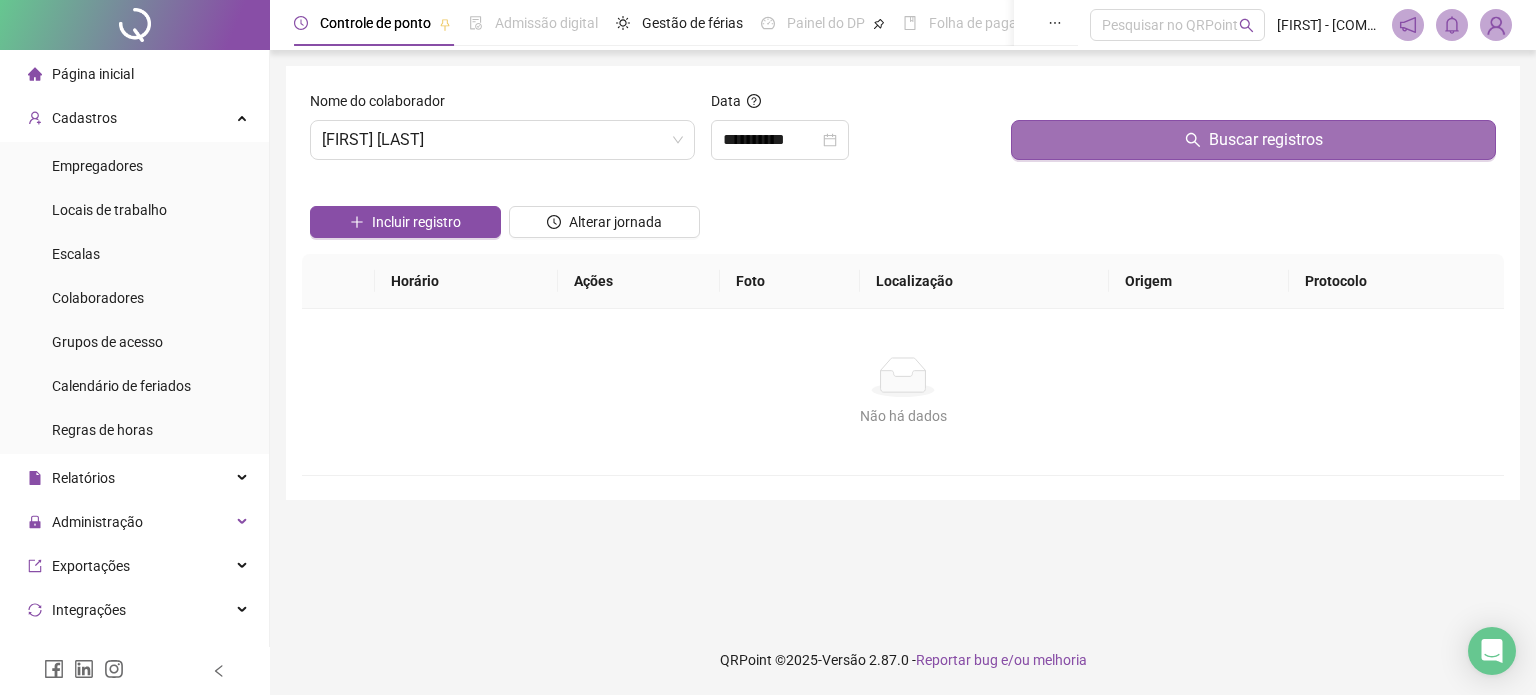 click on "Buscar registros" at bounding box center [1253, 140] 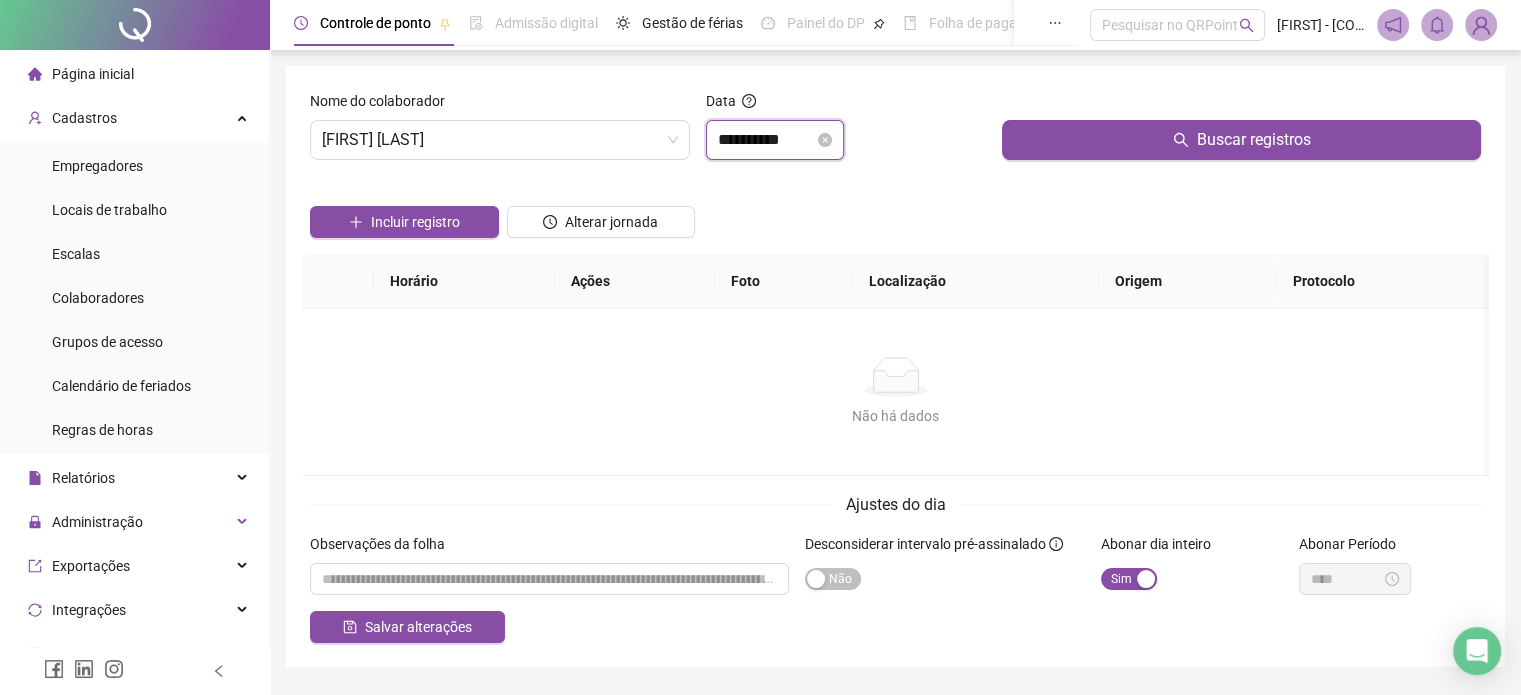 click on "**********" at bounding box center [766, 140] 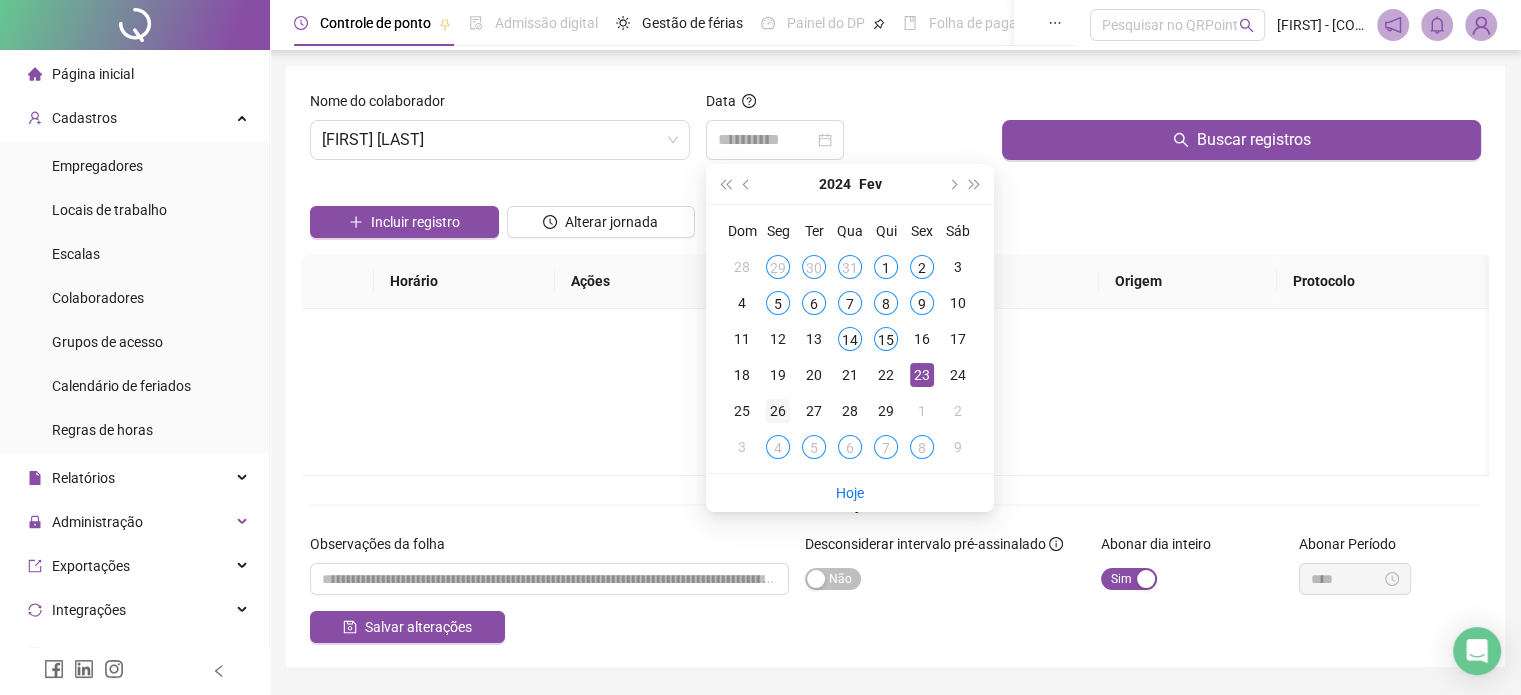 click on "26" at bounding box center (778, 411) 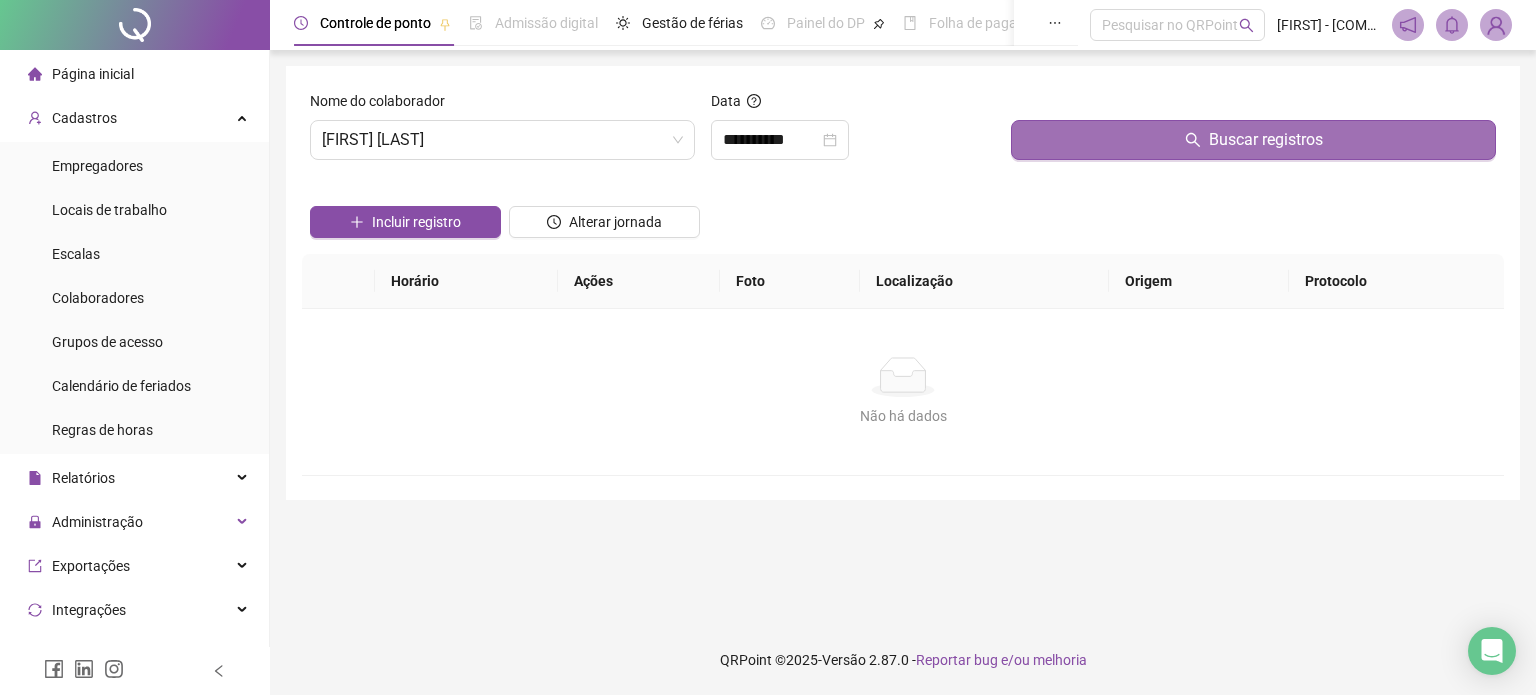 click on "Buscar registros" at bounding box center [1253, 140] 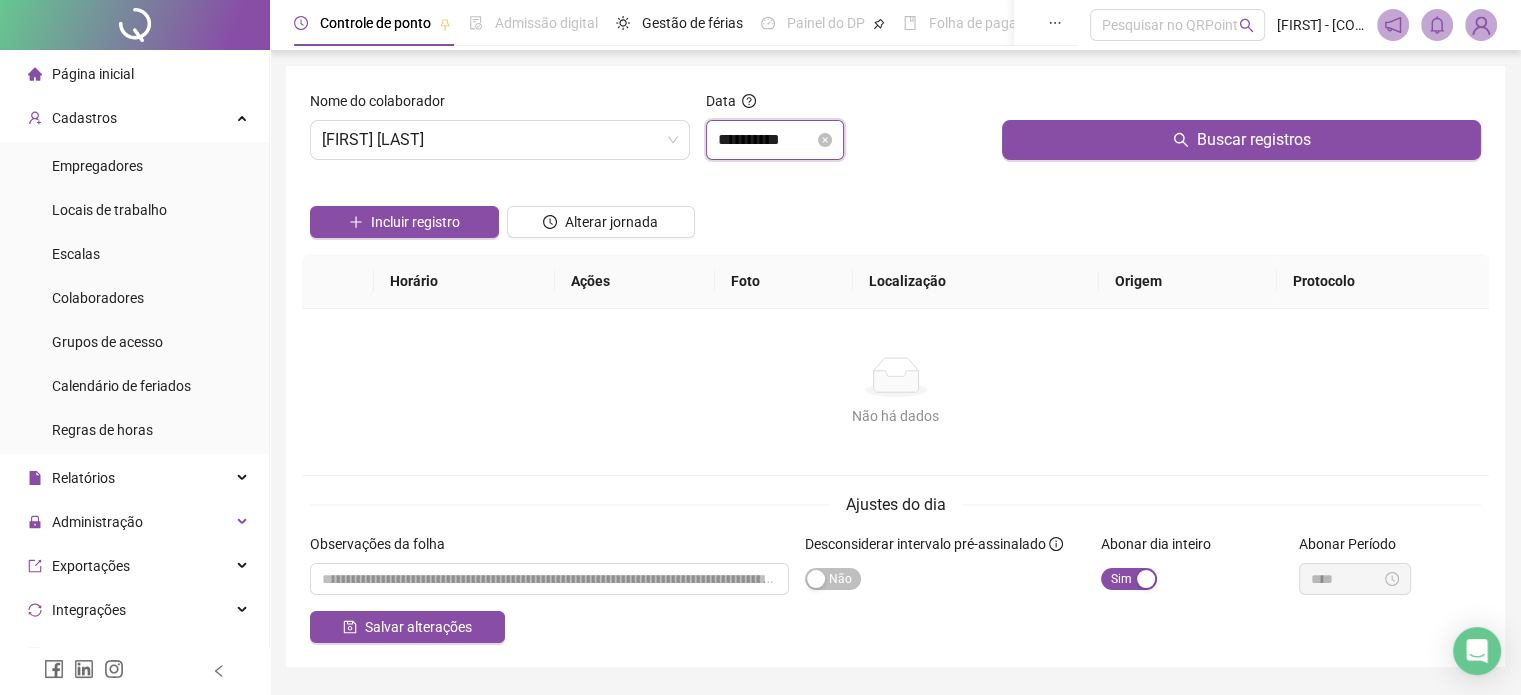 click on "**********" at bounding box center (766, 140) 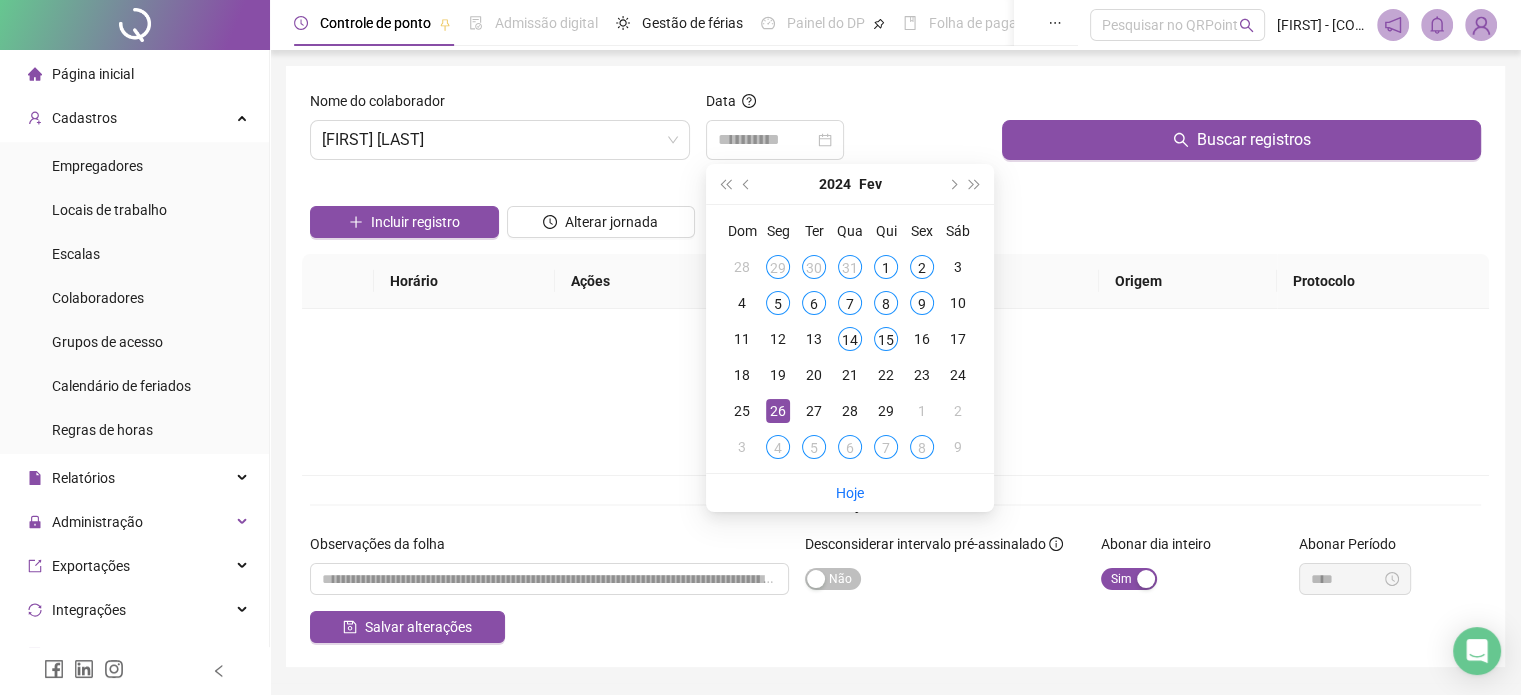 click on "27" at bounding box center [814, 411] 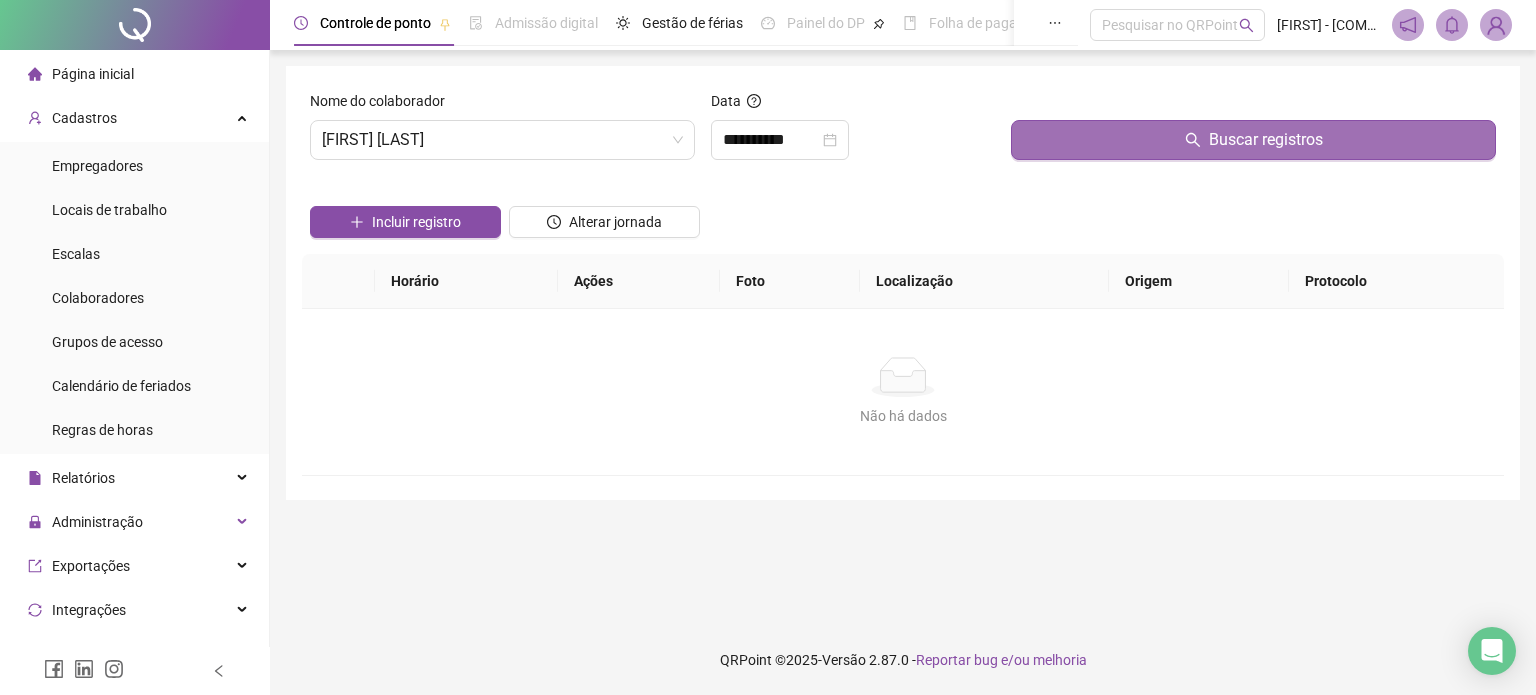 click on "Buscar registros" at bounding box center (1253, 140) 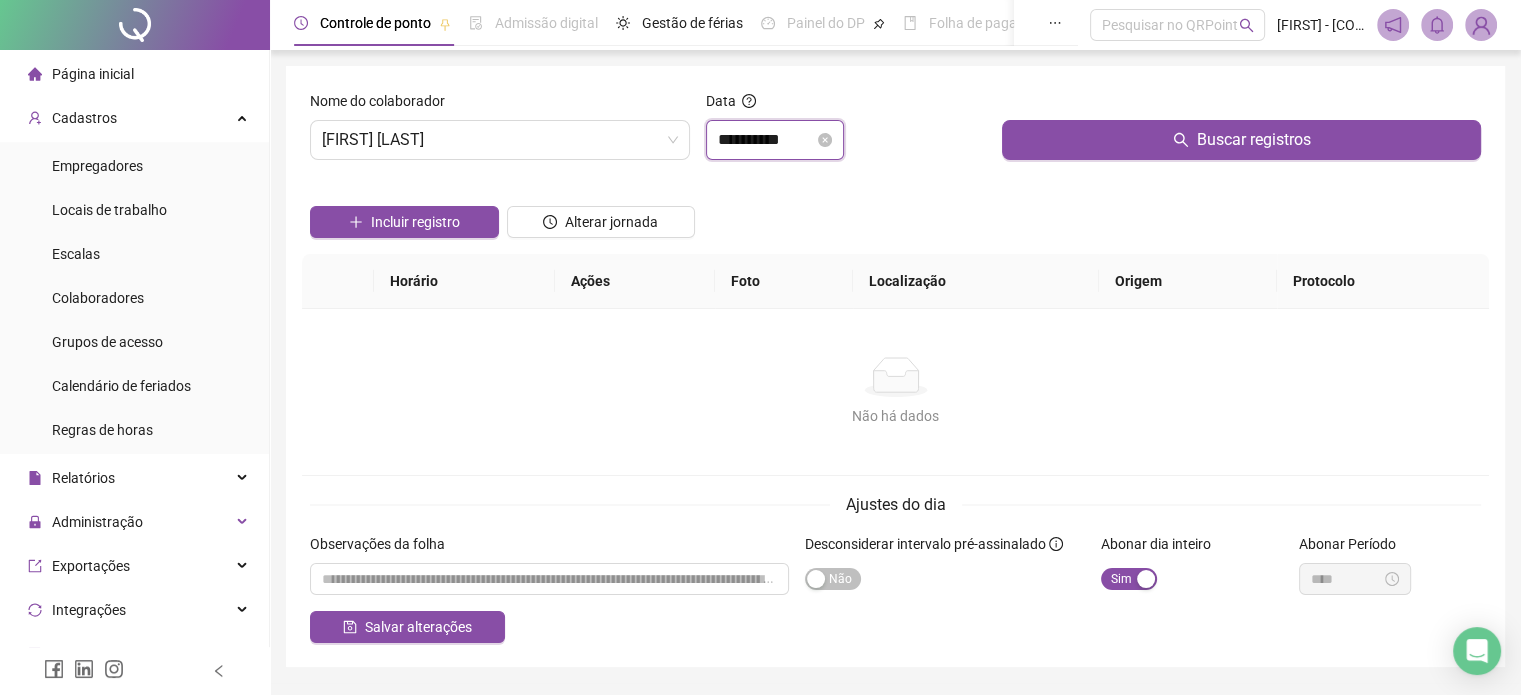 click on "**********" at bounding box center (766, 140) 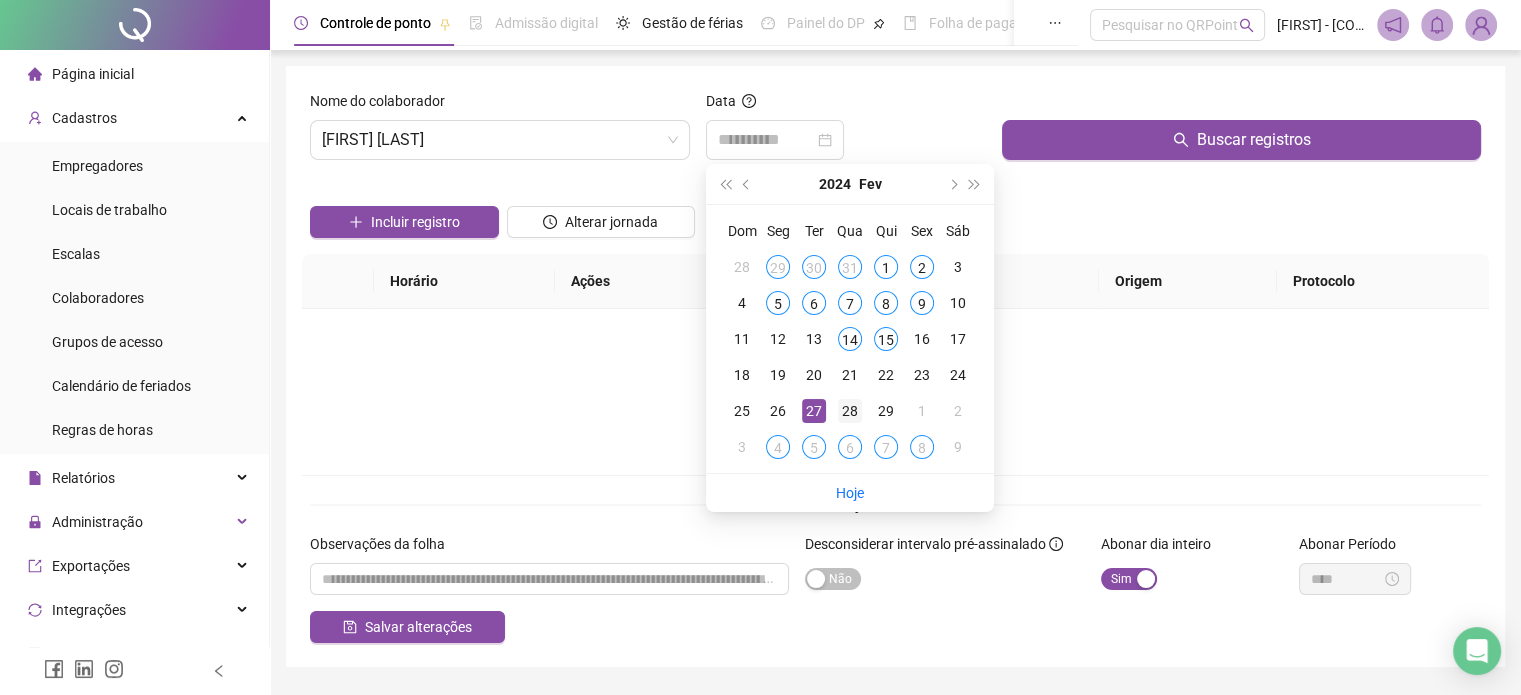 click on "28" at bounding box center [850, 411] 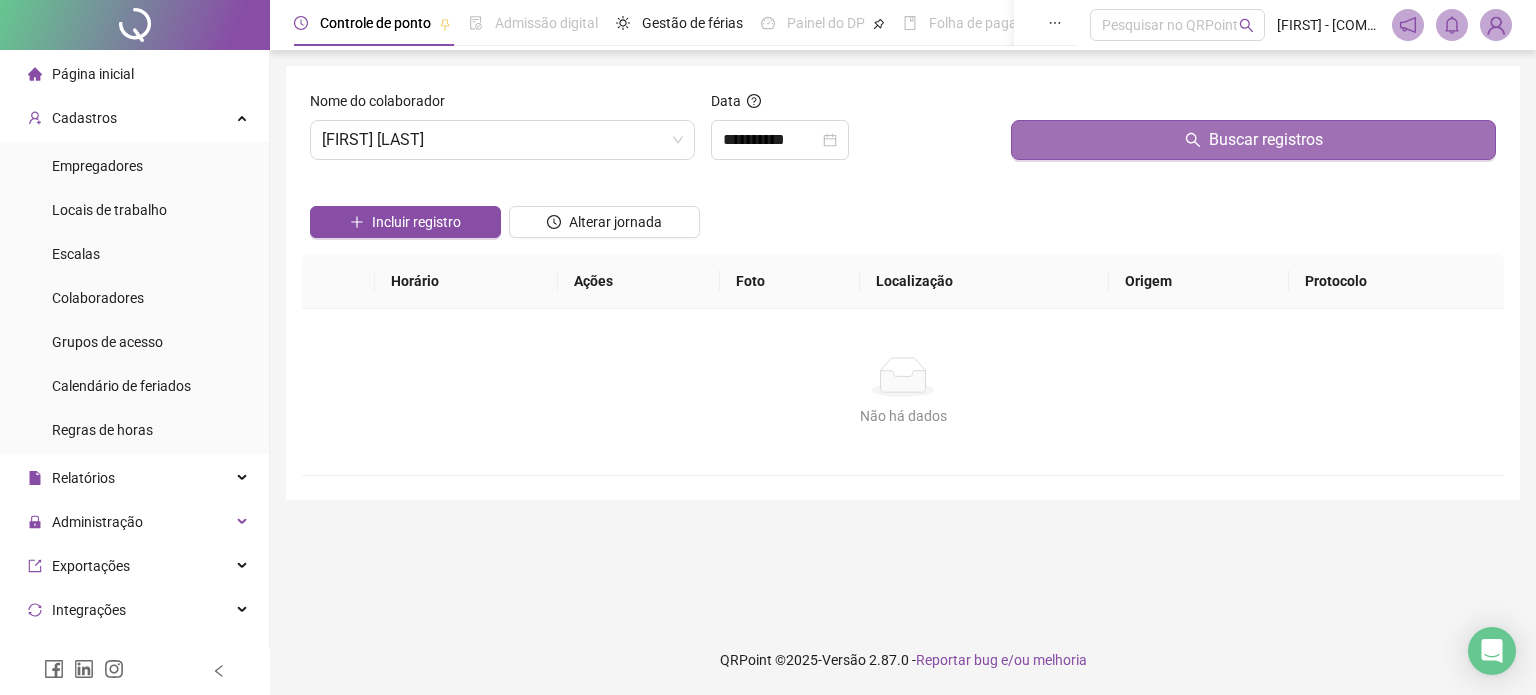 click on "Buscar registros" at bounding box center (1253, 140) 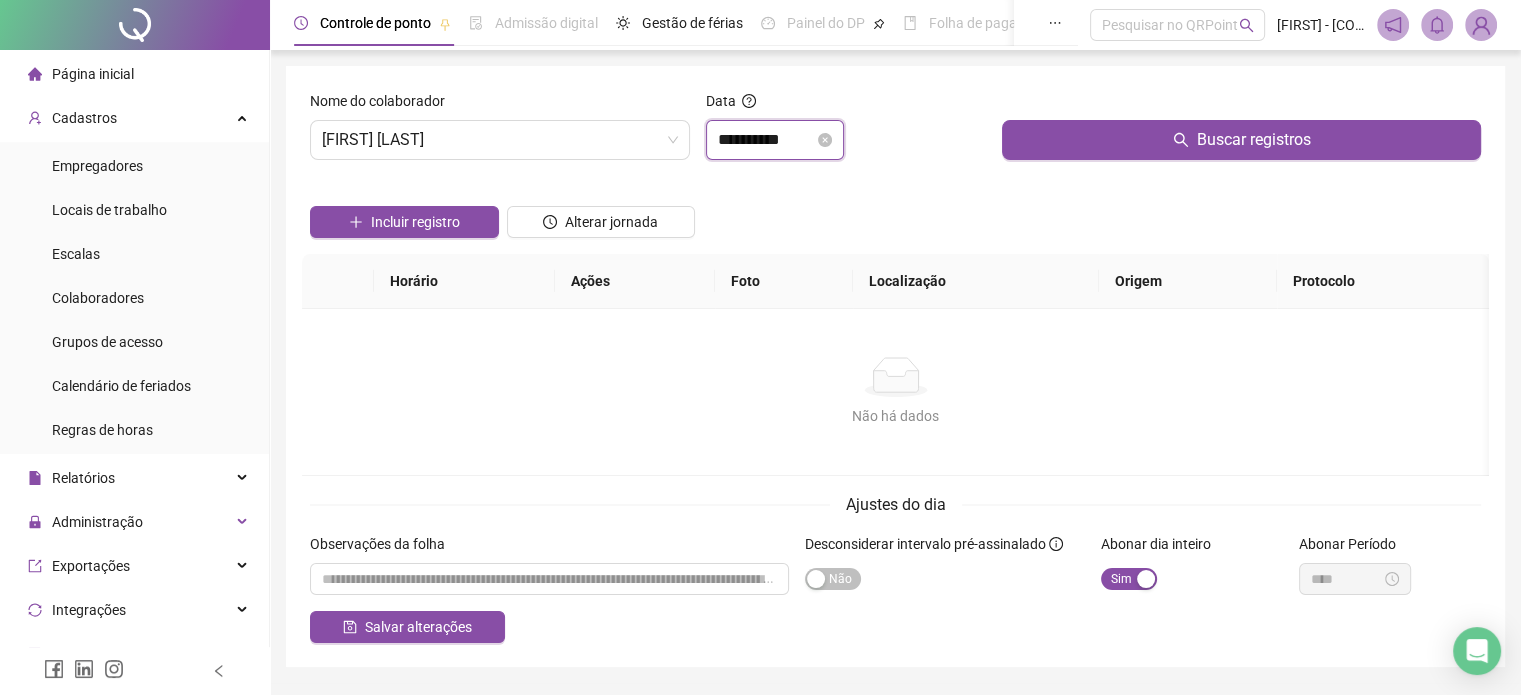 click on "**********" at bounding box center [766, 140] 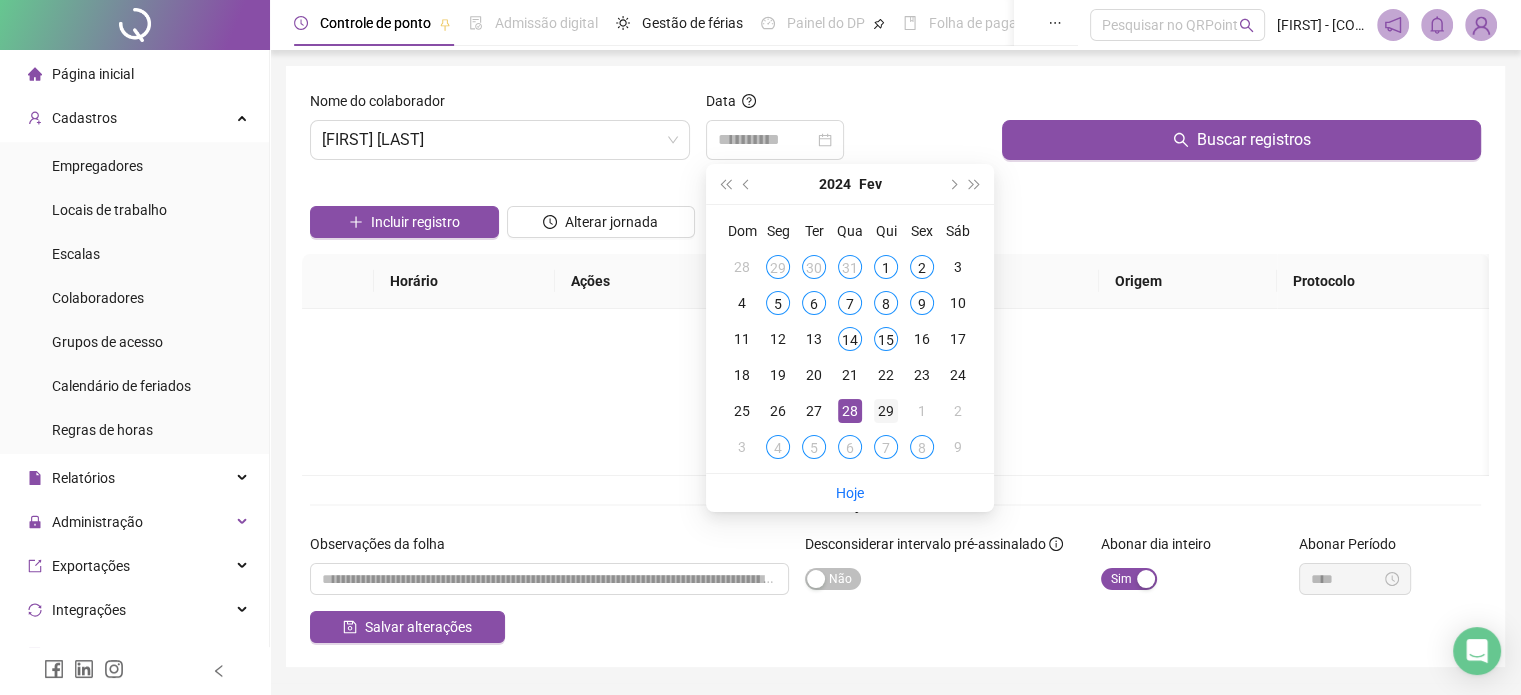 click on "29" at bounding box center [886, 411] 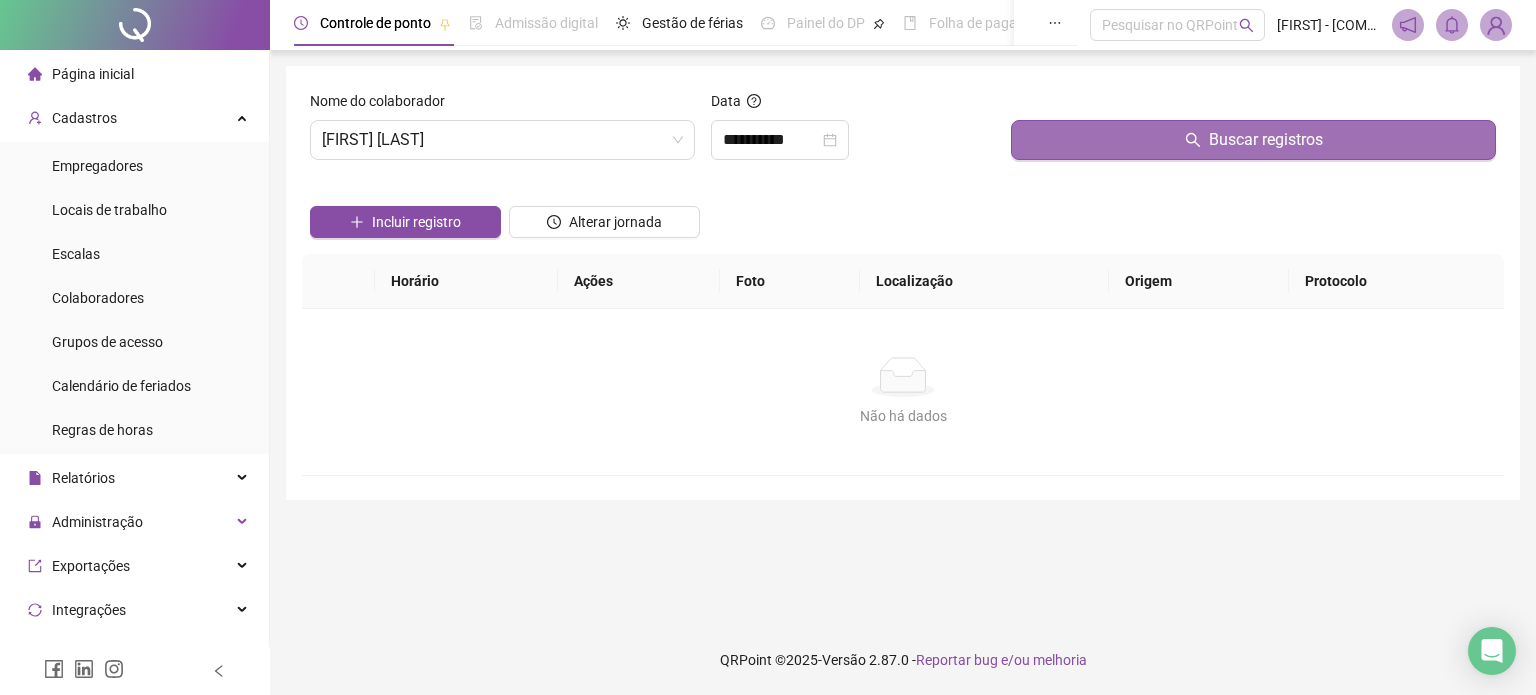 click on "Buscar registros" at bounding box center [1253, 140] 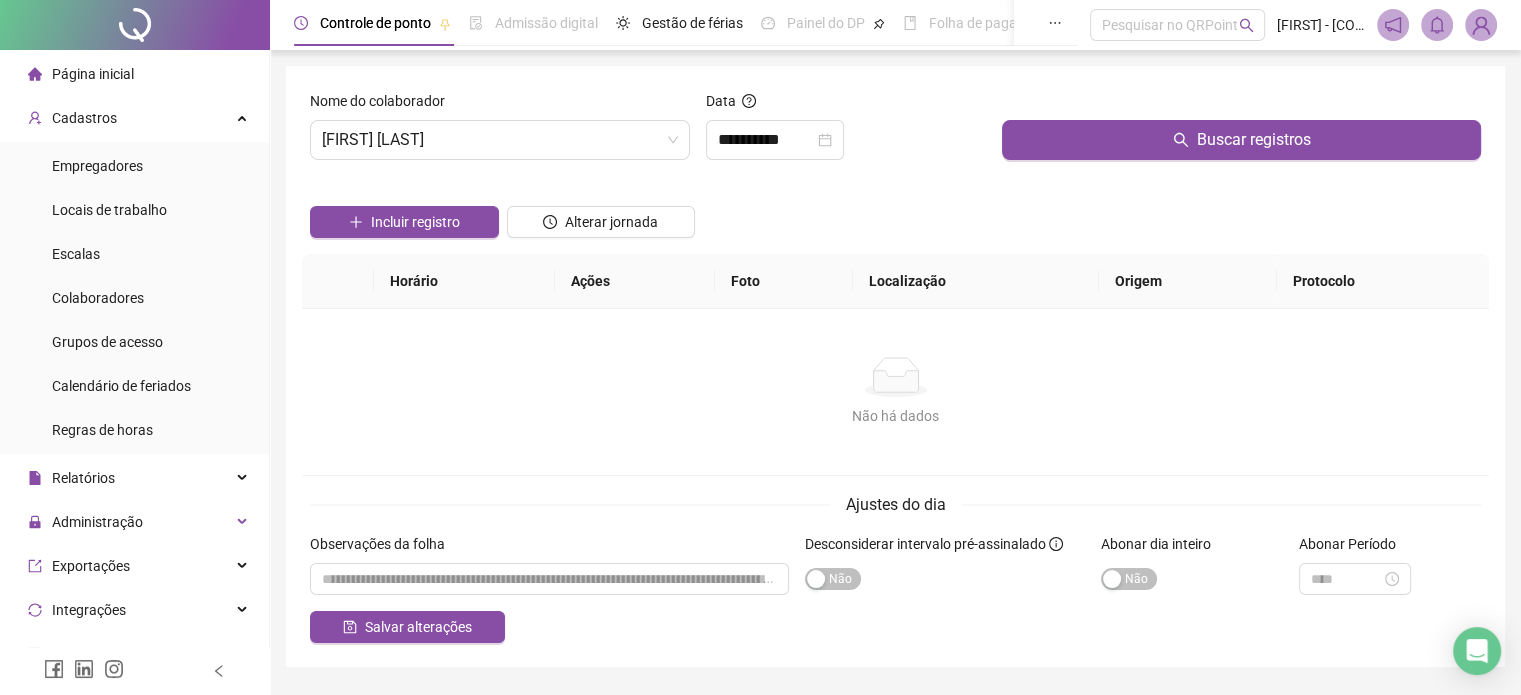 click on "Incluir registro   Alterar jornada" at bounding box center [895, 215] 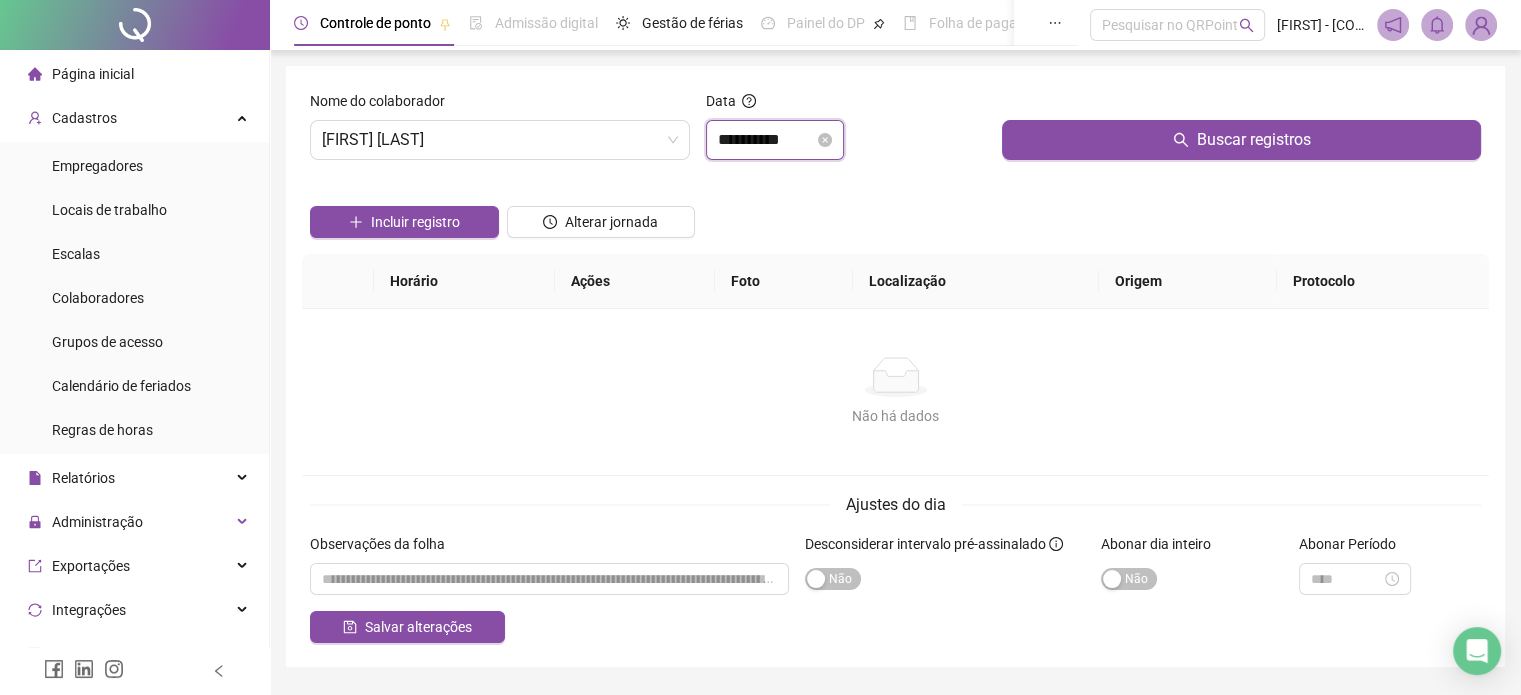 click on "**********" at bounding box center (766, 140) 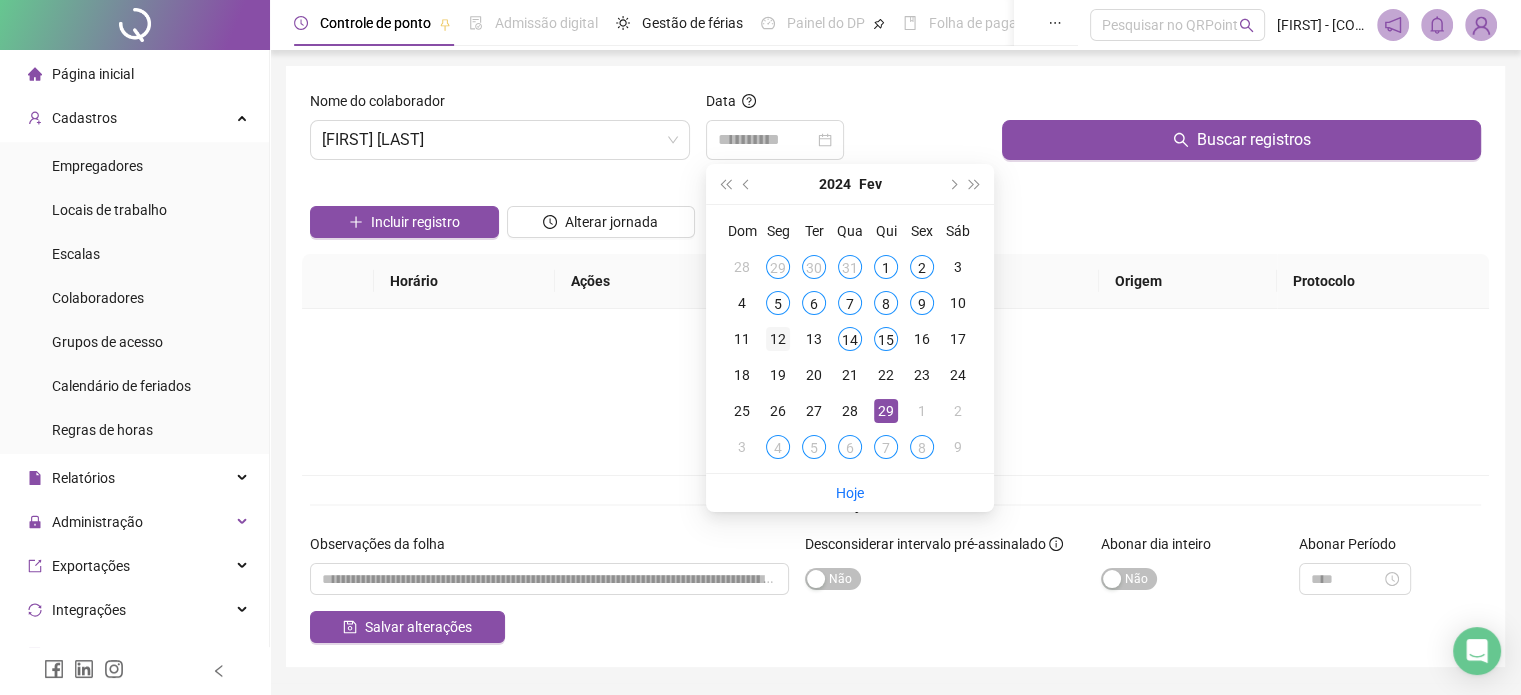 click on "12" at bounding box center (778, 339) 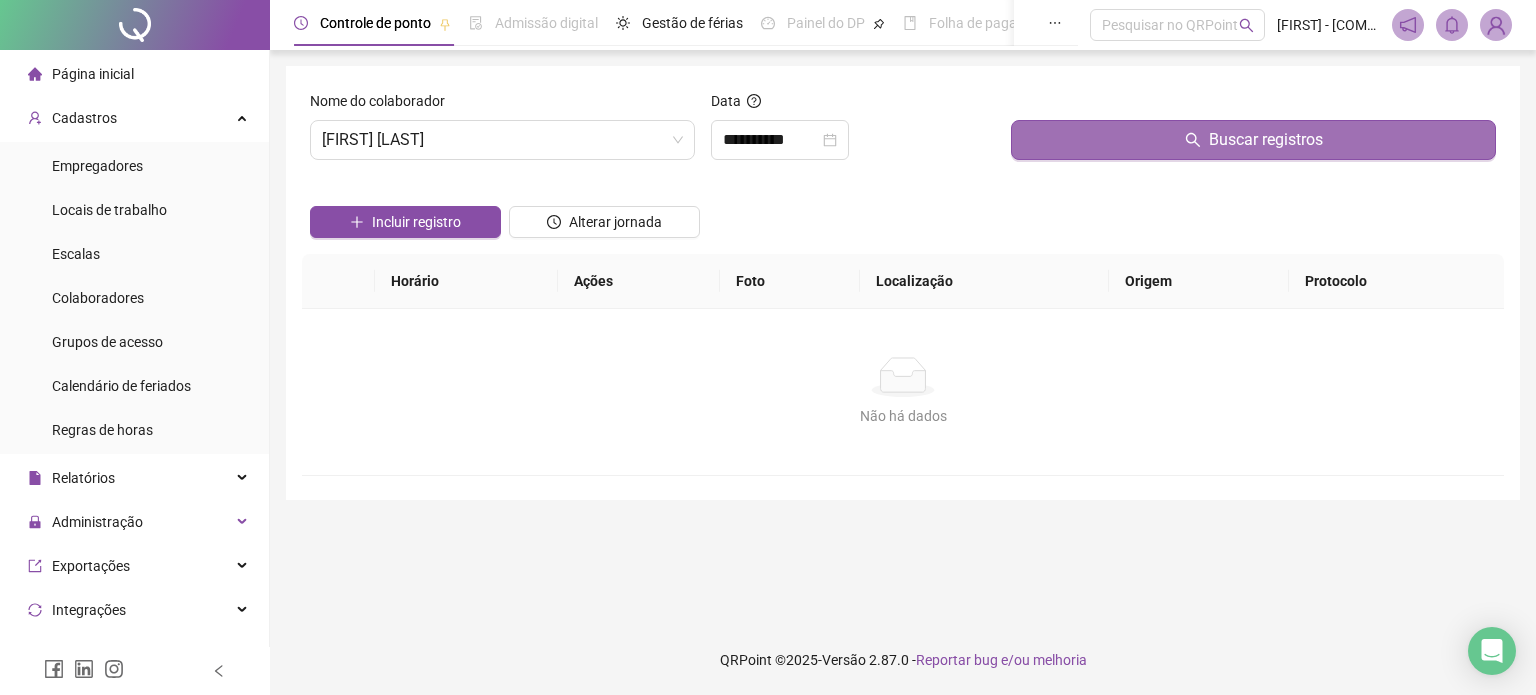click on "Buscar registros" at bounding box center [1253, 140] 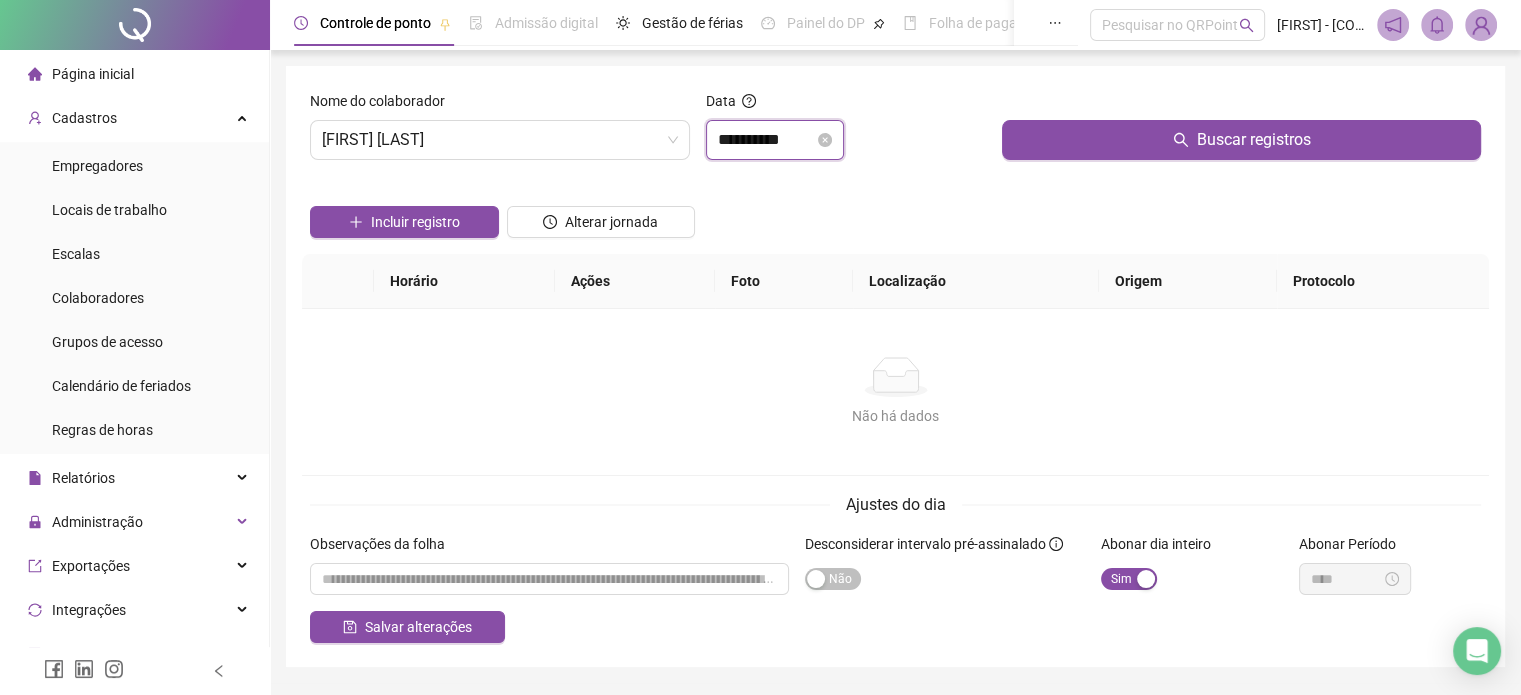 click on "**********" at bounding box center (766, 140) 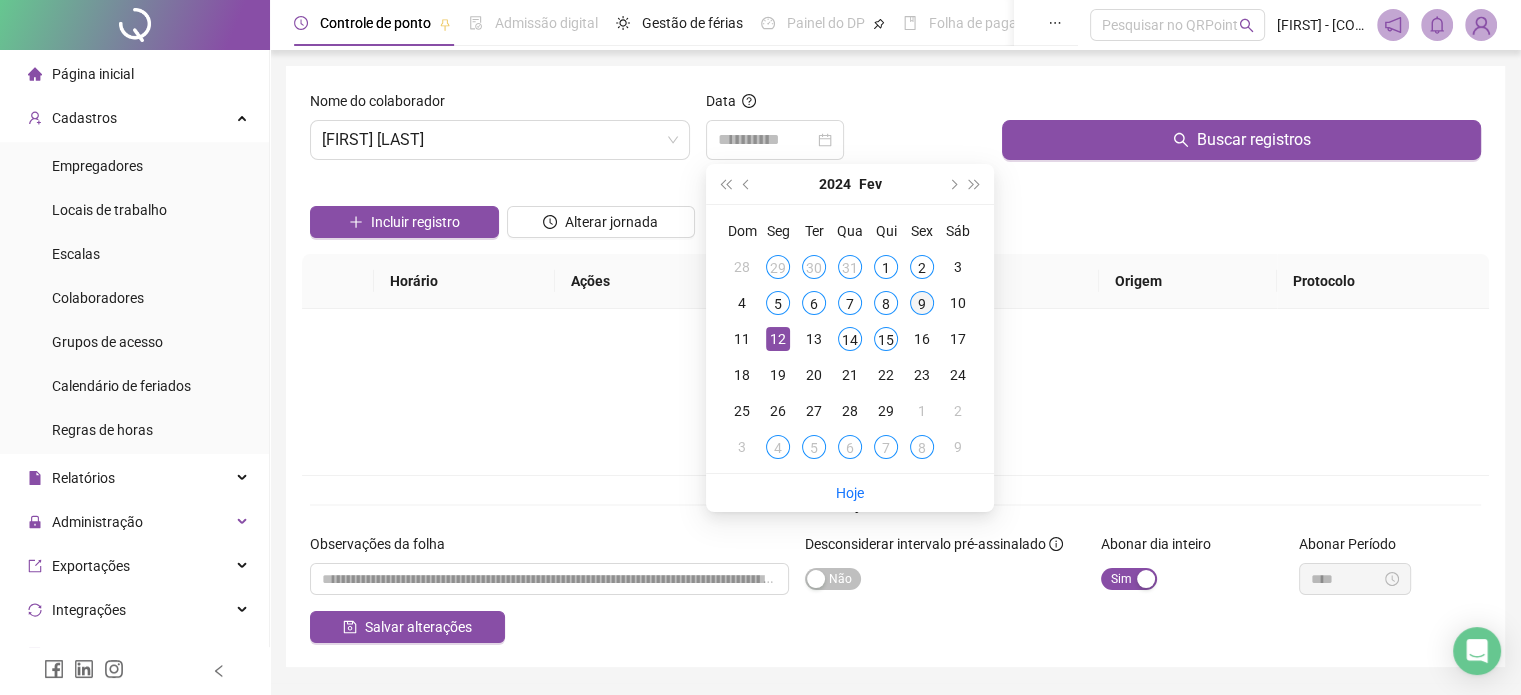 click on "9" at bounding box center [922, 303] 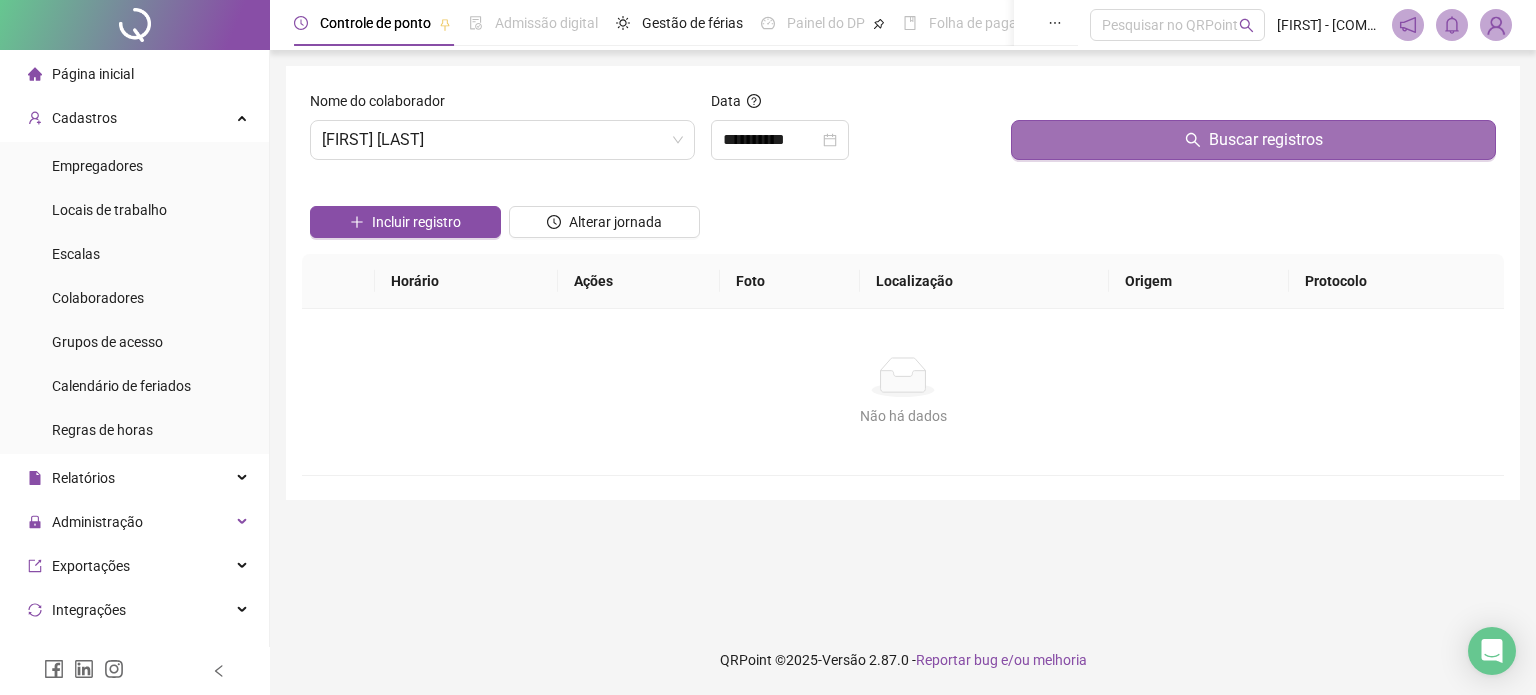 click on "Buscar registros" at bounding box center (1253, 140) 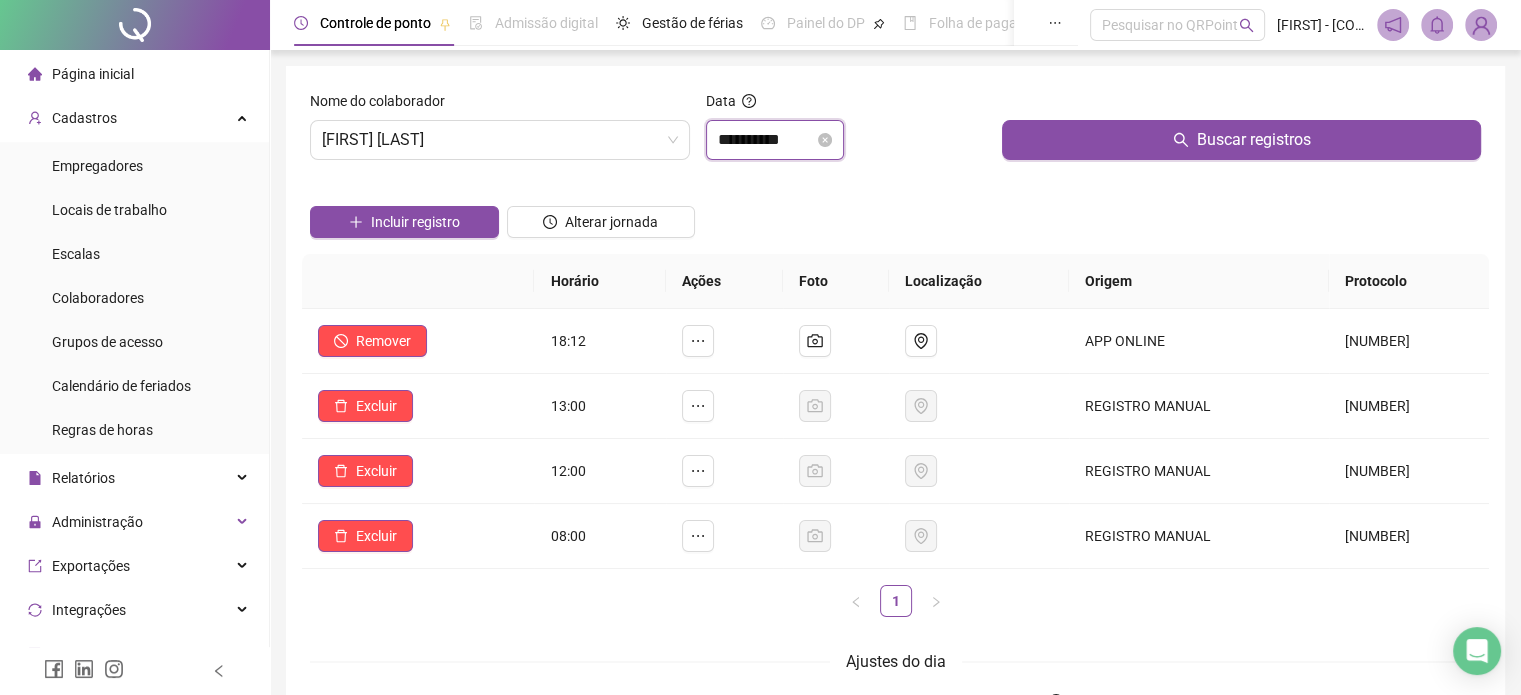 click on "**********" at bounding box center [766, 140] 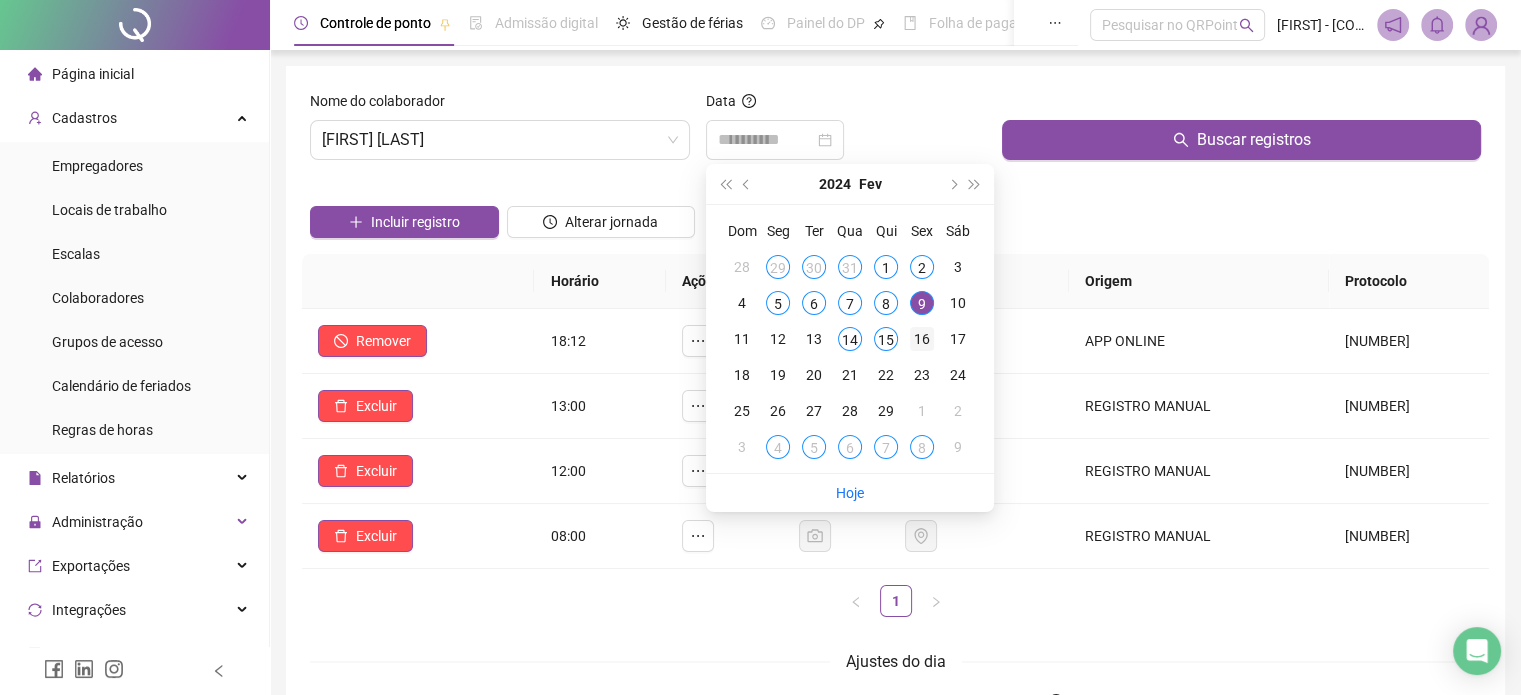 click on "16" at bounding box center [922, 339] 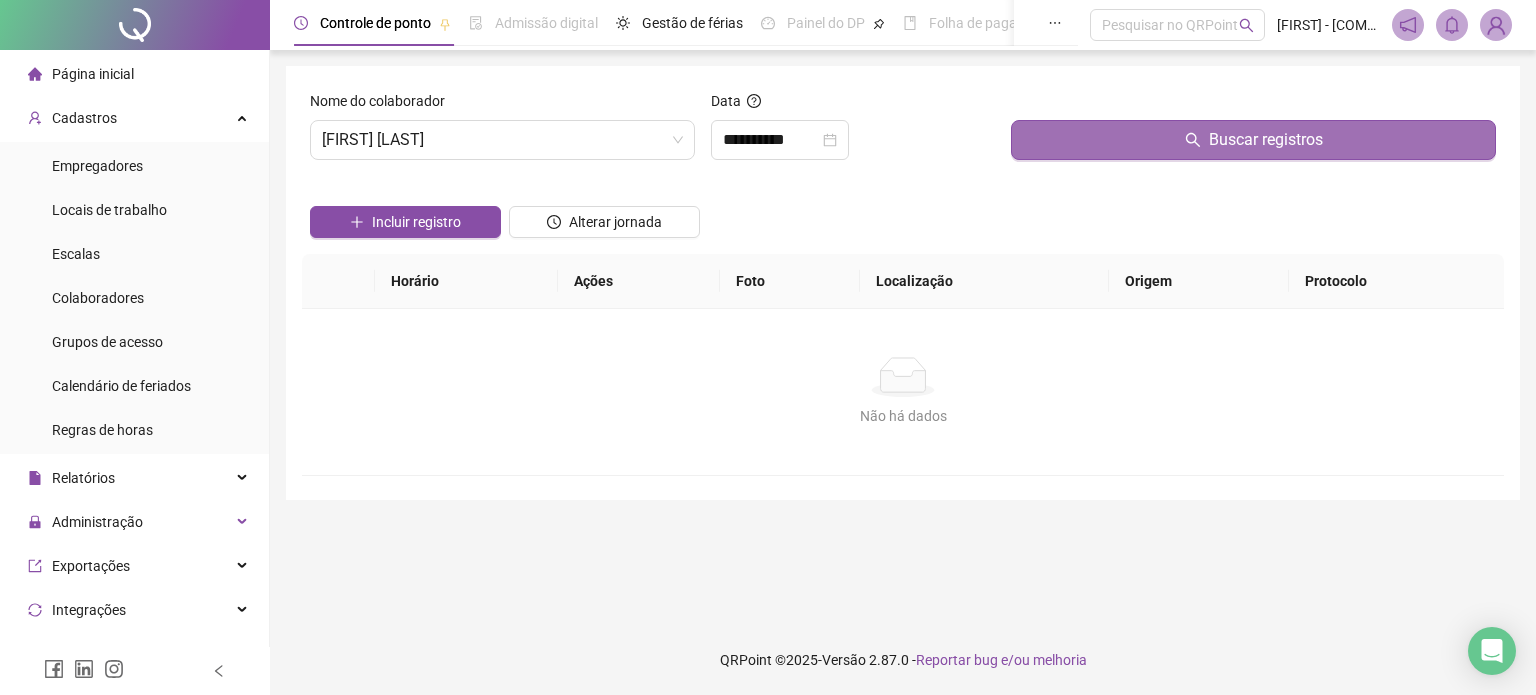 click on "Buscar registros" at bounding box center (1253, 140) 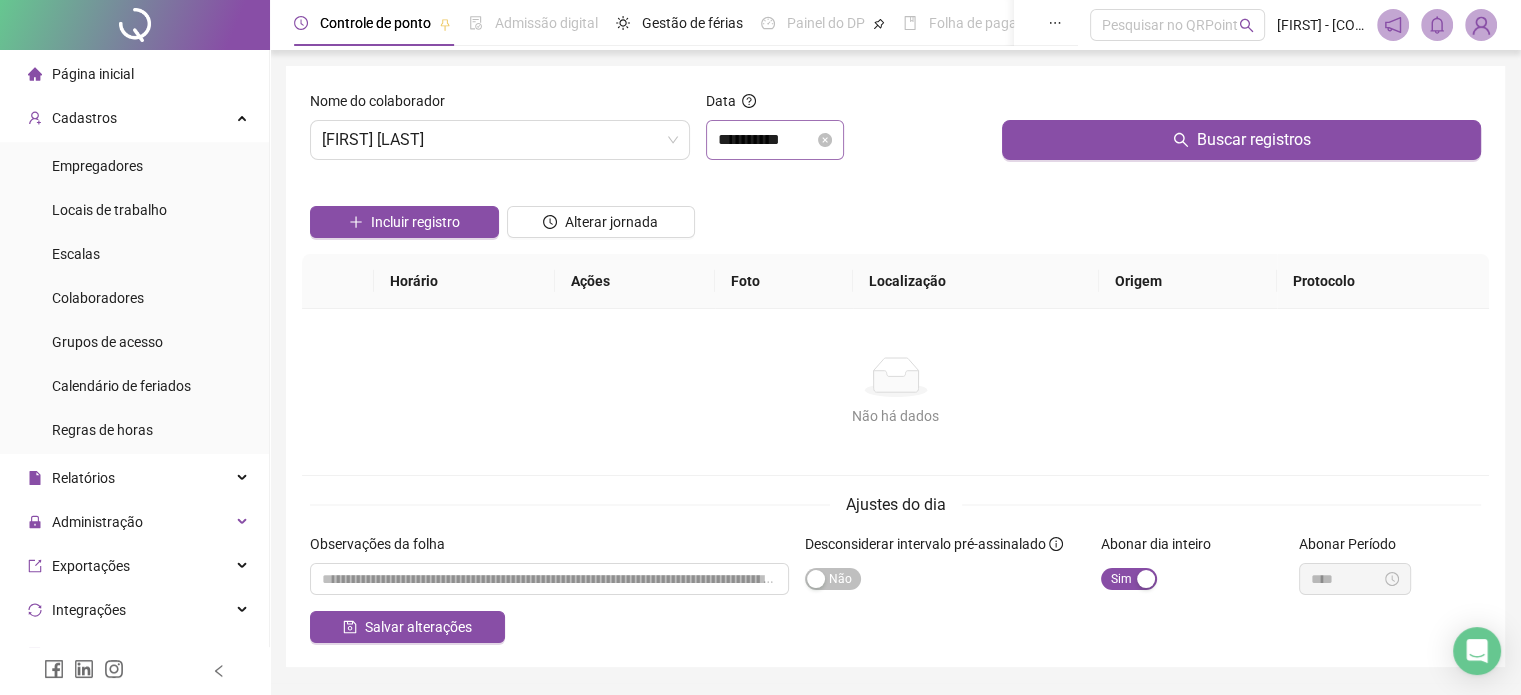click on "**********" at bounding box center (775, 140) 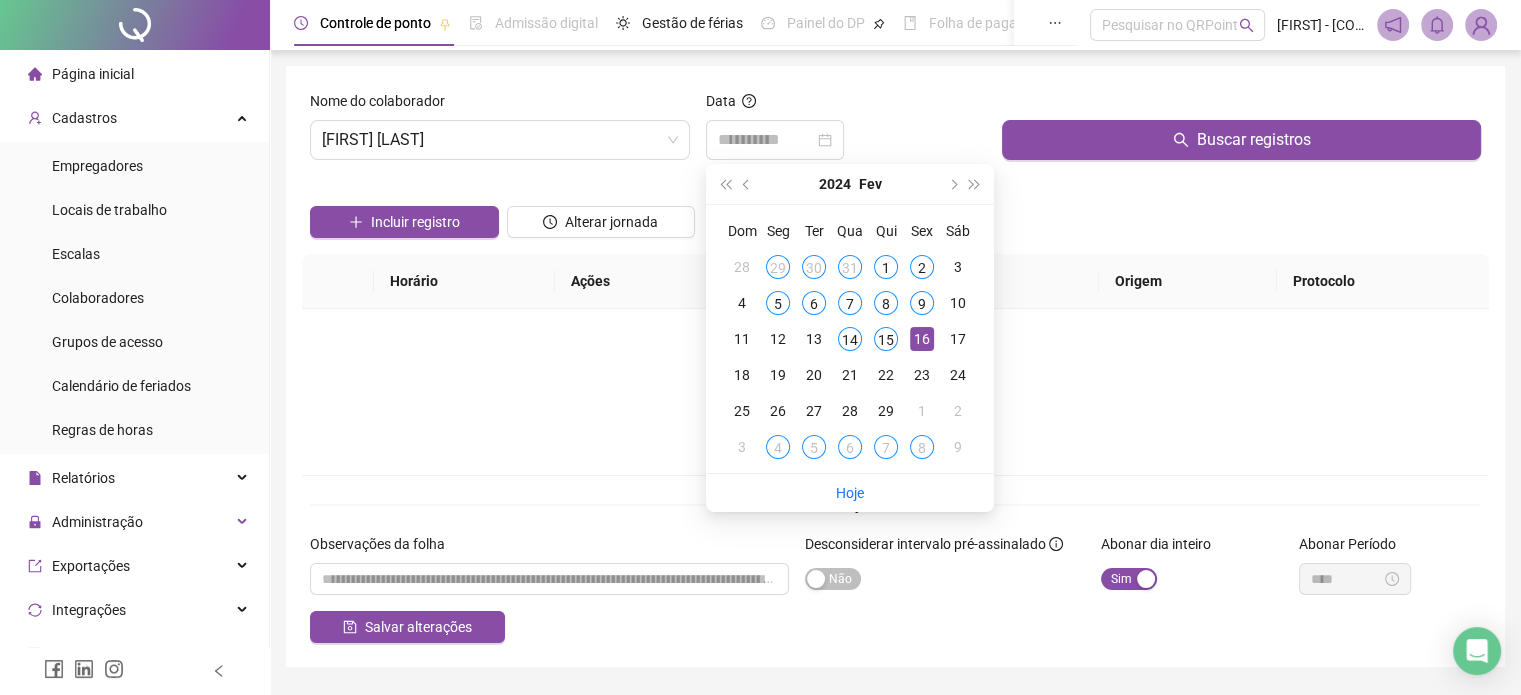 click on "23" at bounding box center [922, 375] 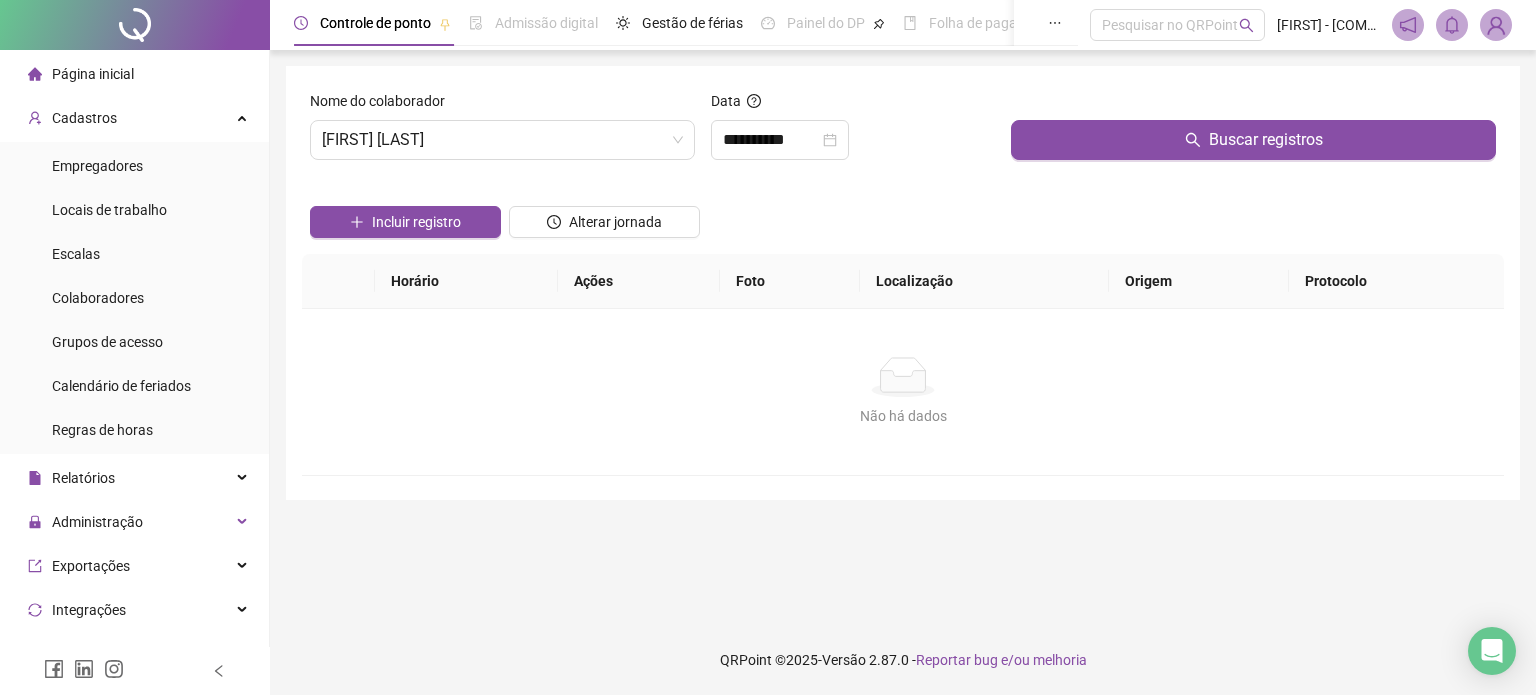 click on "Buscar registros" at bounding box center [1253, 133] 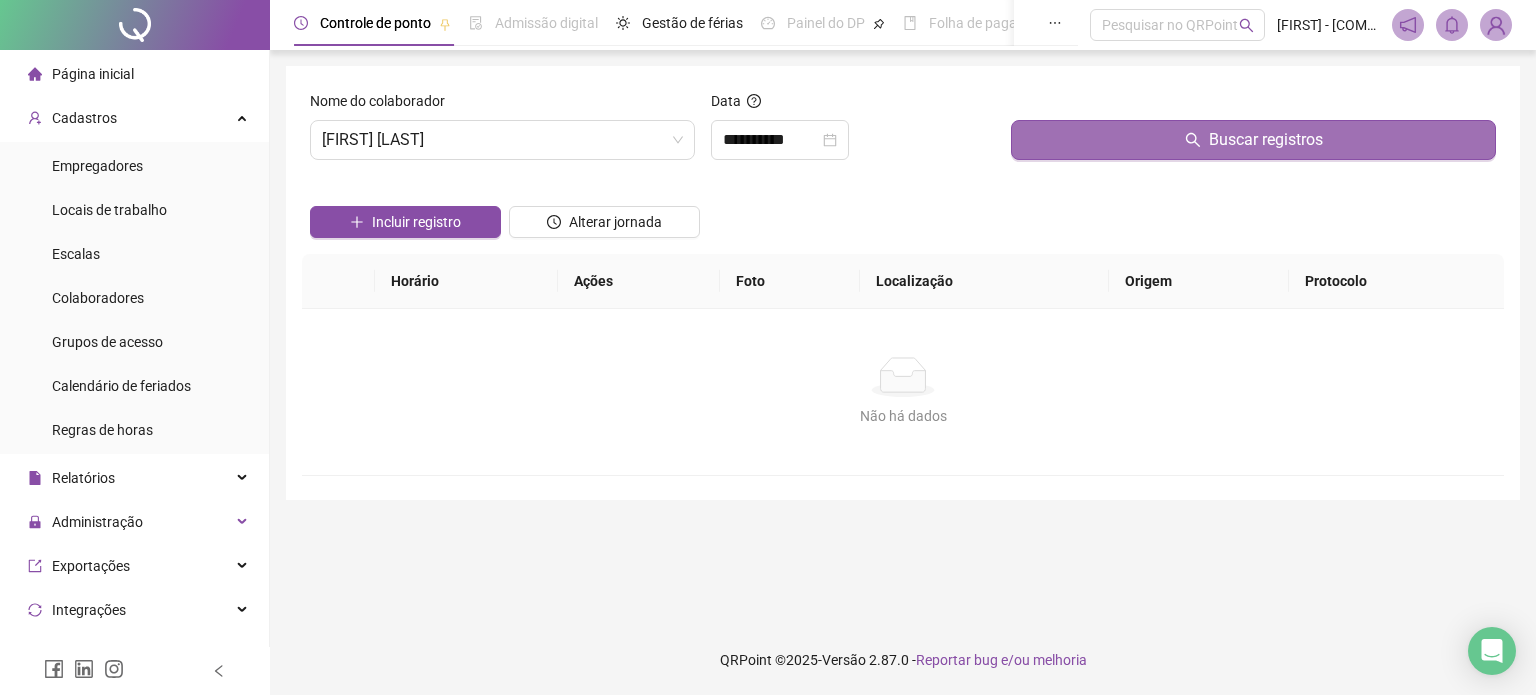 click on "Buscar registros" at bounding box center (1253, 140) 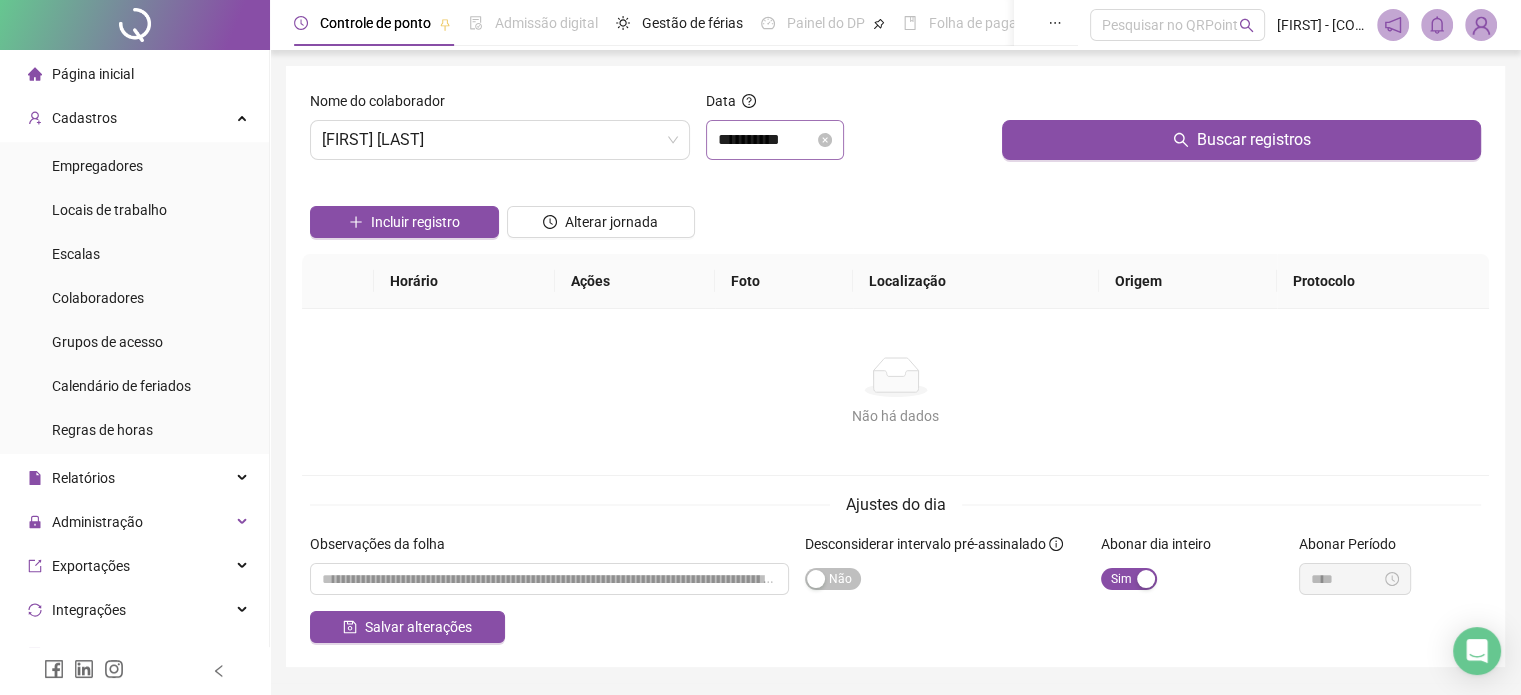 click on "**********" at bounding box center (775, 140) 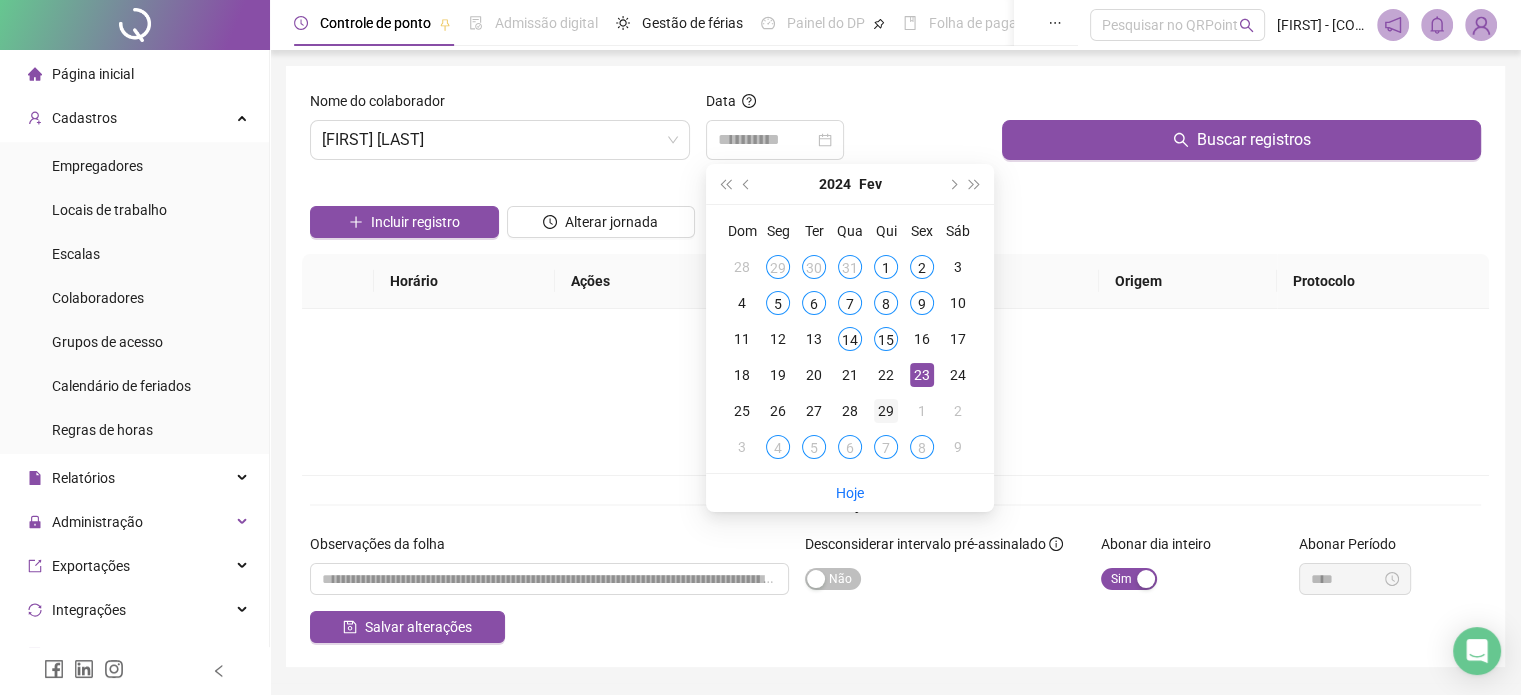 click on "29" at bounding box center (886, 411) 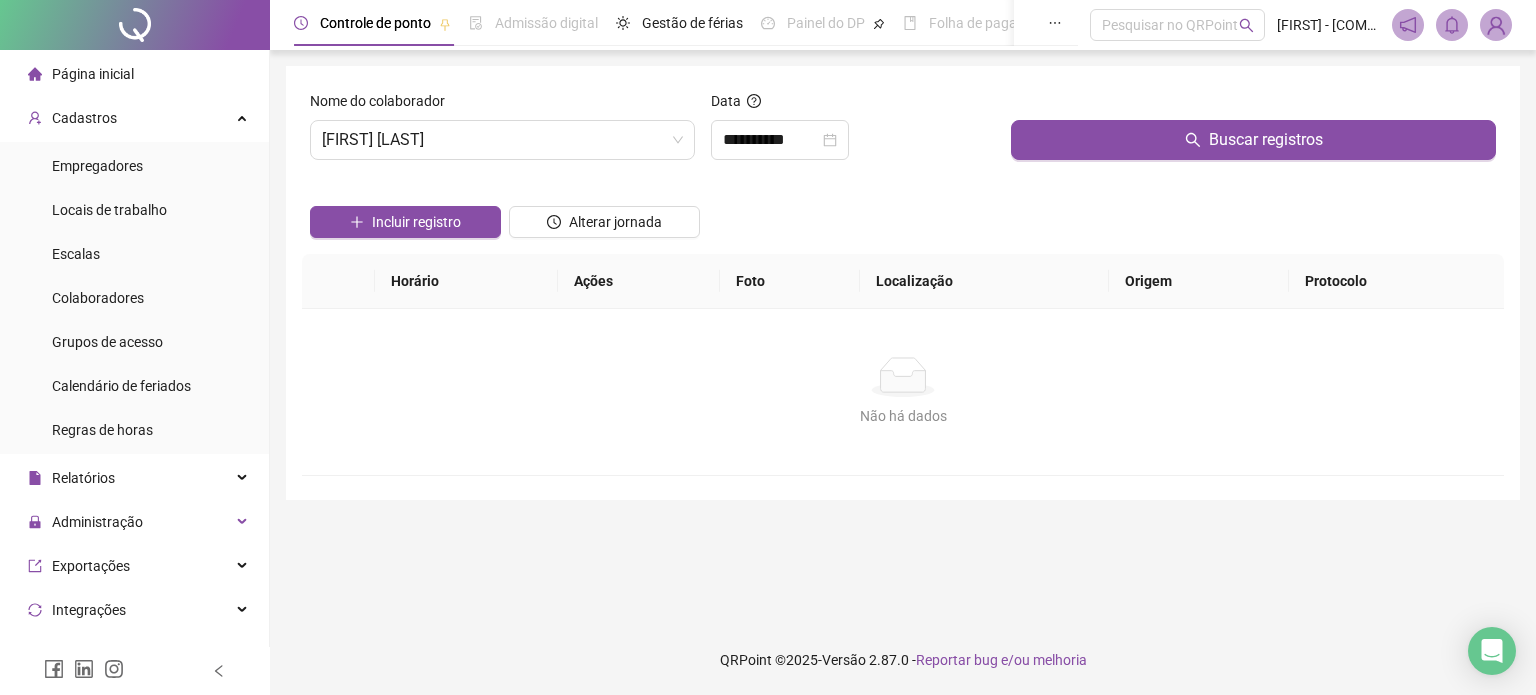 click on "Buscar registros" at bounding box center [1253, 133] 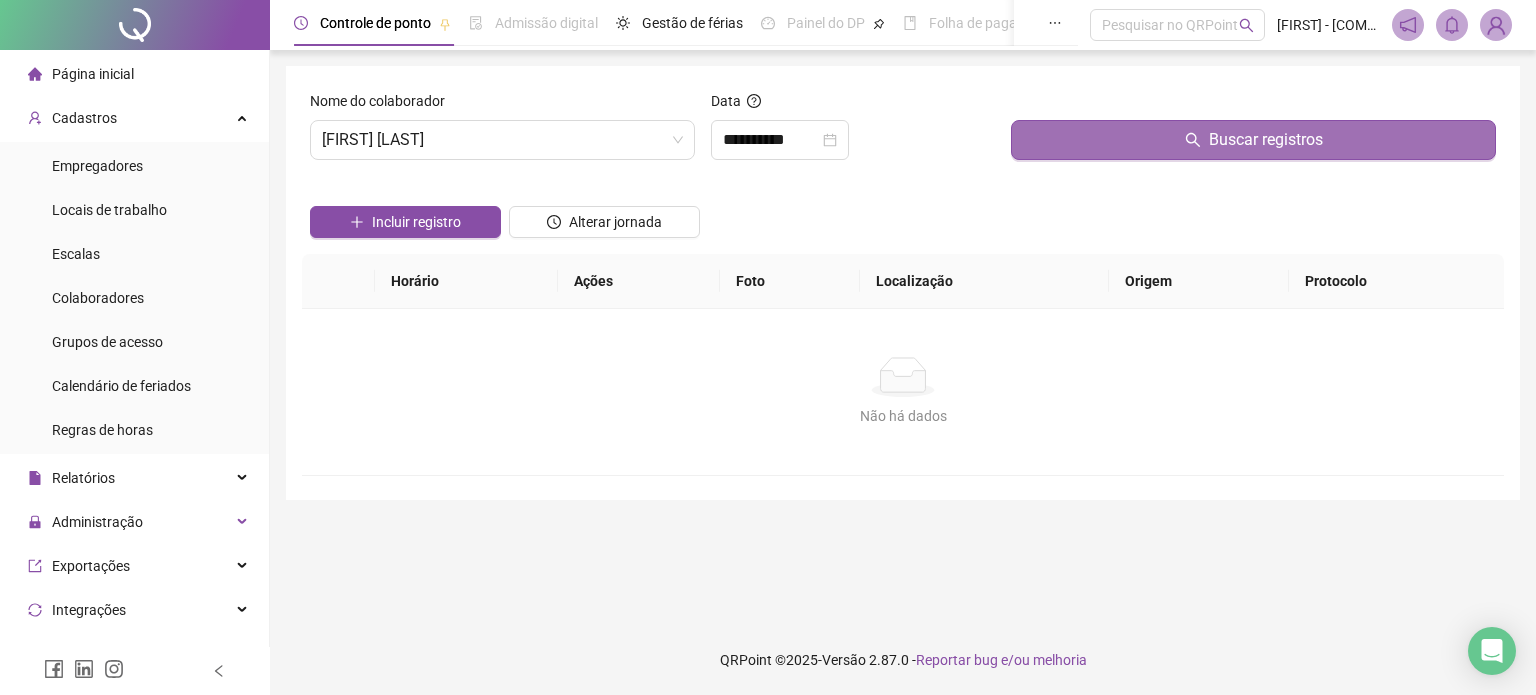 click on "Buscar registros" at bounding box center (1253, 140) 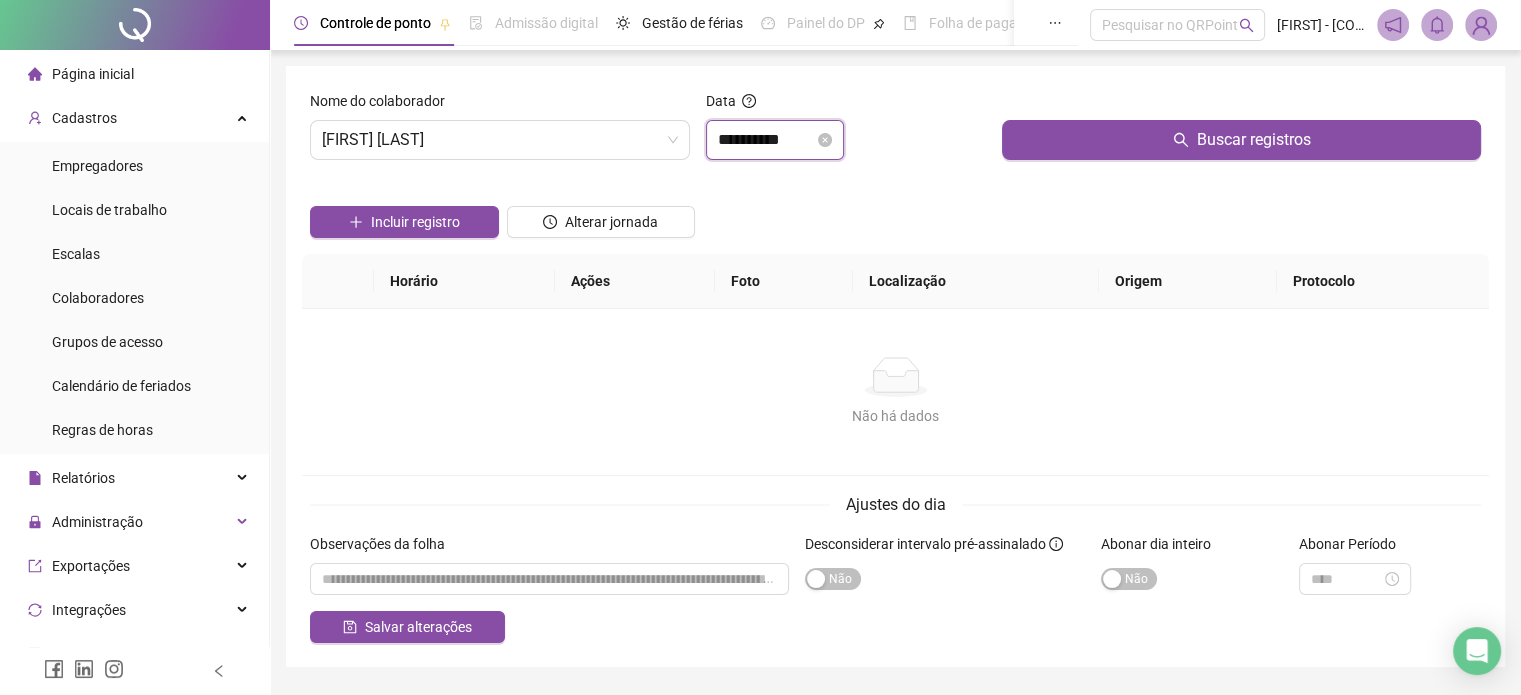 click on "**********" at bounding box center [766, 140] 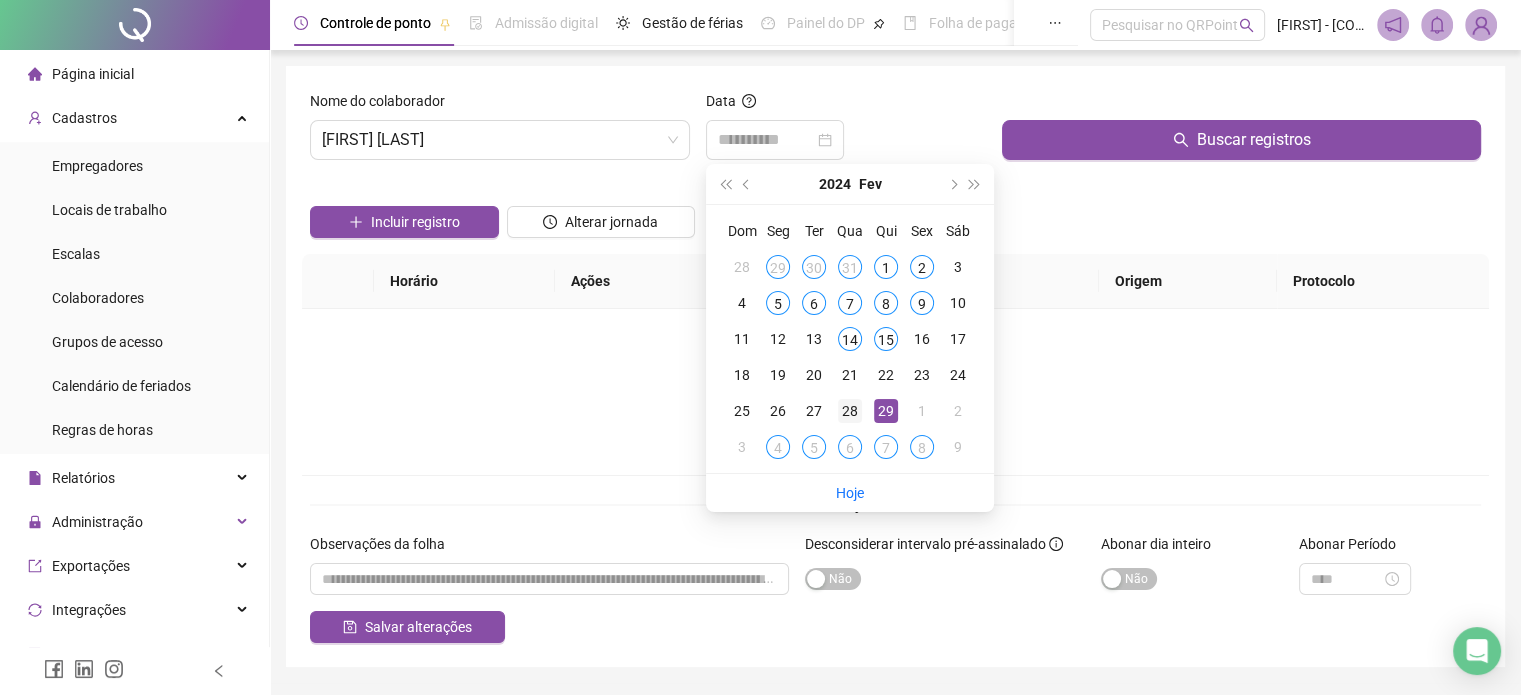 click on "28" at bounding box center [850, 411] 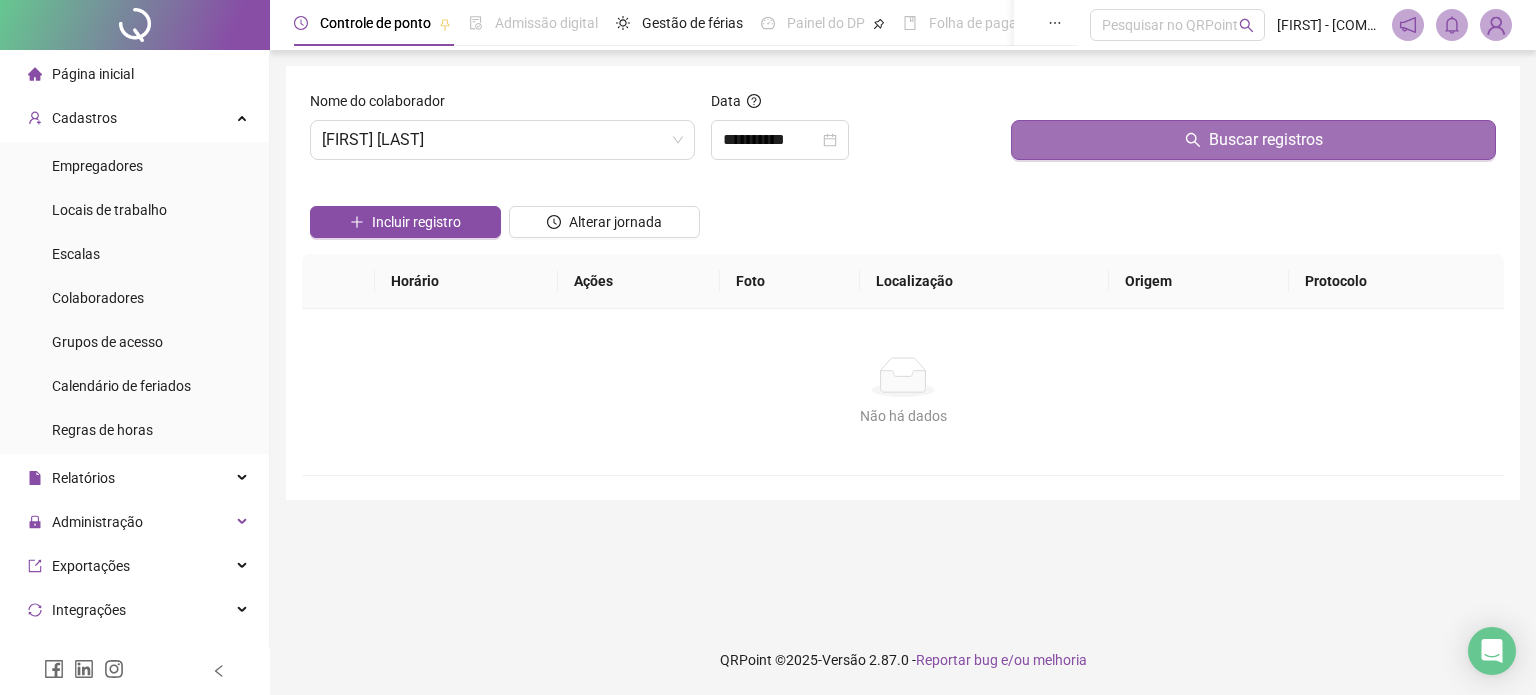 click on "Buscar registros" at bounding box center [1253, 140] 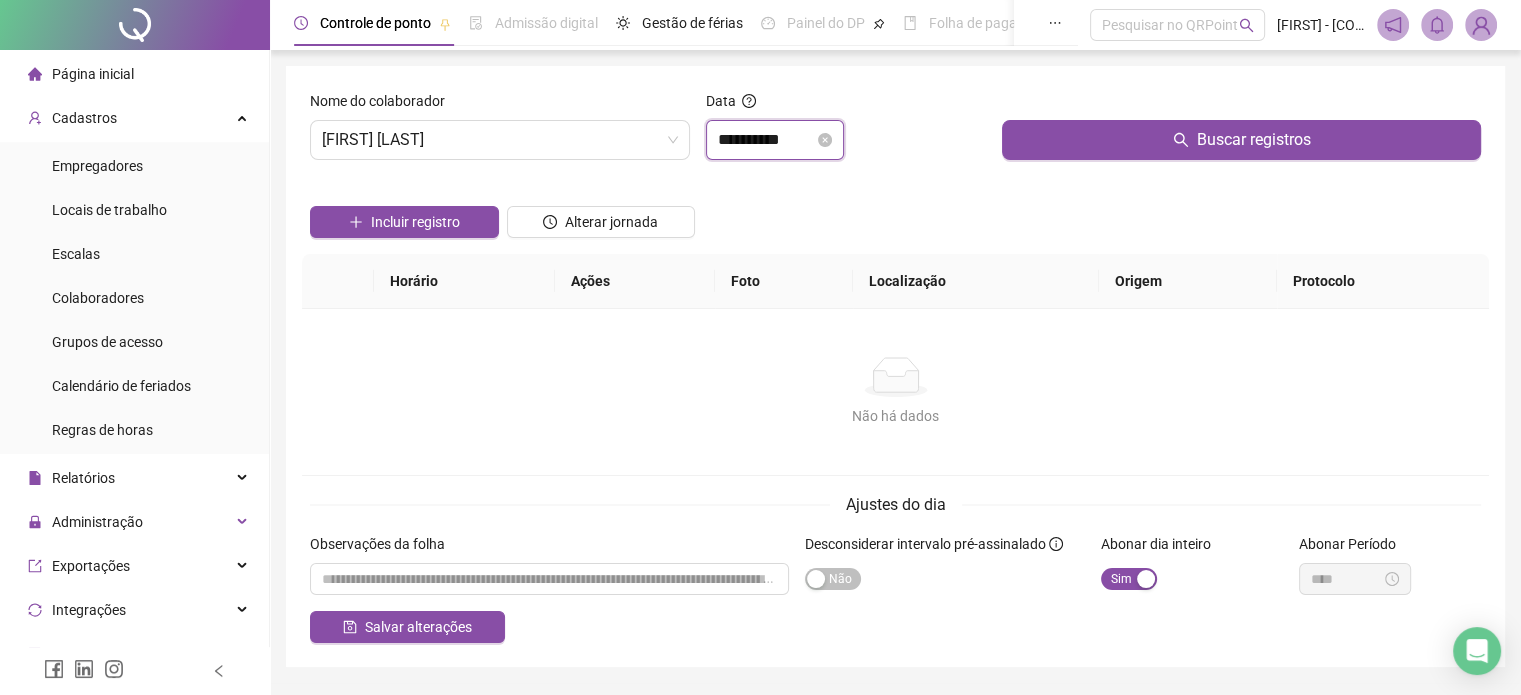 click on "**********" at bounding box center [766, 140] 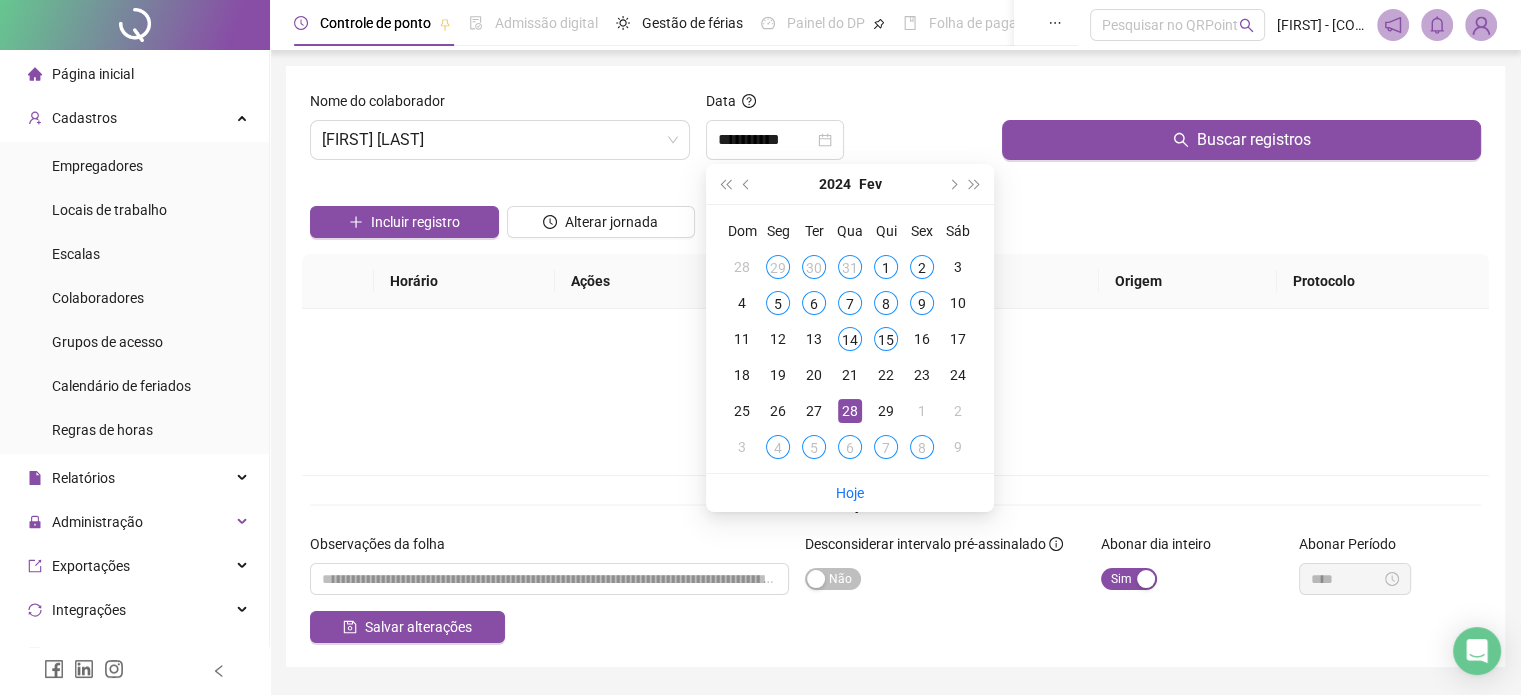 click at bounding box center (952, 184) 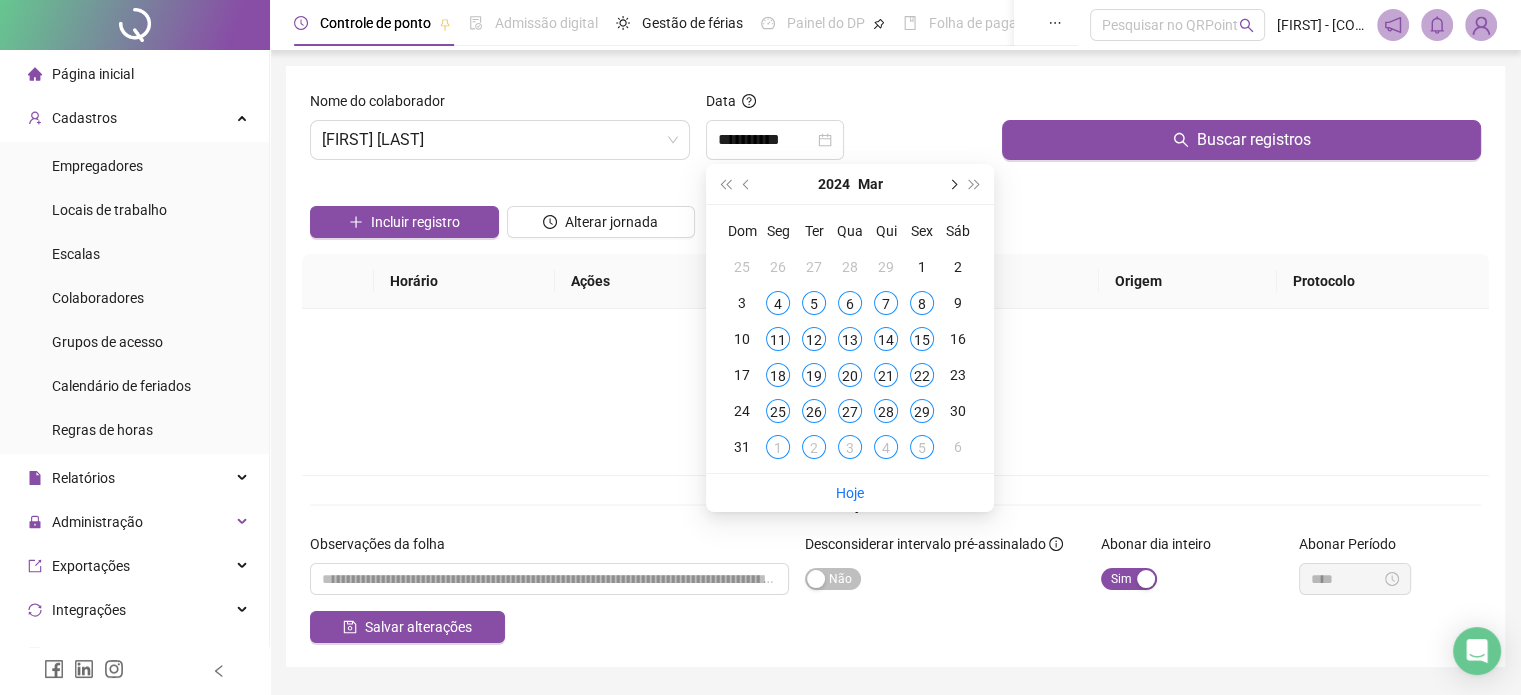click at bounding box center (952, 184) 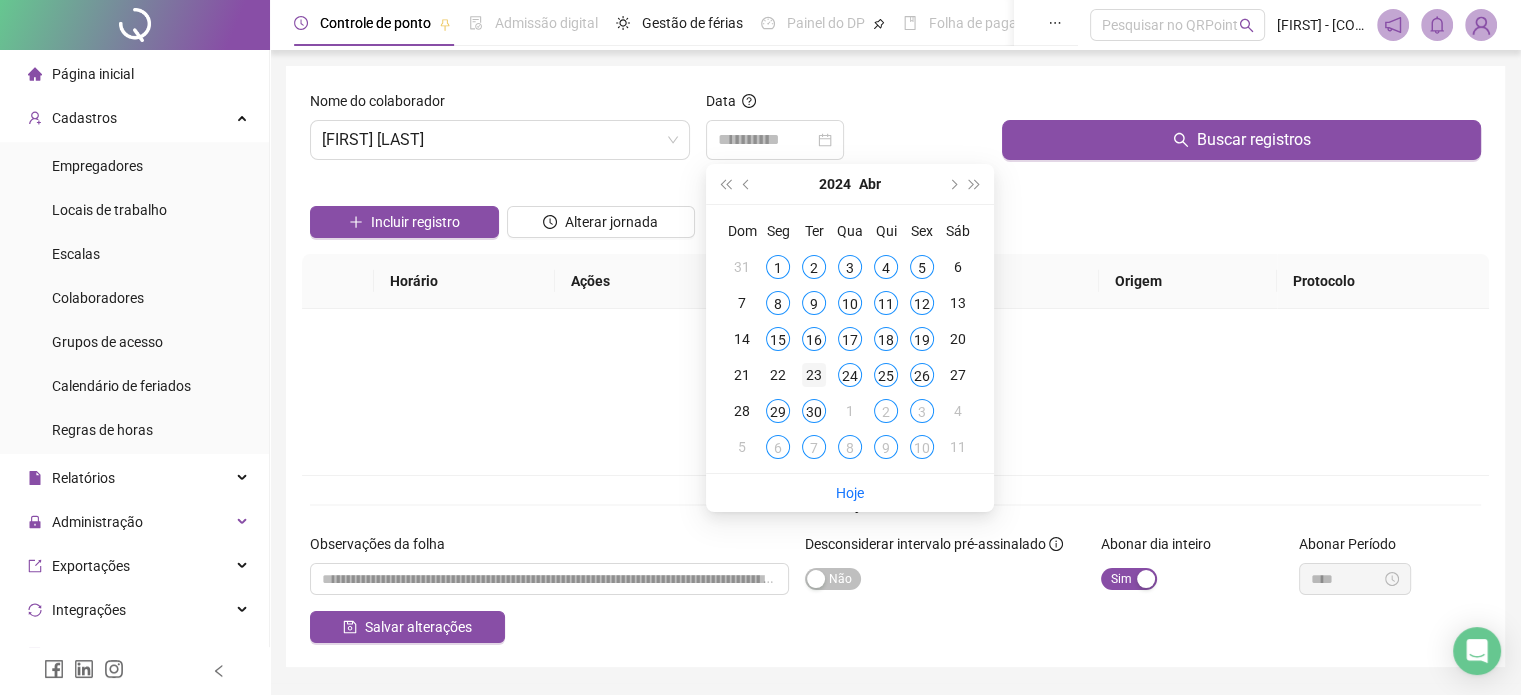 click on "23" at bounding box center (814, 375) 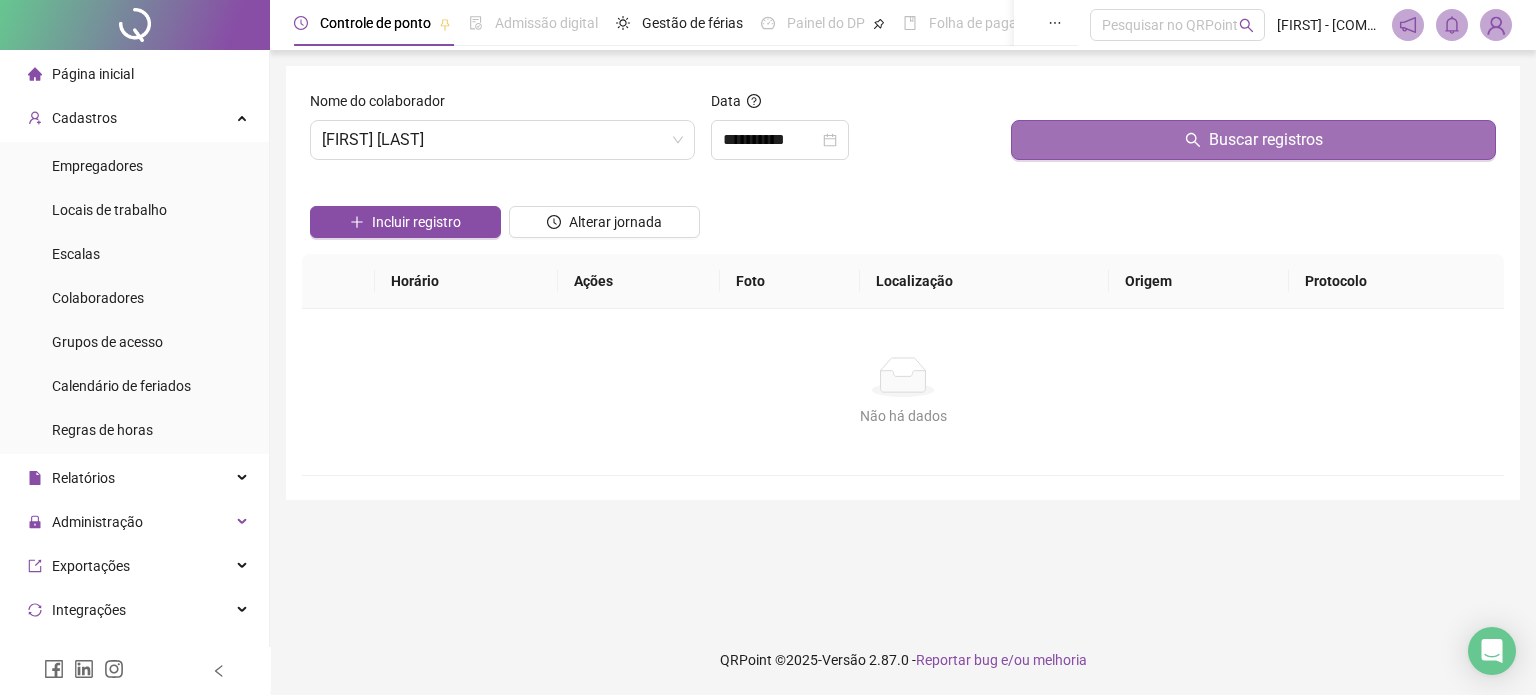 click on "Buscar registros" at bounding box center [1253, 140] 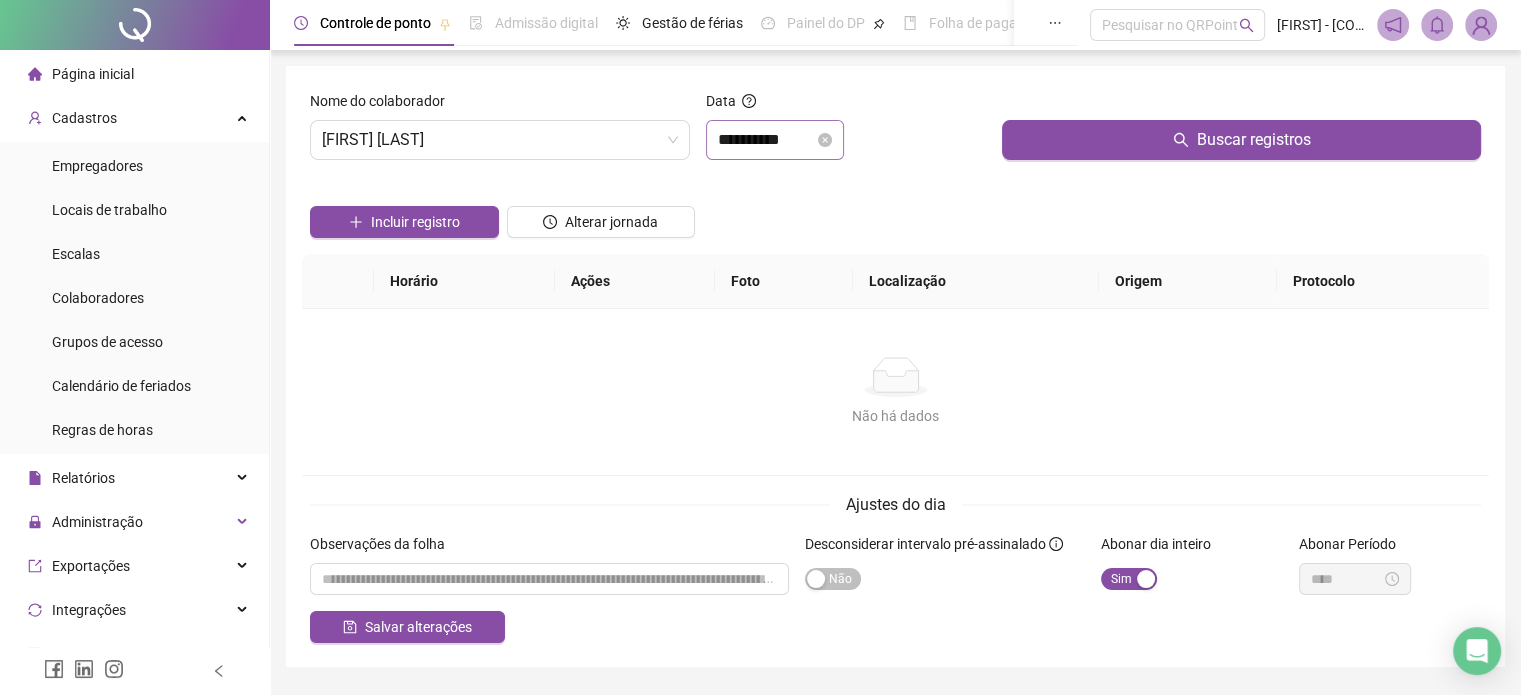 click on "**********" at bounding box center [775, 140] 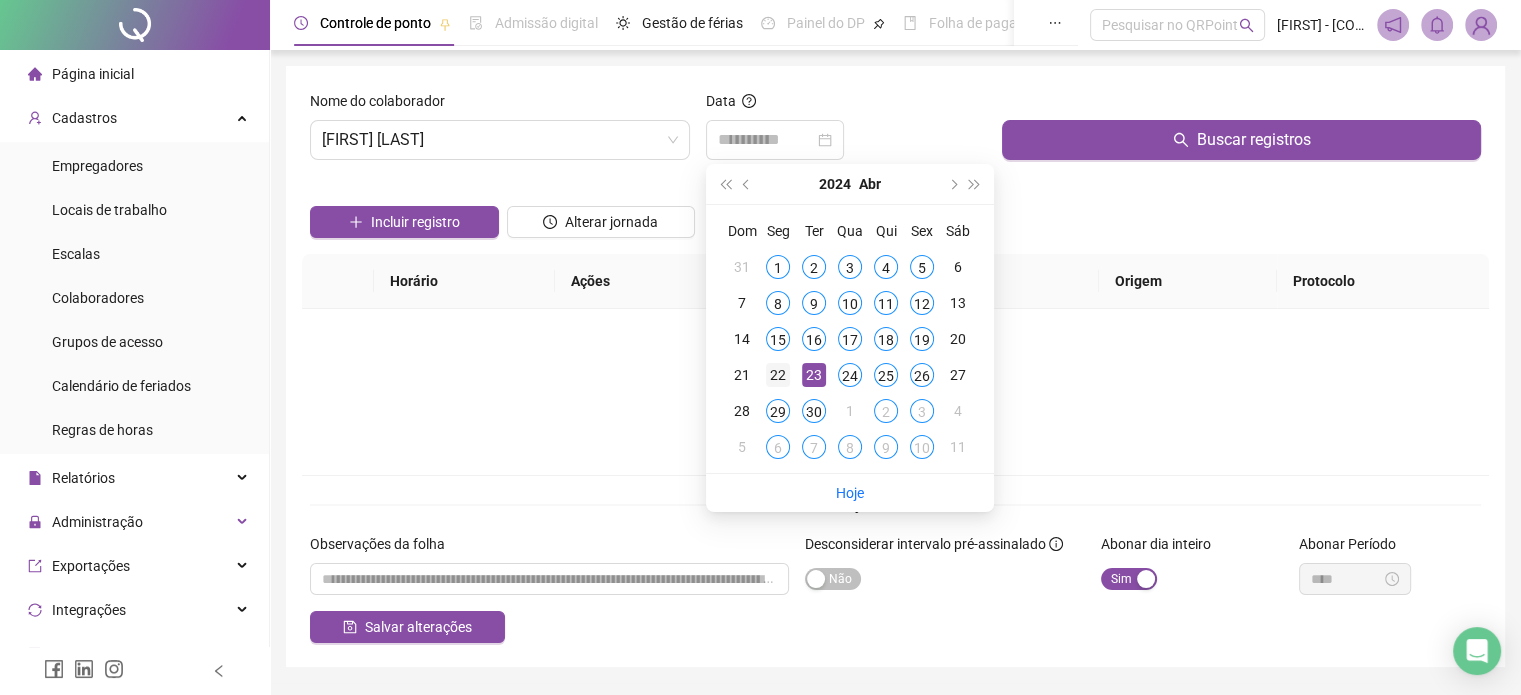 click on "22" at bounding box center [778, 375] 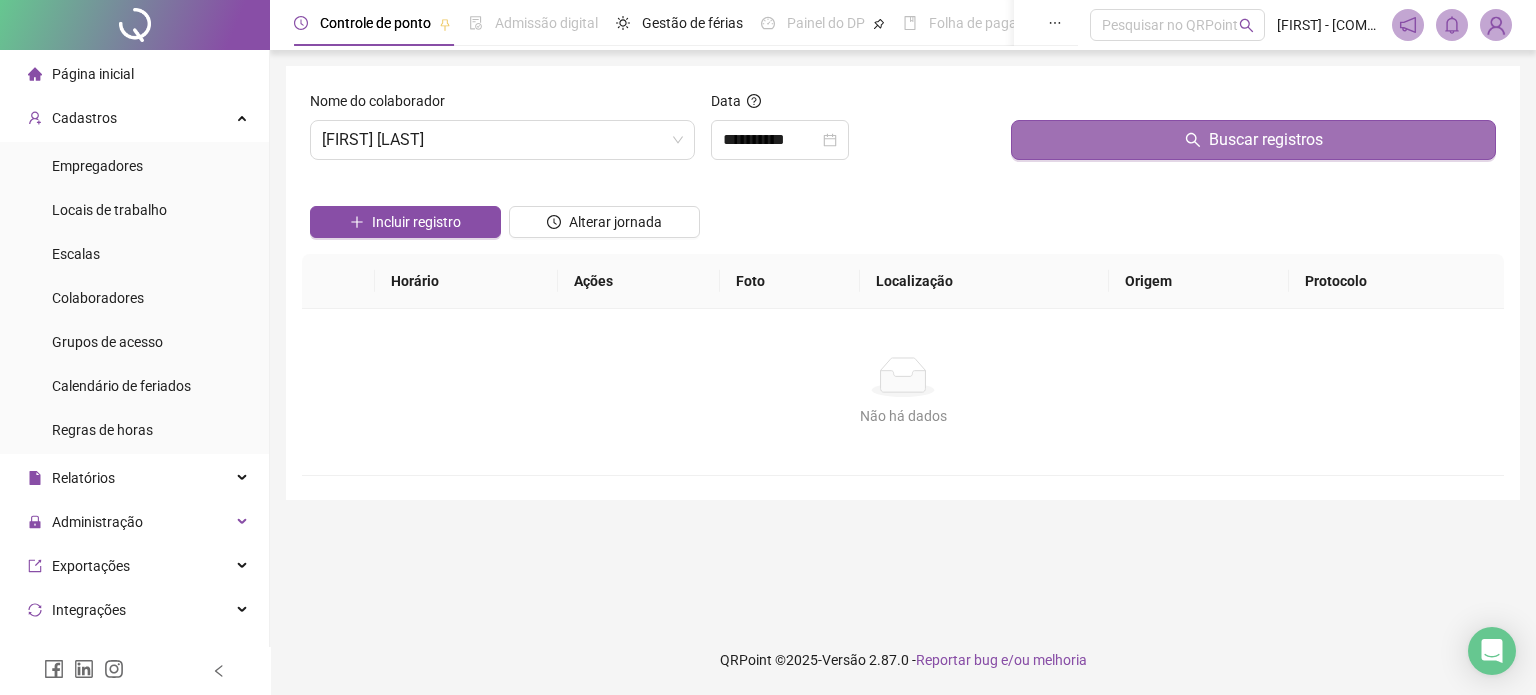 click on "Buscar registros" at bounding box center [1253, 140] 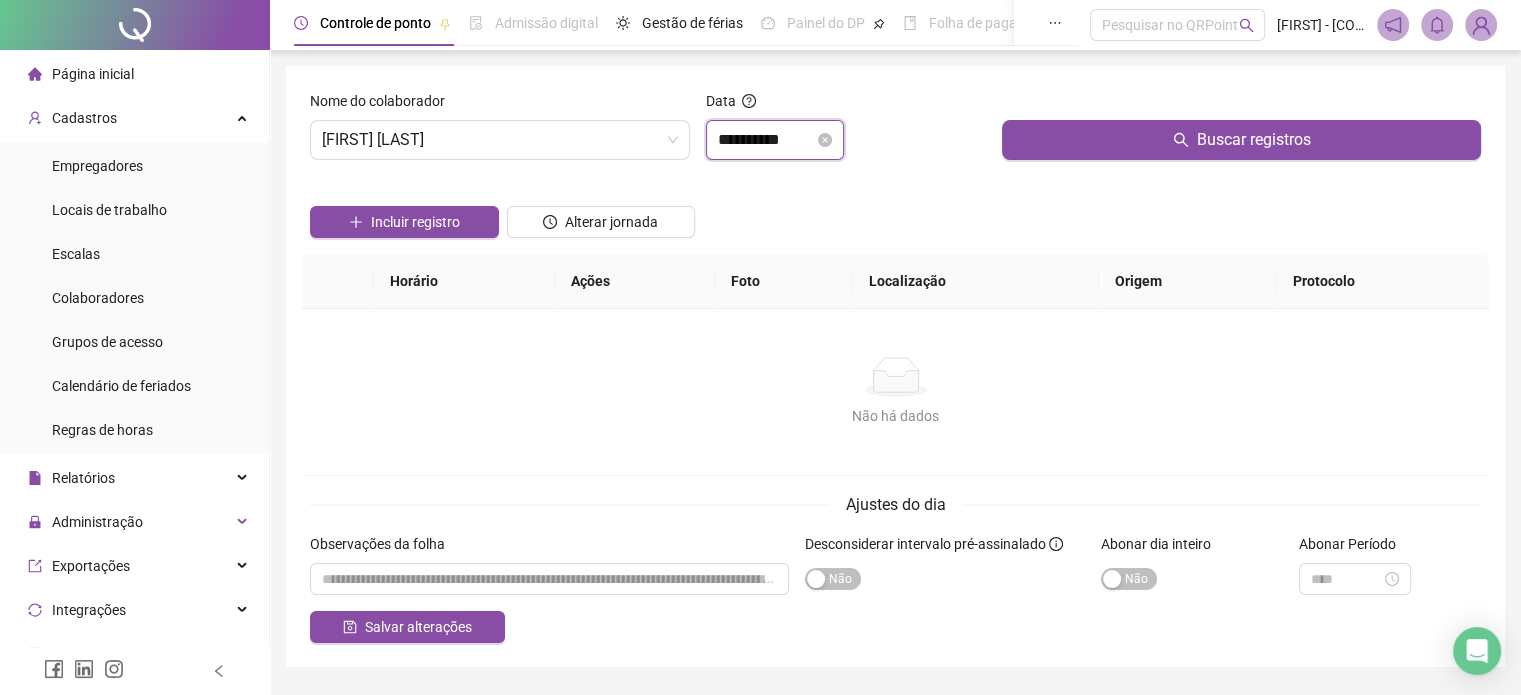 click on "**********" at bounding box center (766, 140) 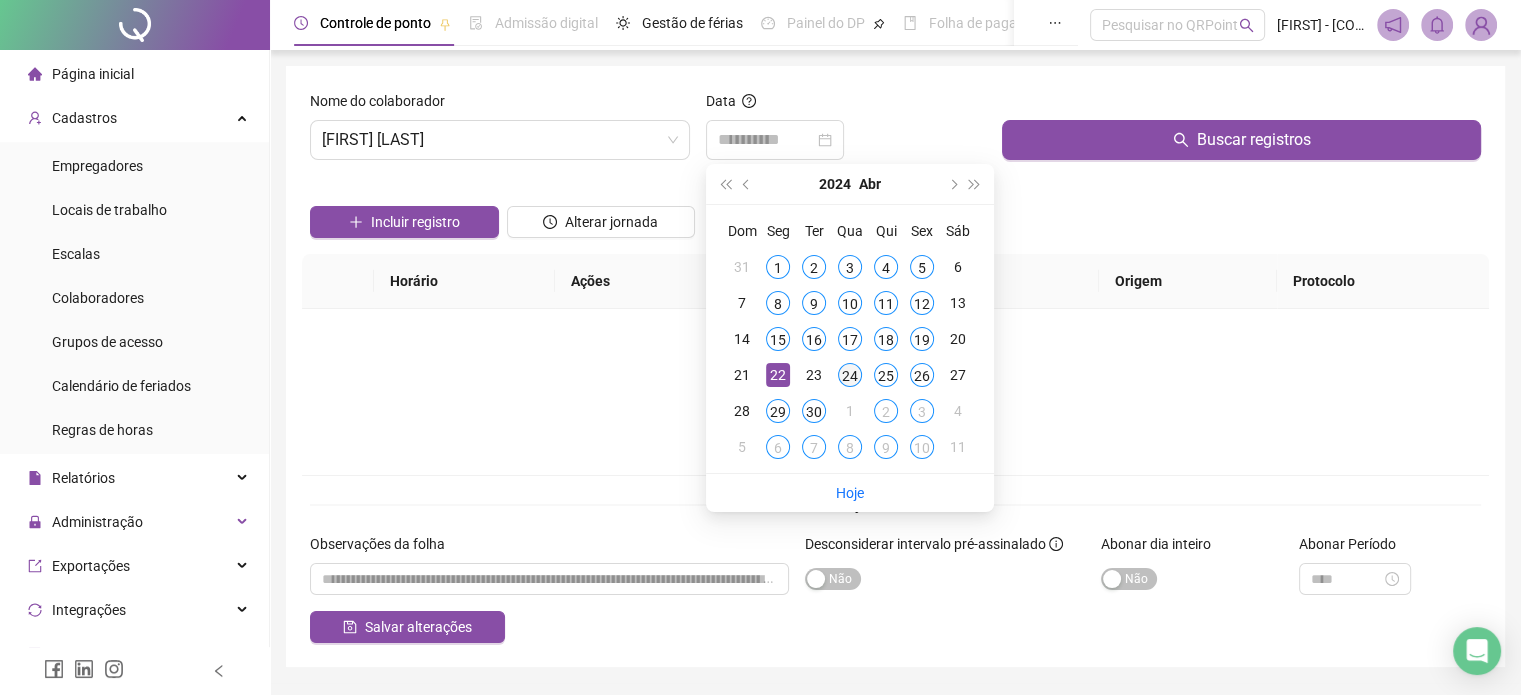 click on "24" at bounding box center [850, 375] 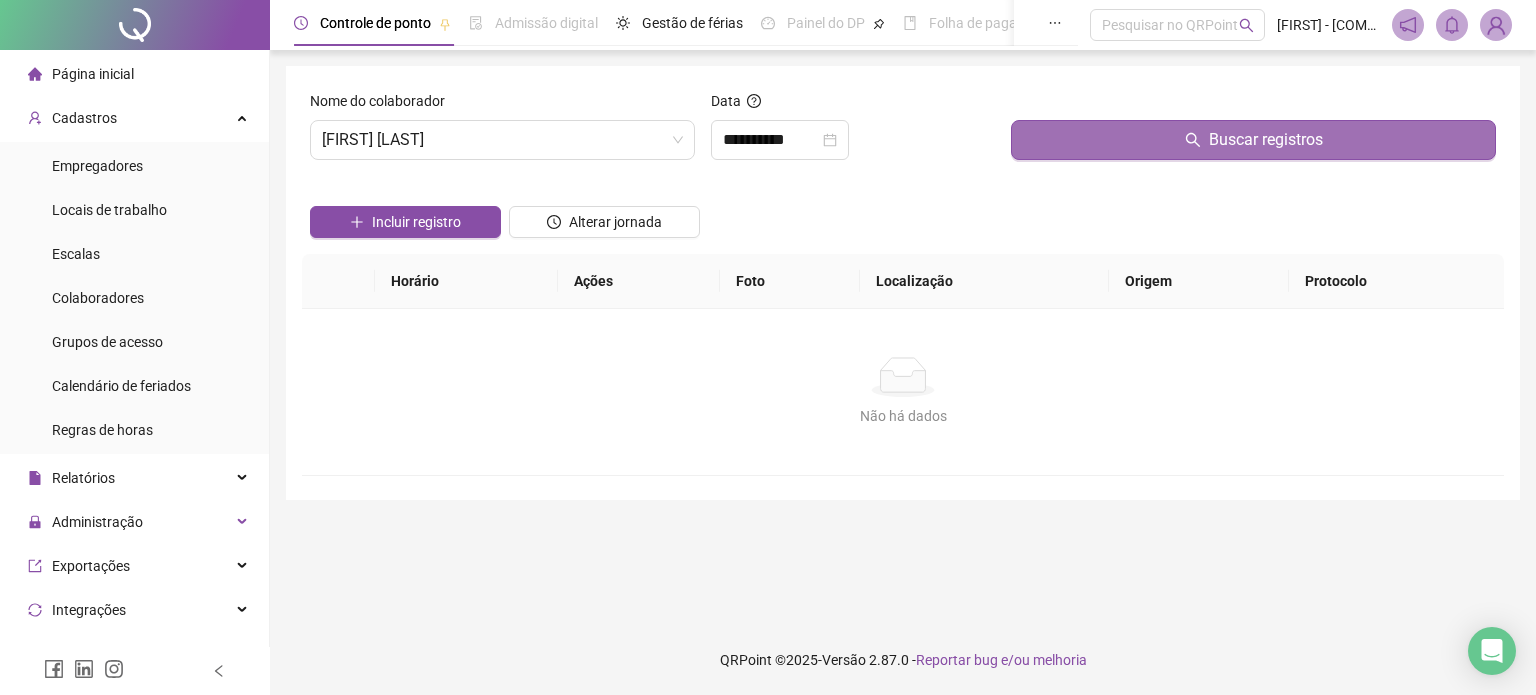 click on "Buscar registros" at bounding box center [1253, 140] 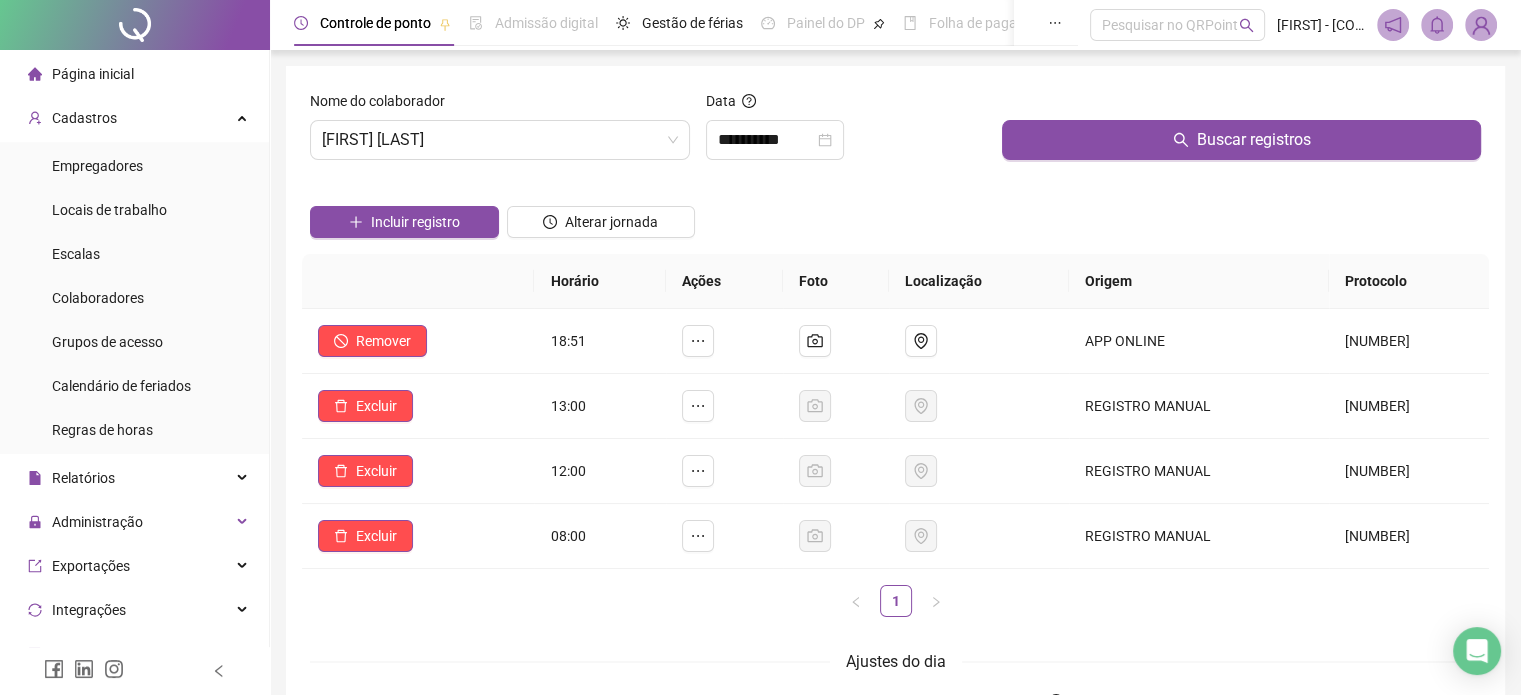 click on "Data" at bounding box center [846, 105] 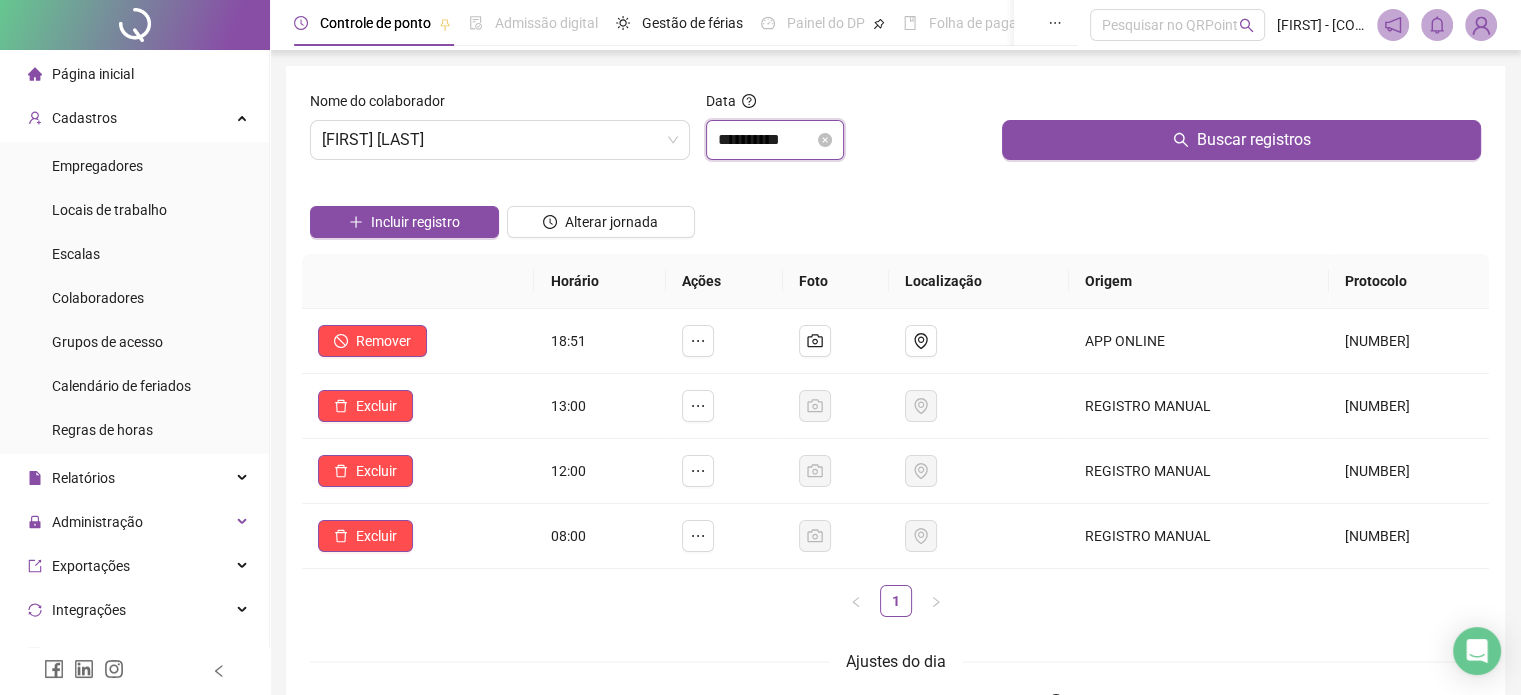 click on "**********" at bounding box center [766, 140] 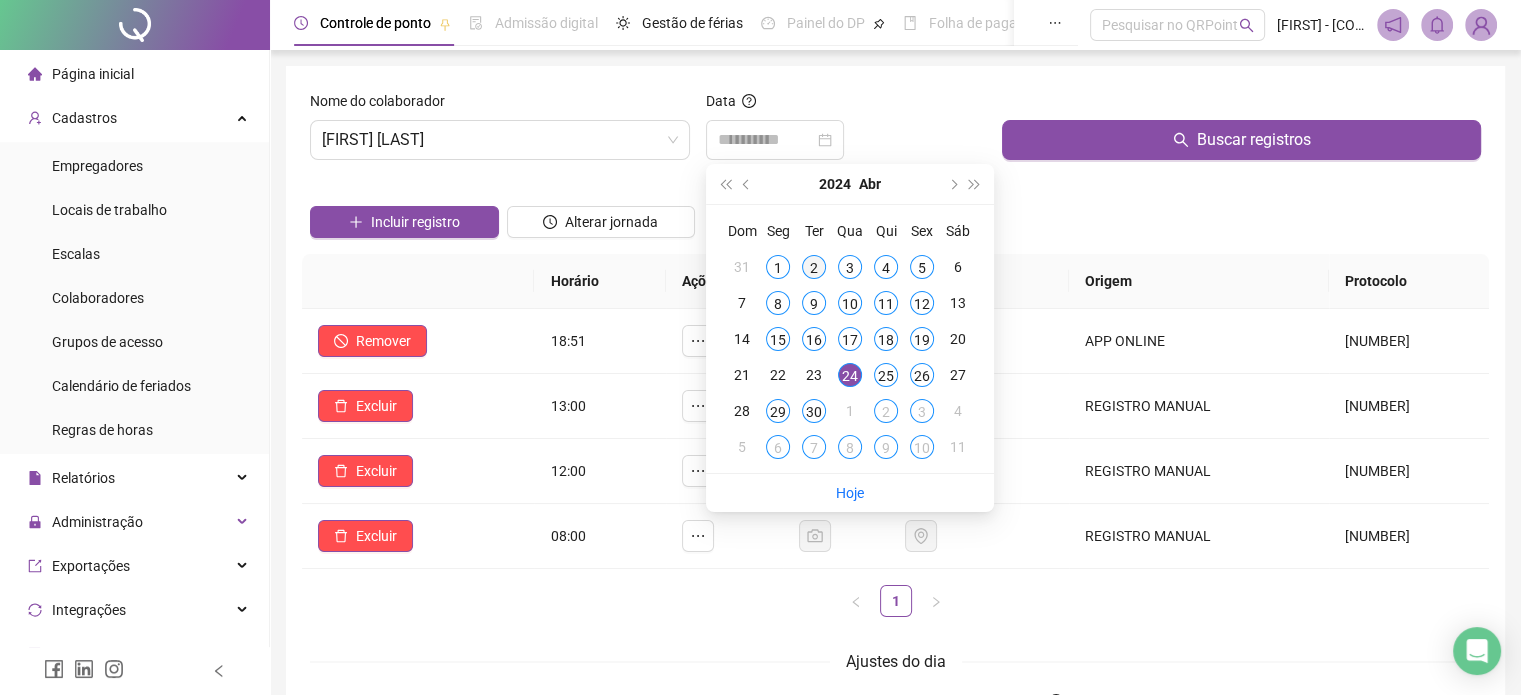 click on "2" at bounding box center [814, 267] 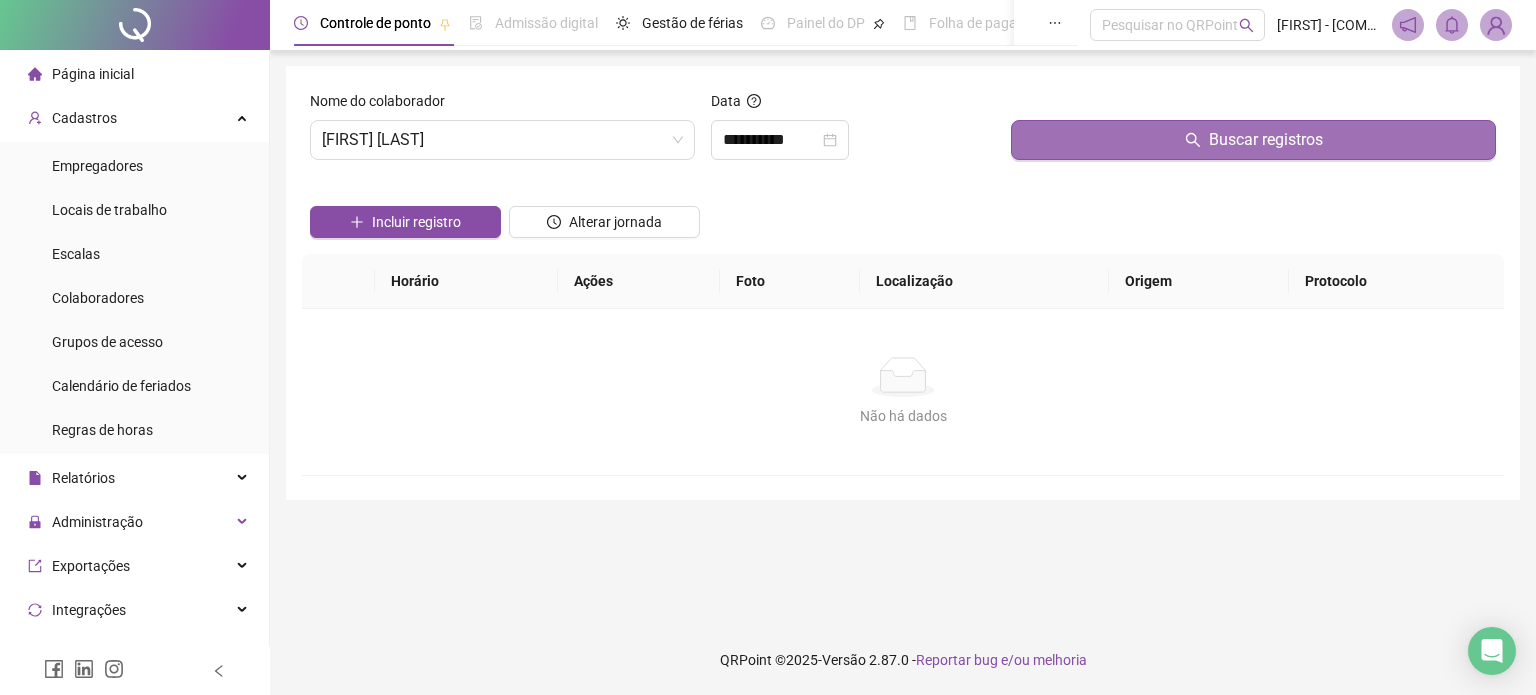 click on "Buscar registros" at bounding box center [1253, 140] 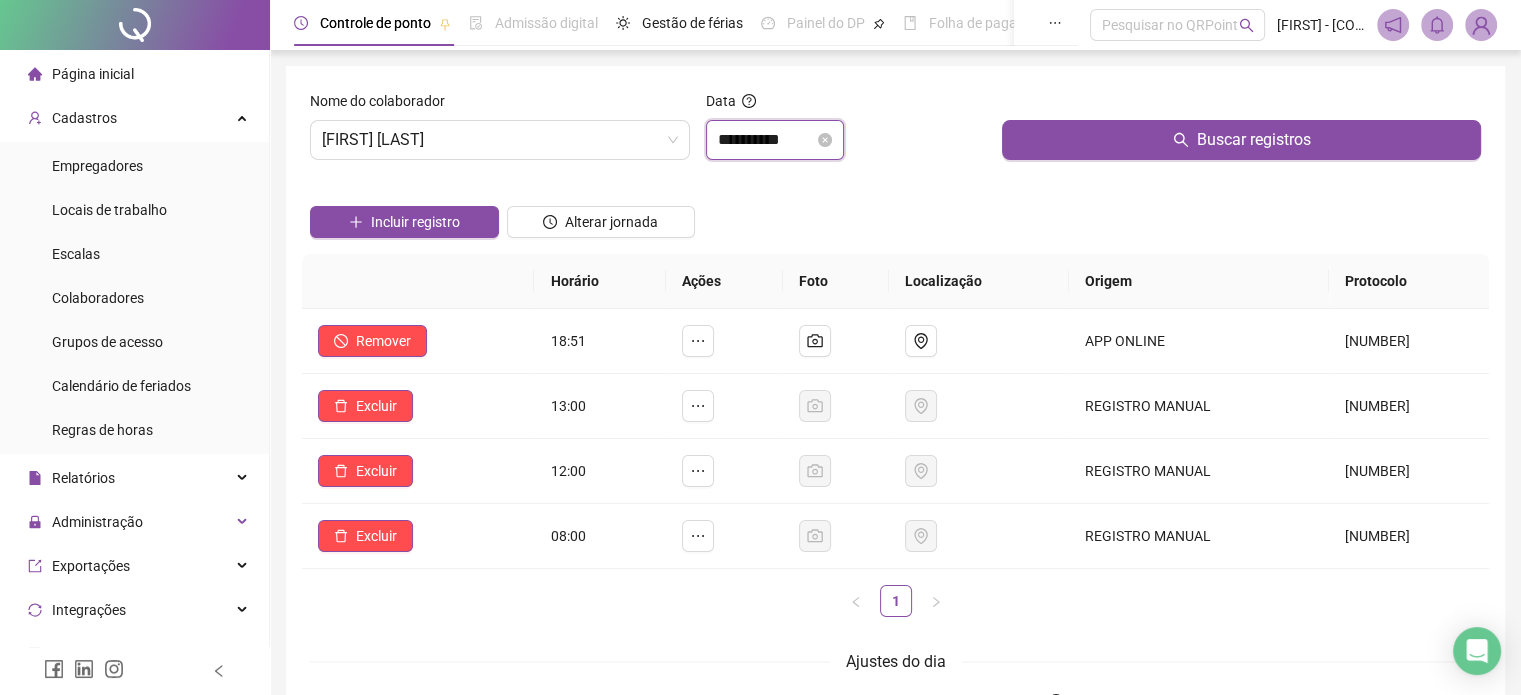 click on "**********" at bounding box center [766, 140] 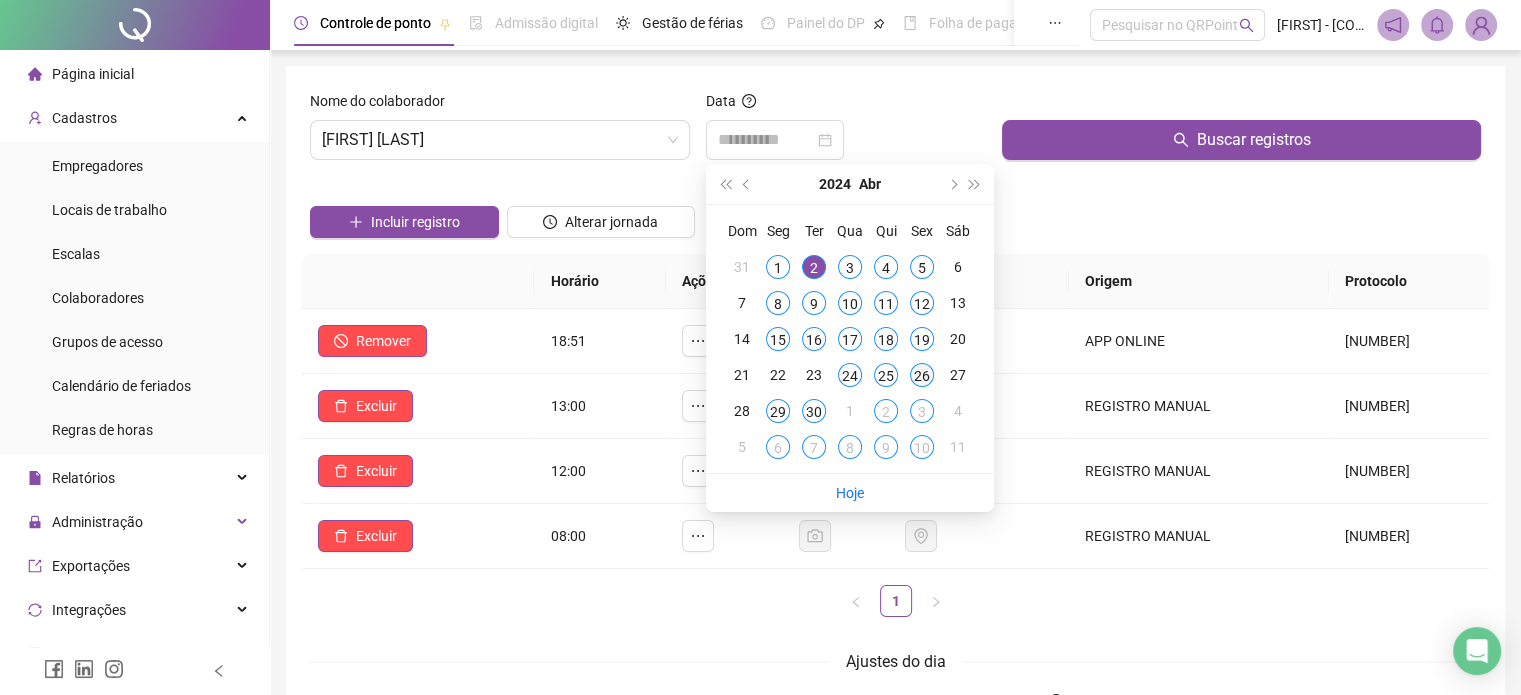 click on "26" at bounding box center (922, 375) 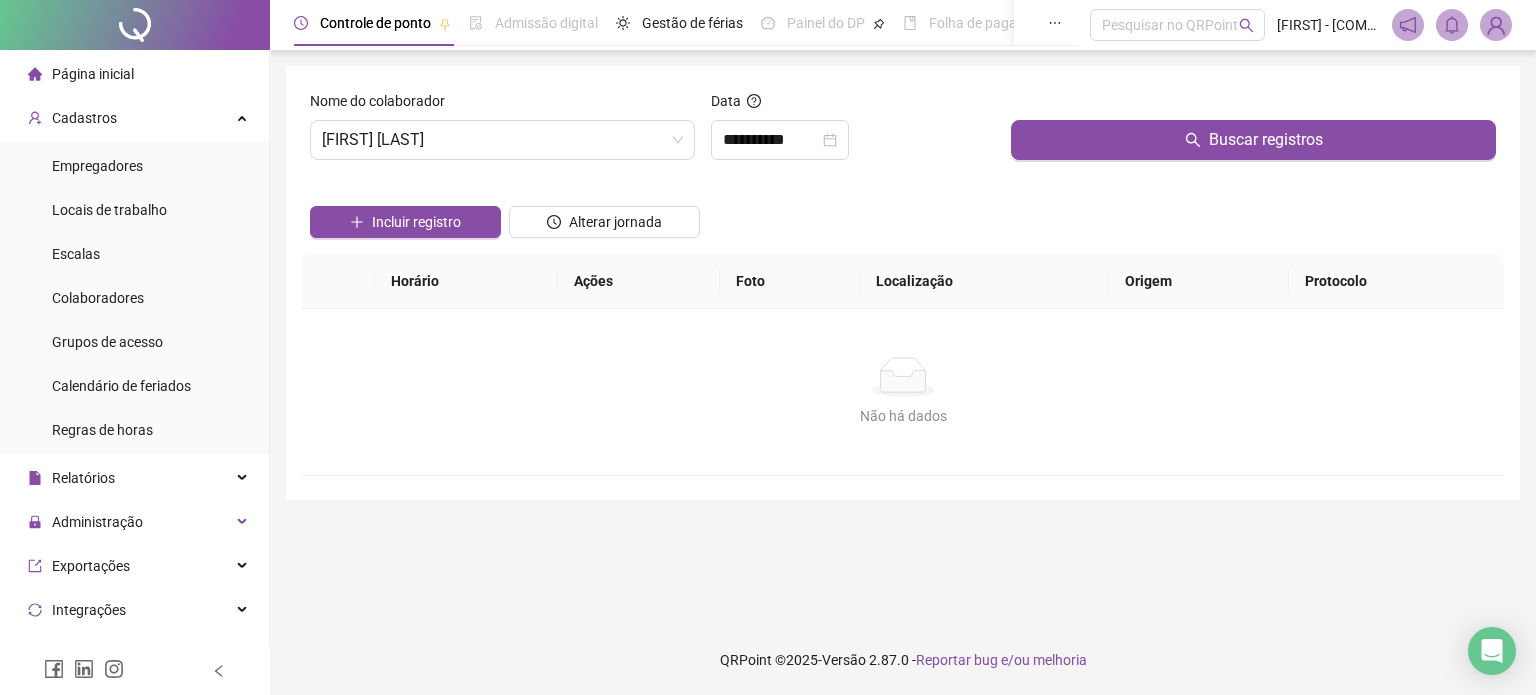 click at bounding box center (1253, 105) 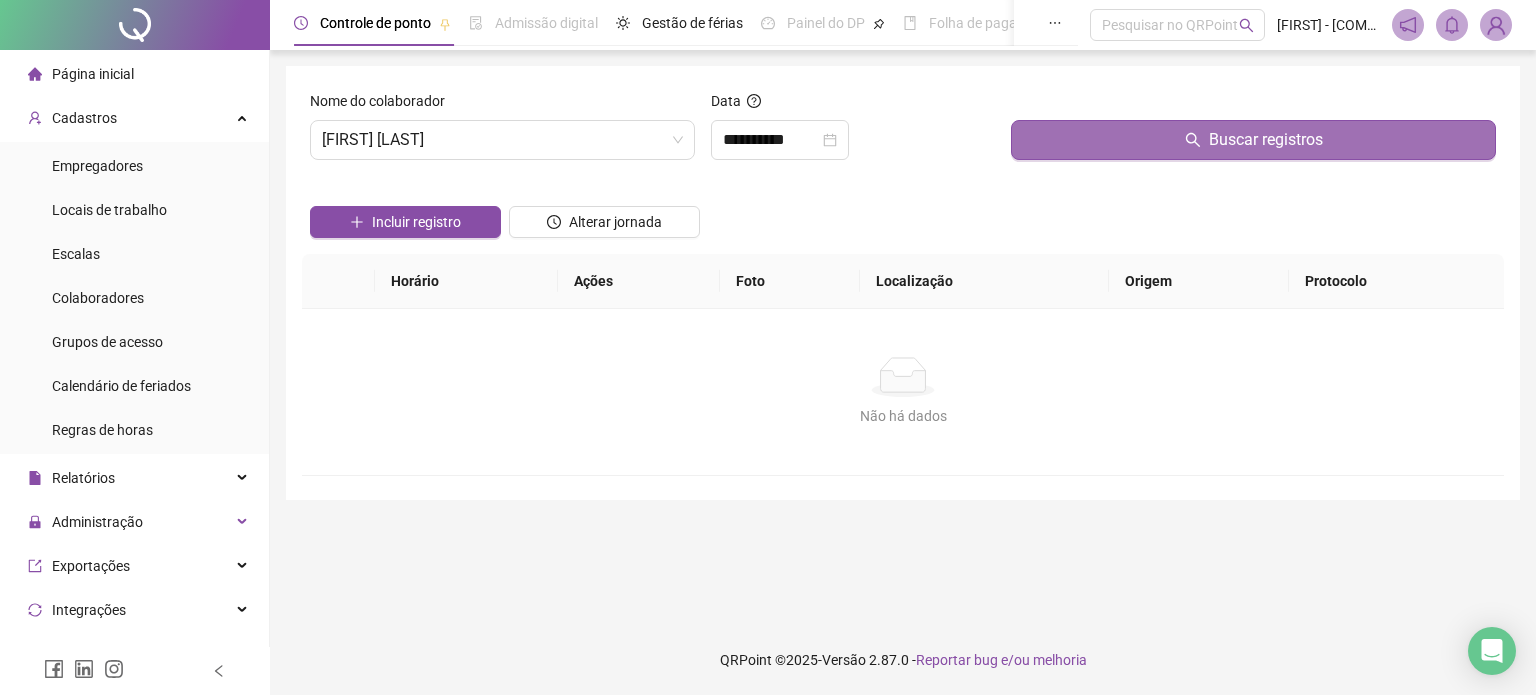 click on "Buscar registros" at bounding box center [1253, 140] 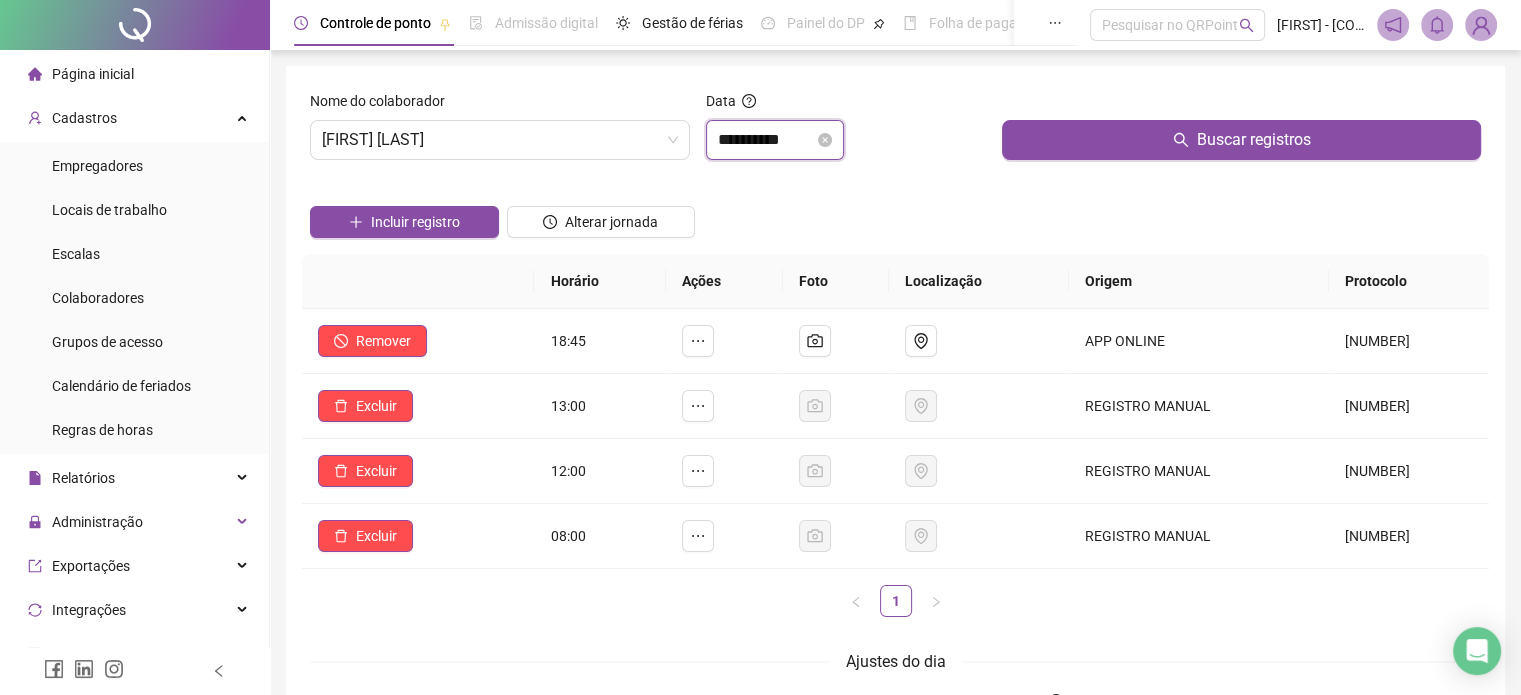 click on "**********" at bounding box center [766, 140] 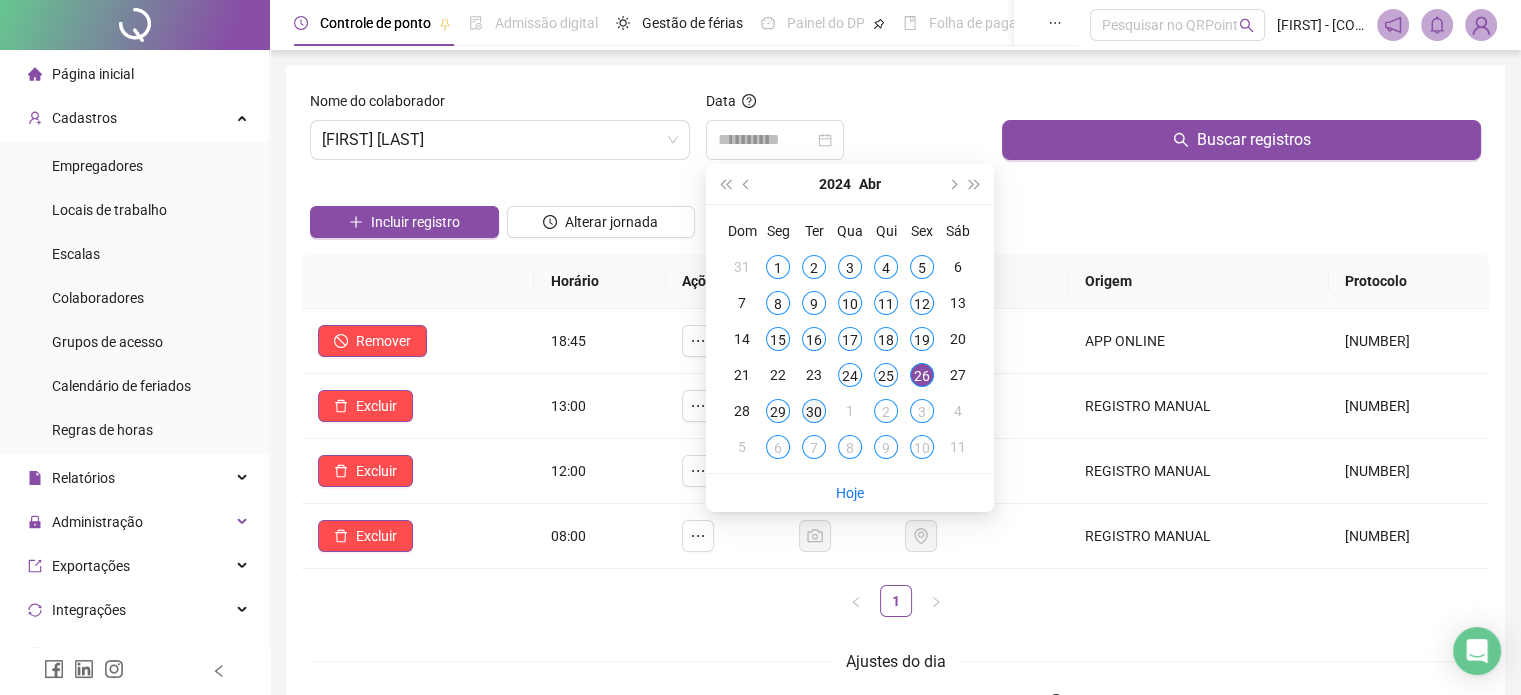 click on "30" at bounding box center (814, 411) 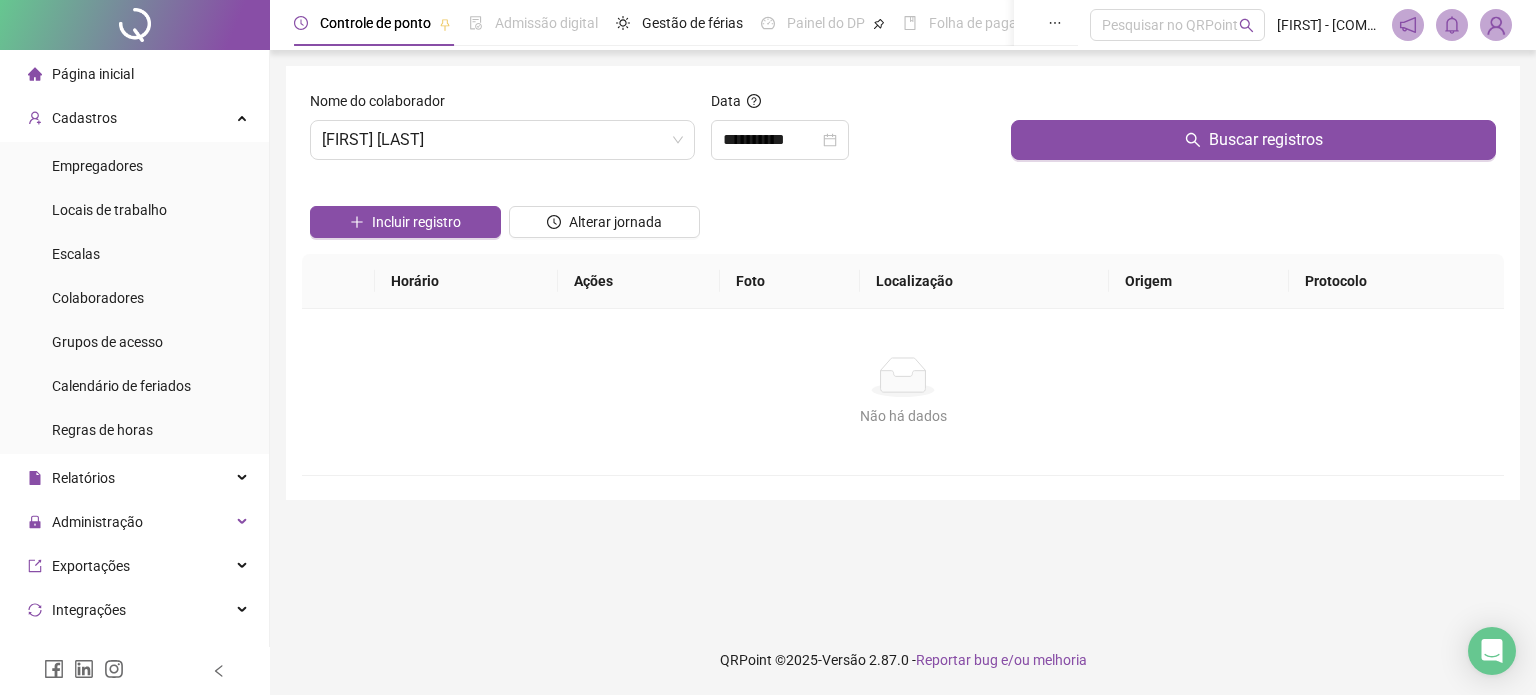 click on "Buscar registros" at bounding box center [1253, 133] 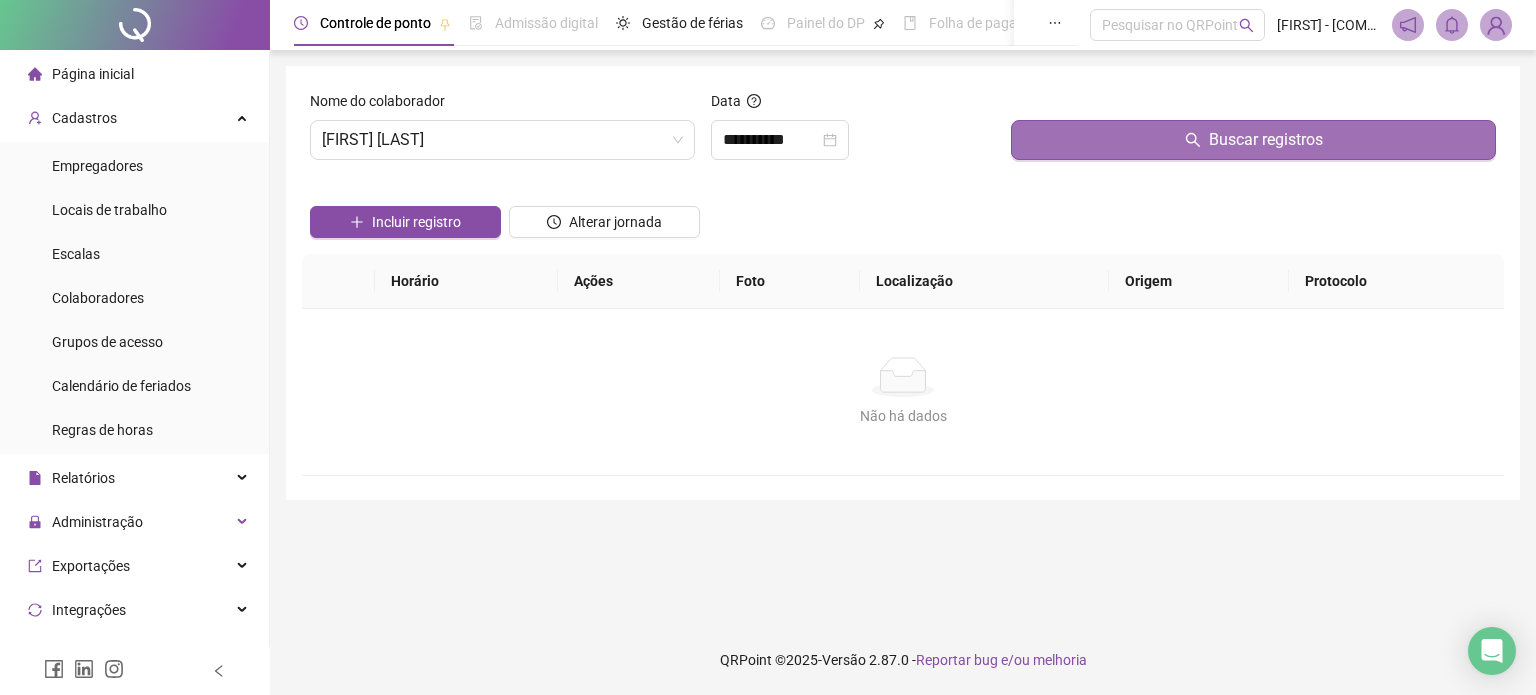 click on "Buscar registros" at bounding box center [1253, 140] 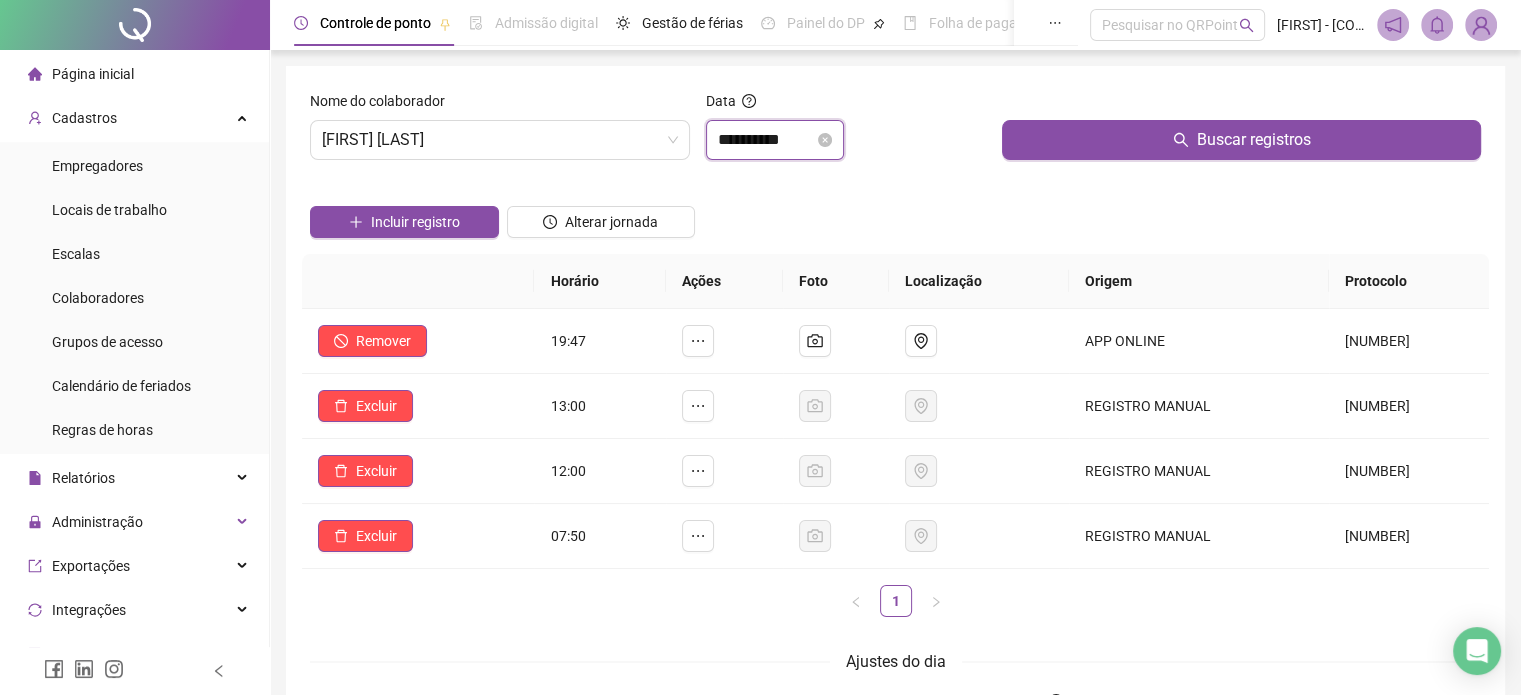 click on "**********" at bounding box center [766, 140] 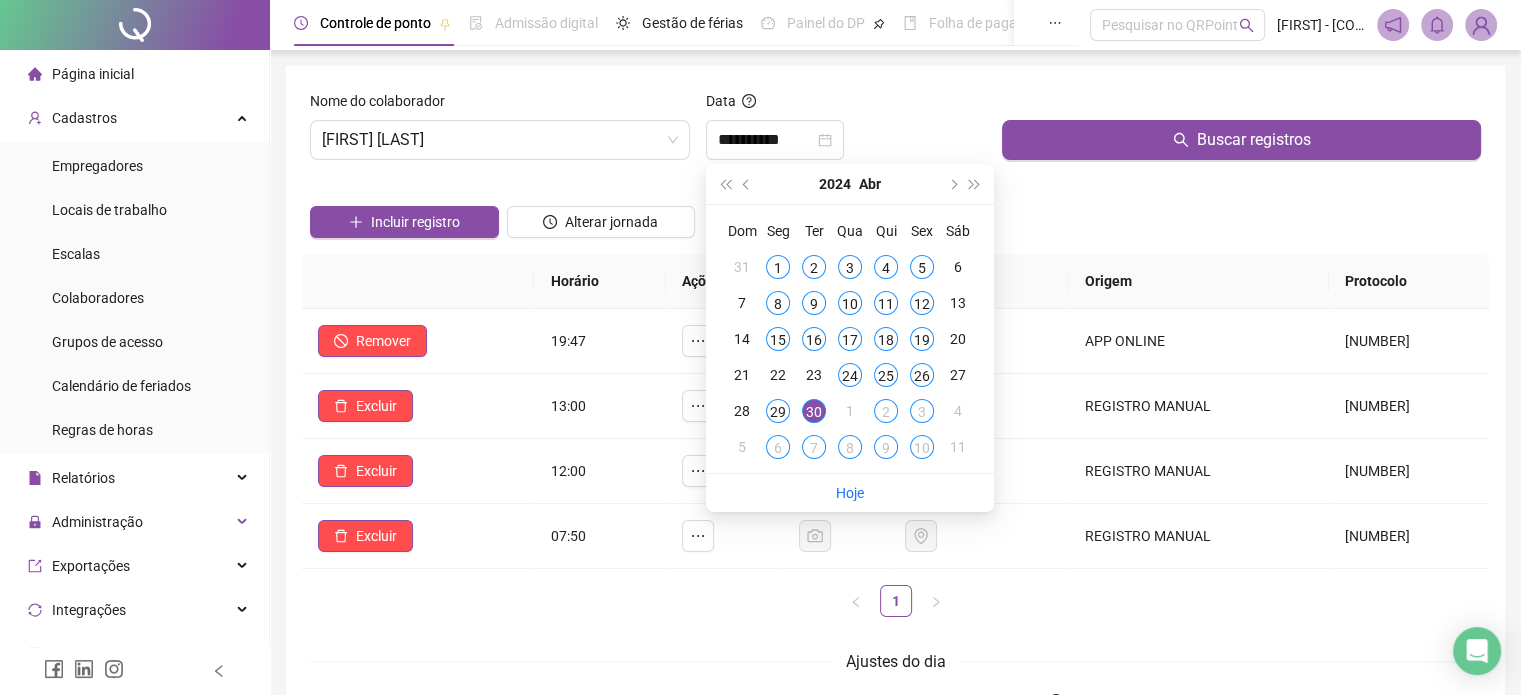 click on "[YEAR] [MONTH]" at bounding box center (850, 184) 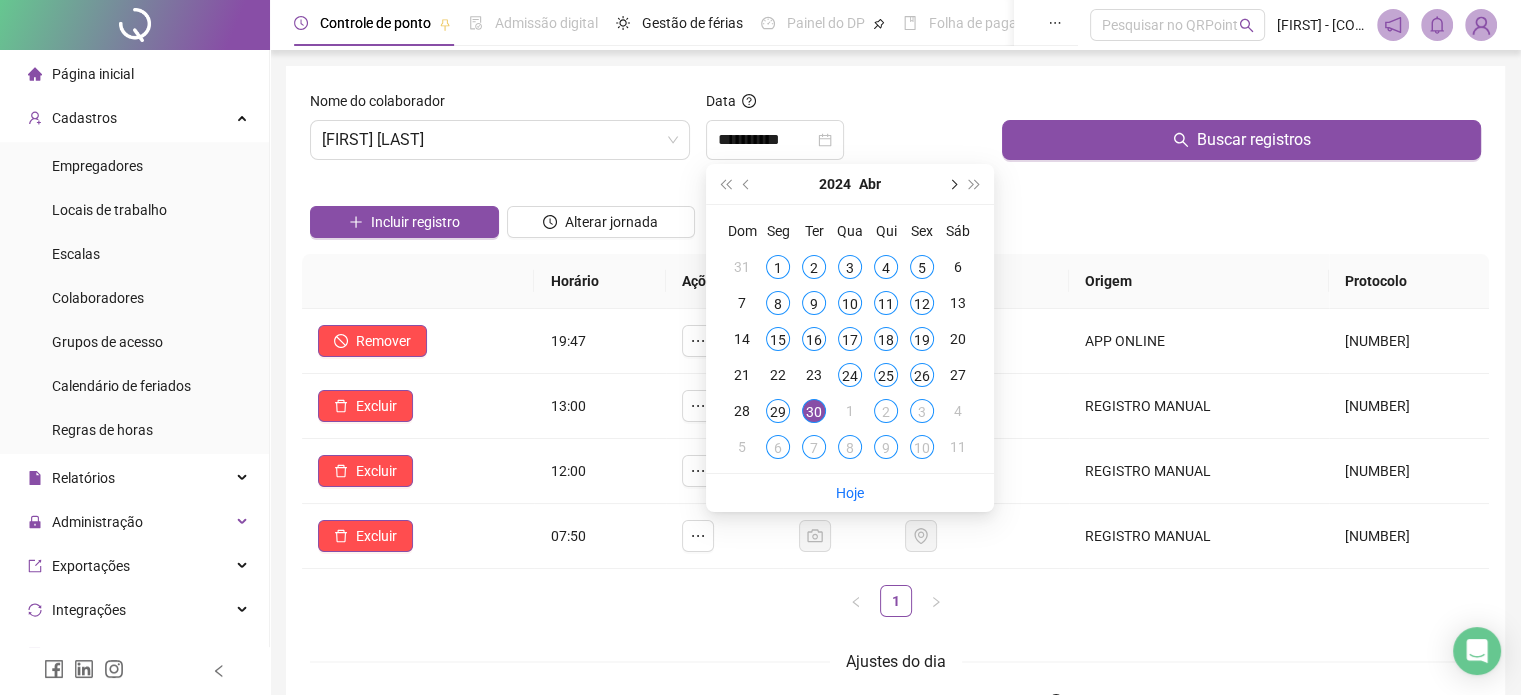 click at bounding box center [952, 184] 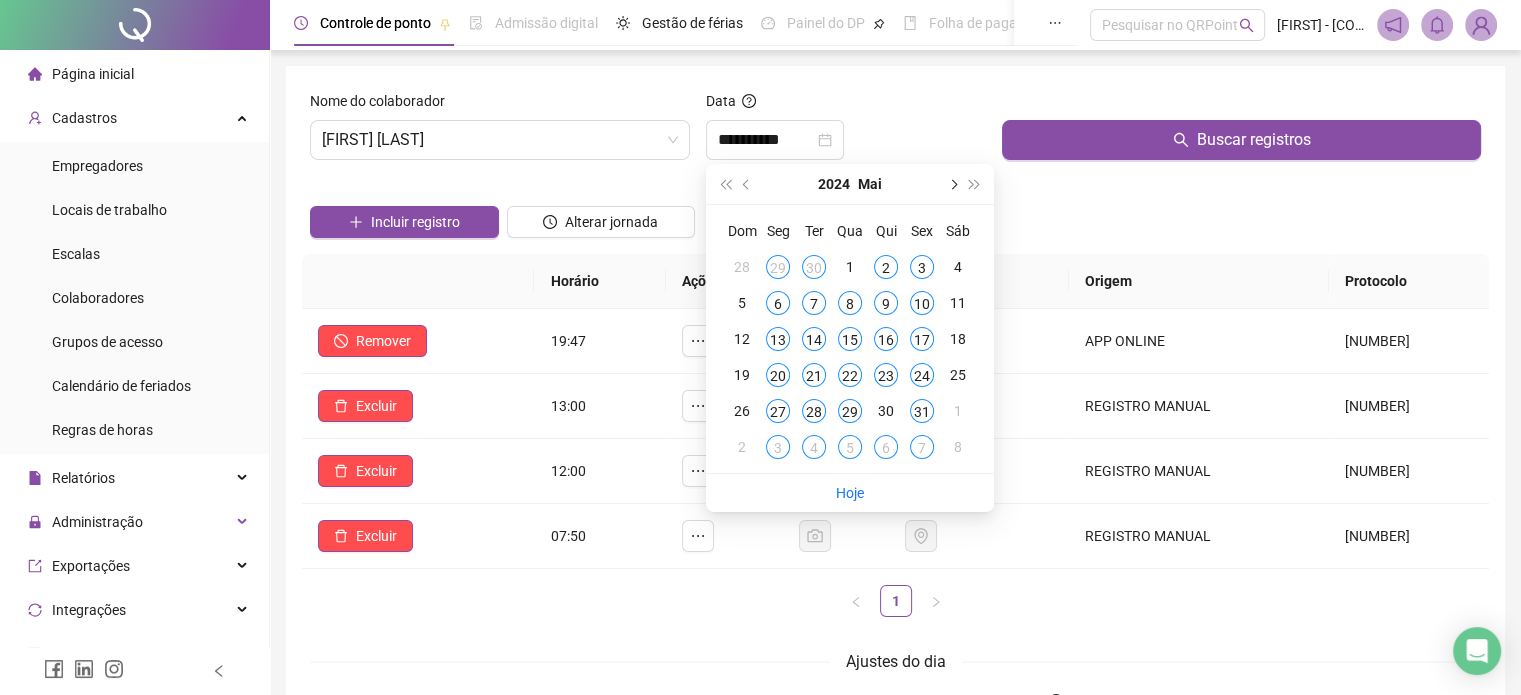 click at bounding box center [952, 184] 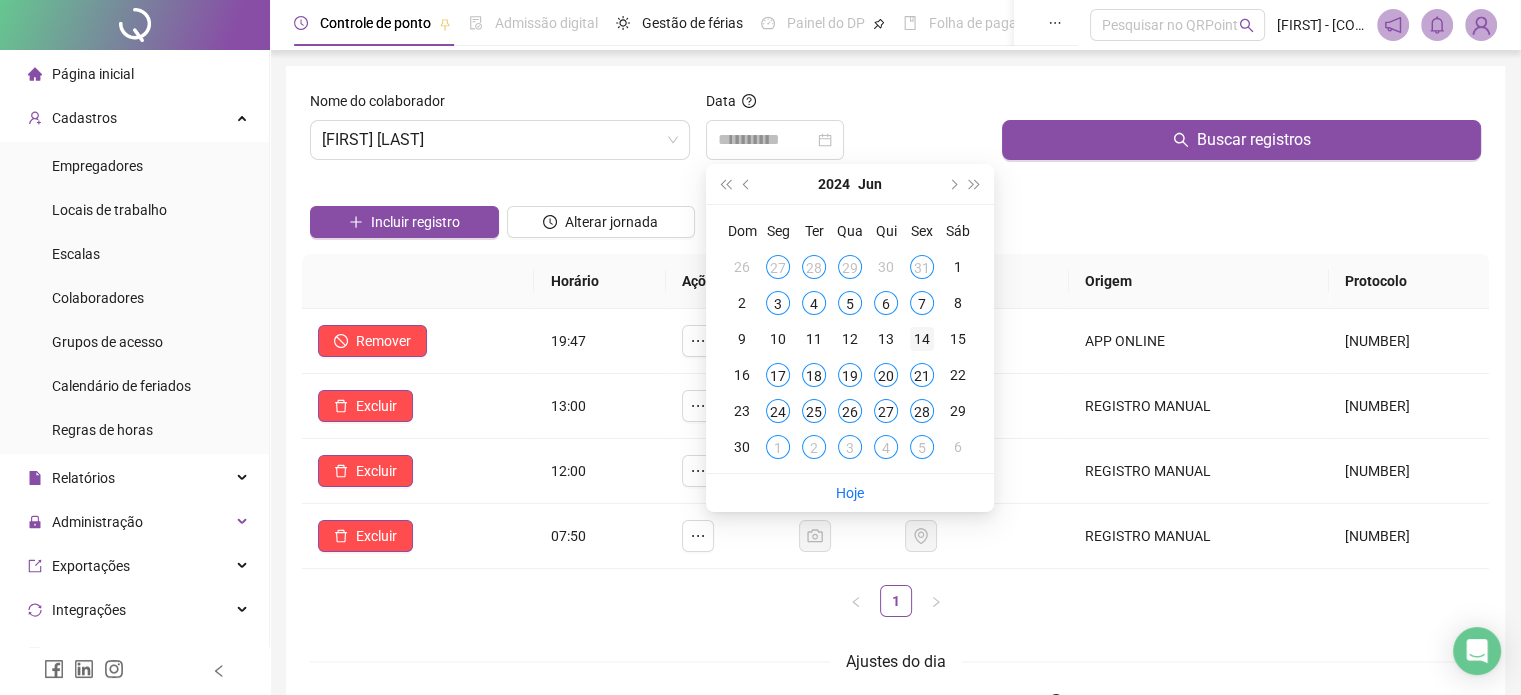 click on "14" at bounding box center (922, 339) 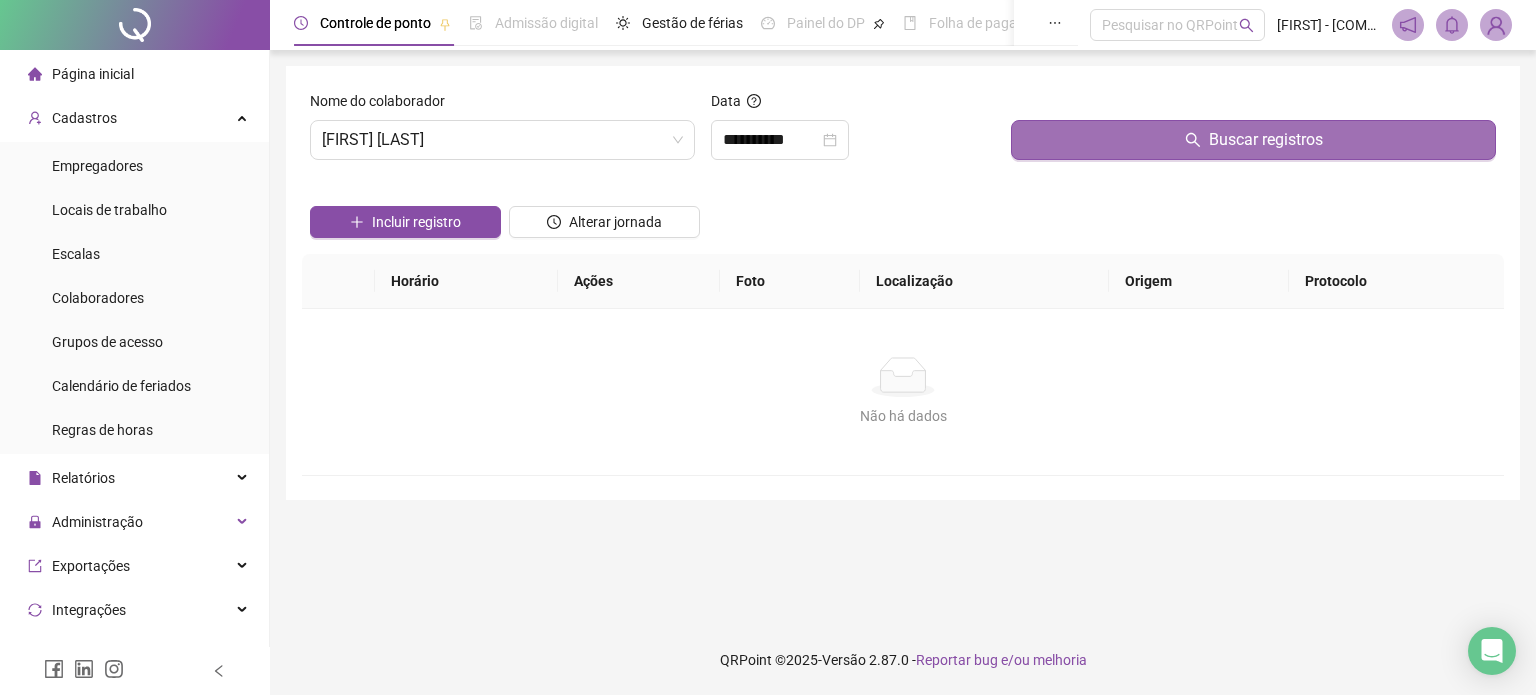 click on "Buscar registros" at bounding box center (1253, 140) 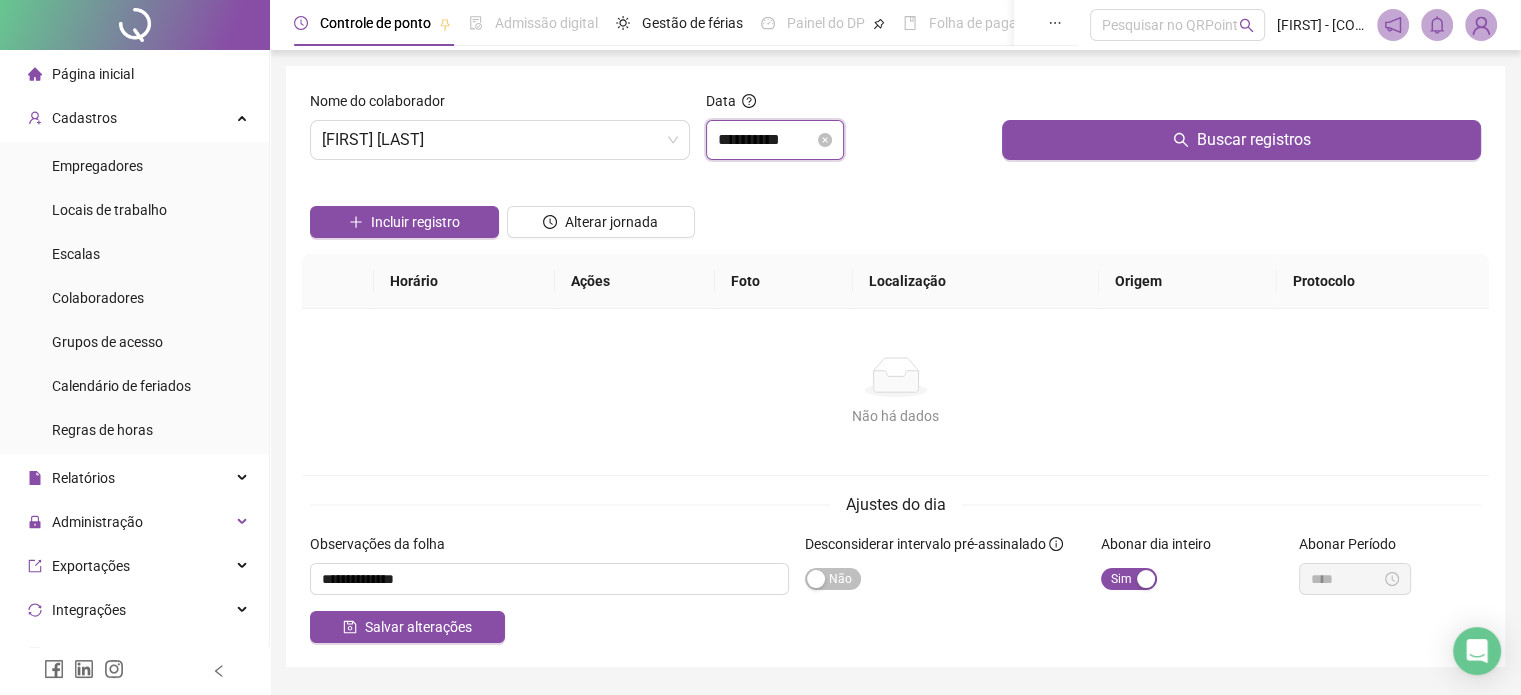 click on "**********" at bounding box center [766, 140] 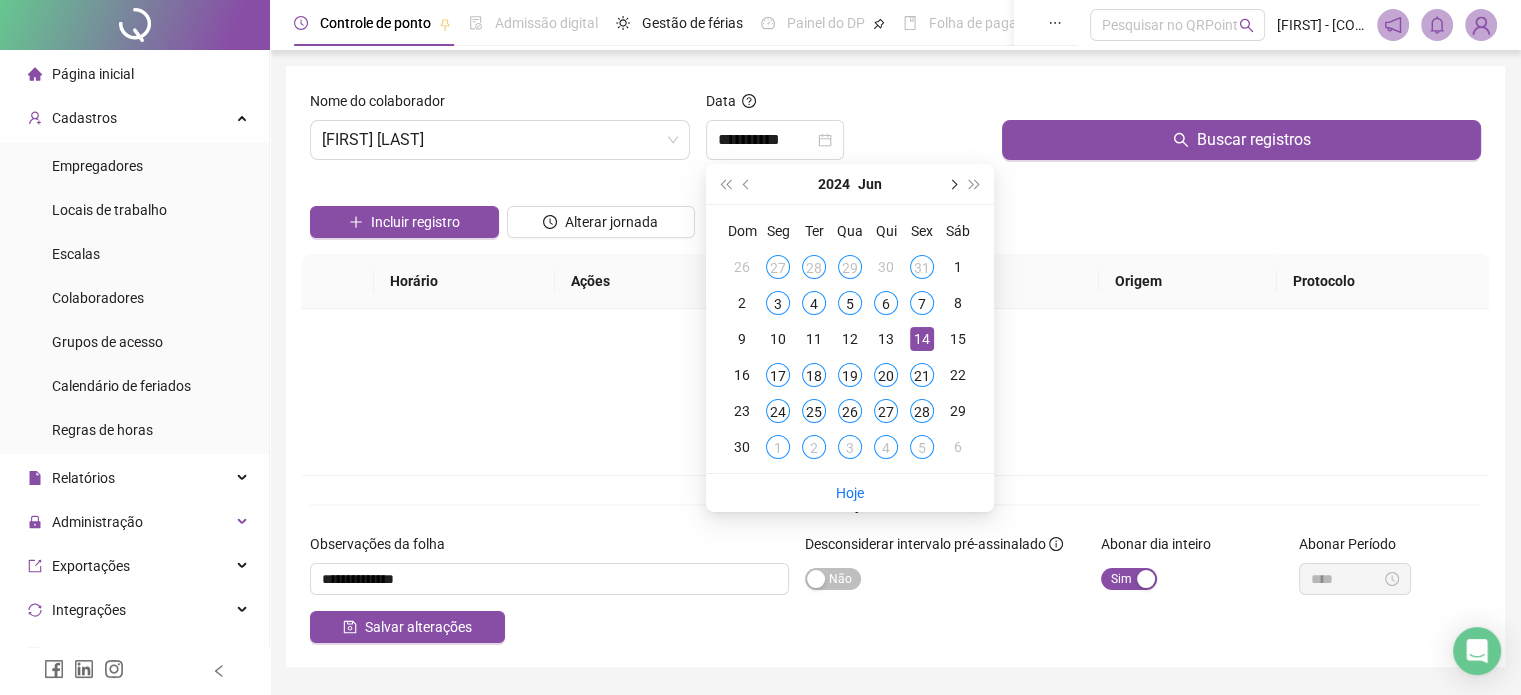 click at bounding box center (952, 184) 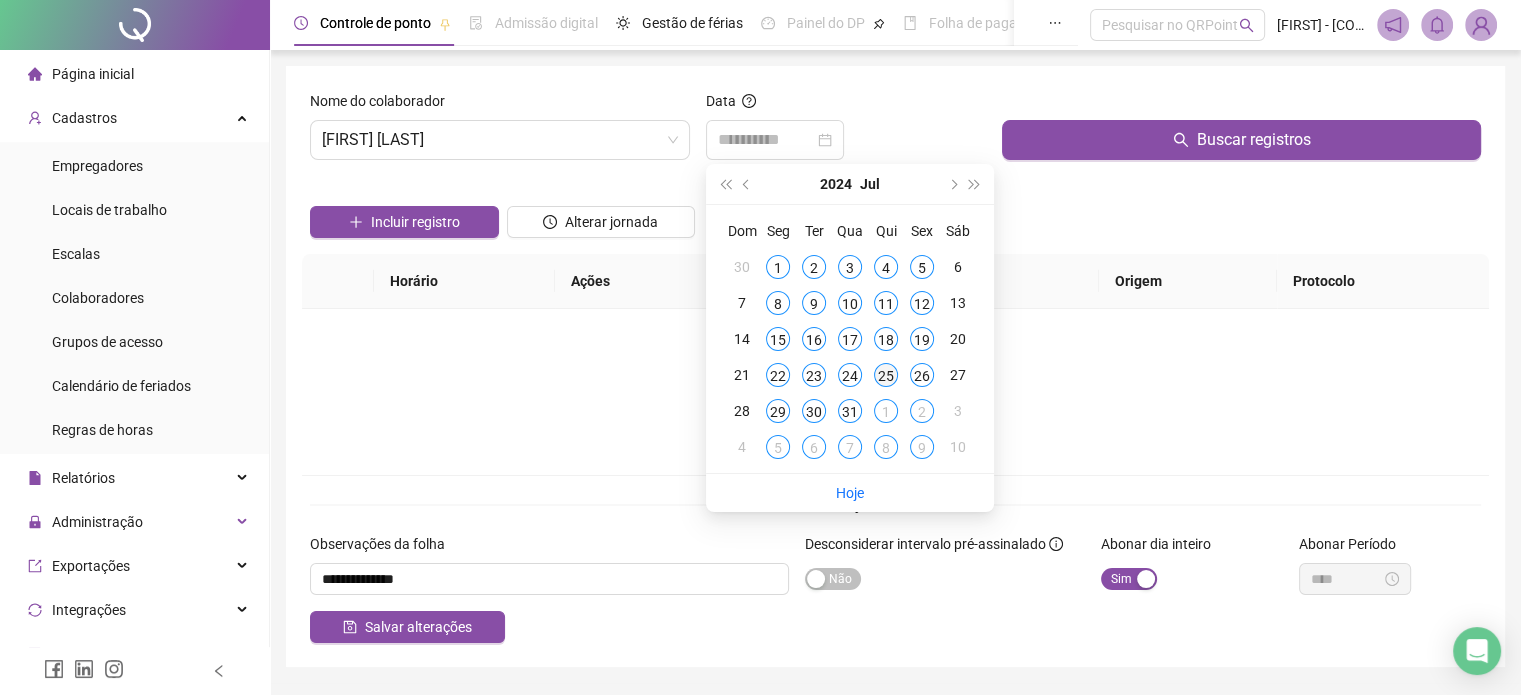 click on "25" at bounding box center [886, 375] 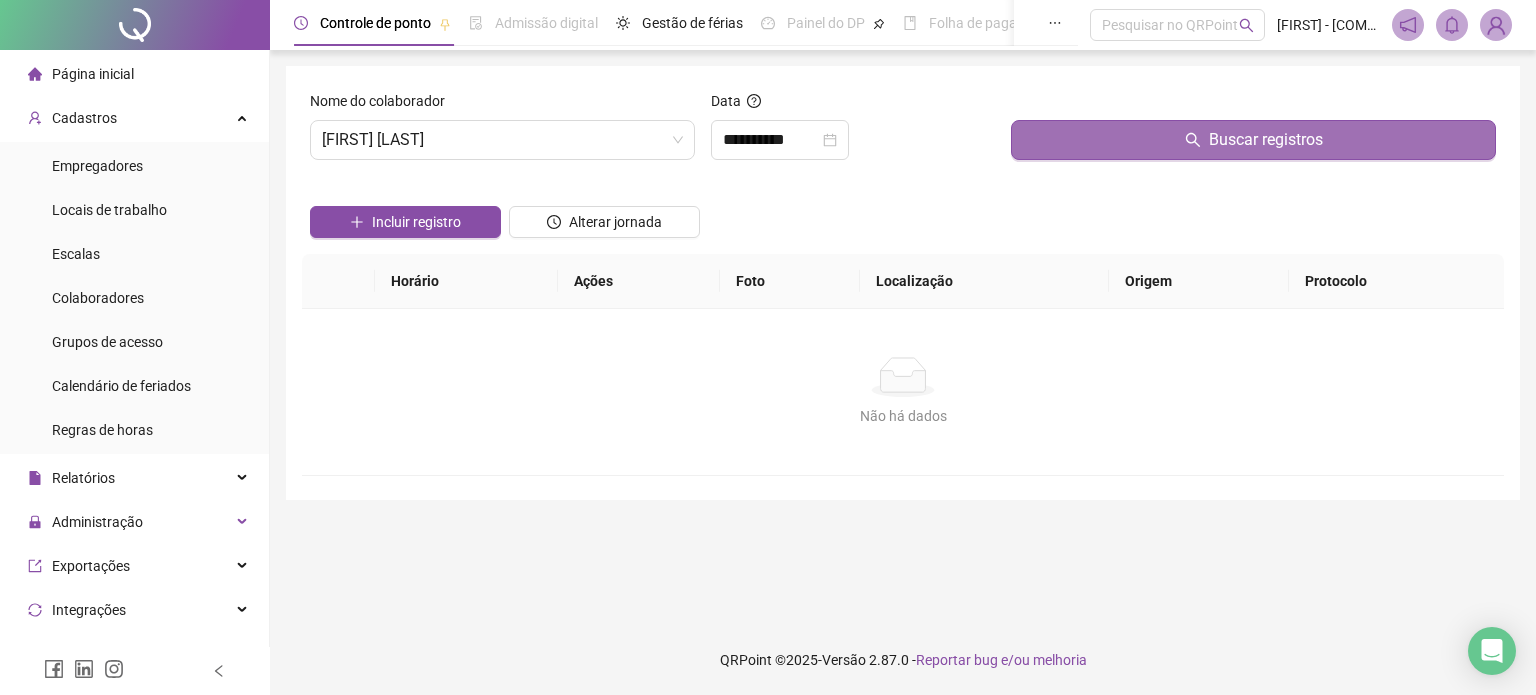 click on "Buscar registros" at bounding box center [1253, 140] 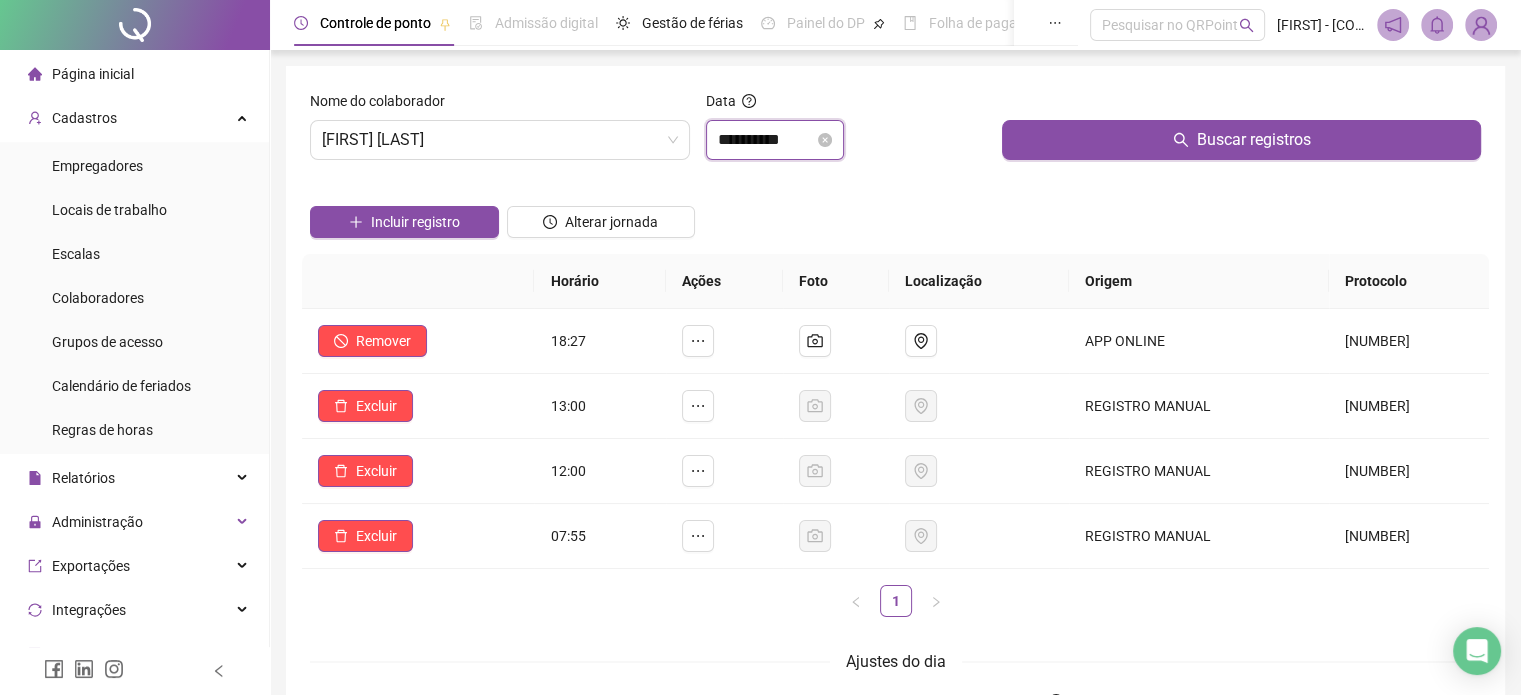 click on "**********" at bounding box center (766, 140) 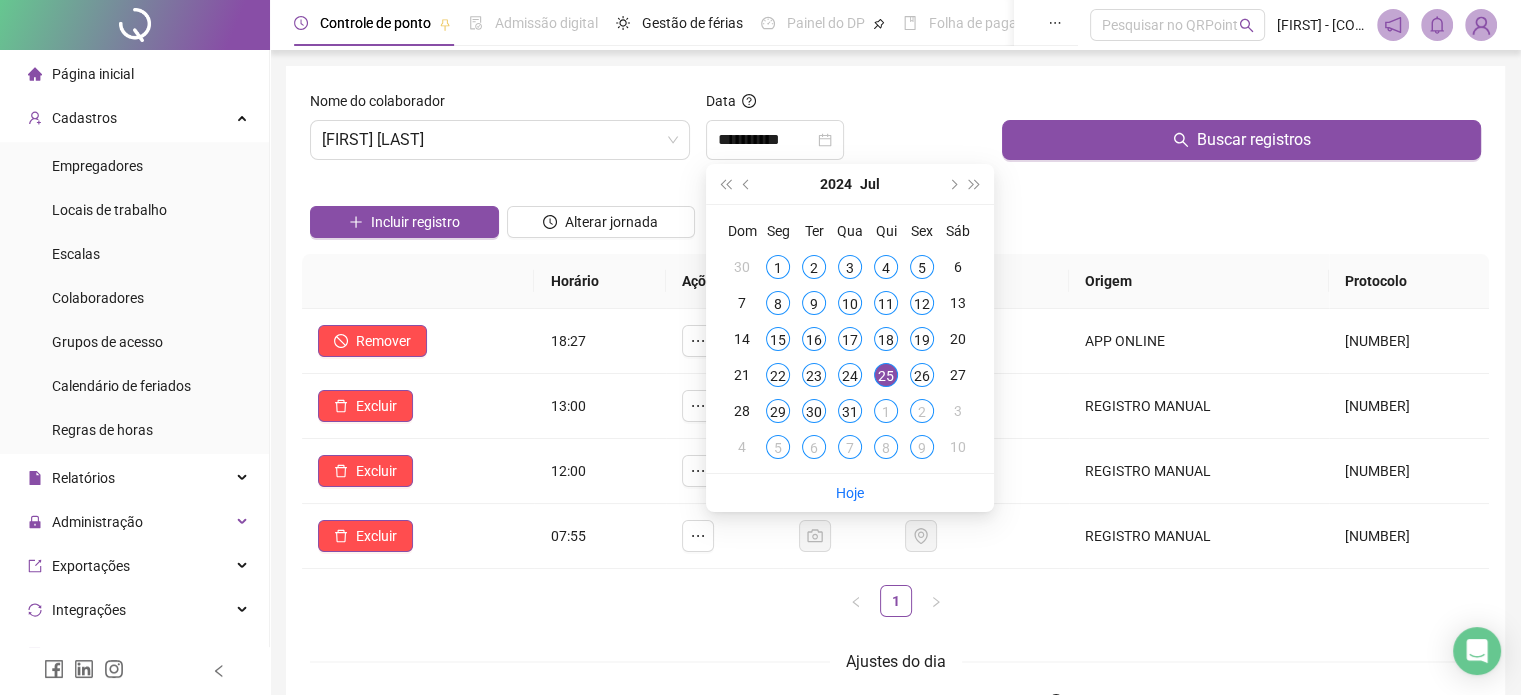 click at bounding box center (952, 184) 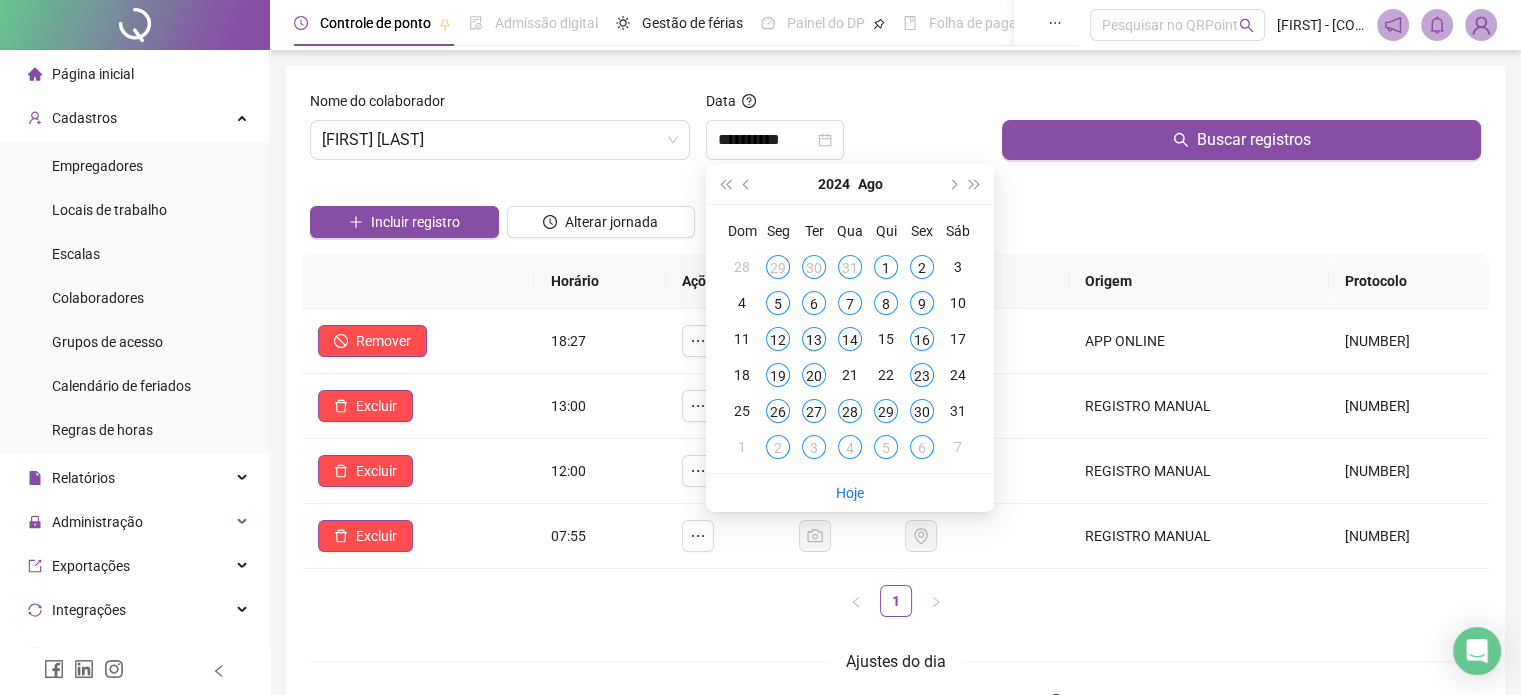 click at bounding box center [952, 184] 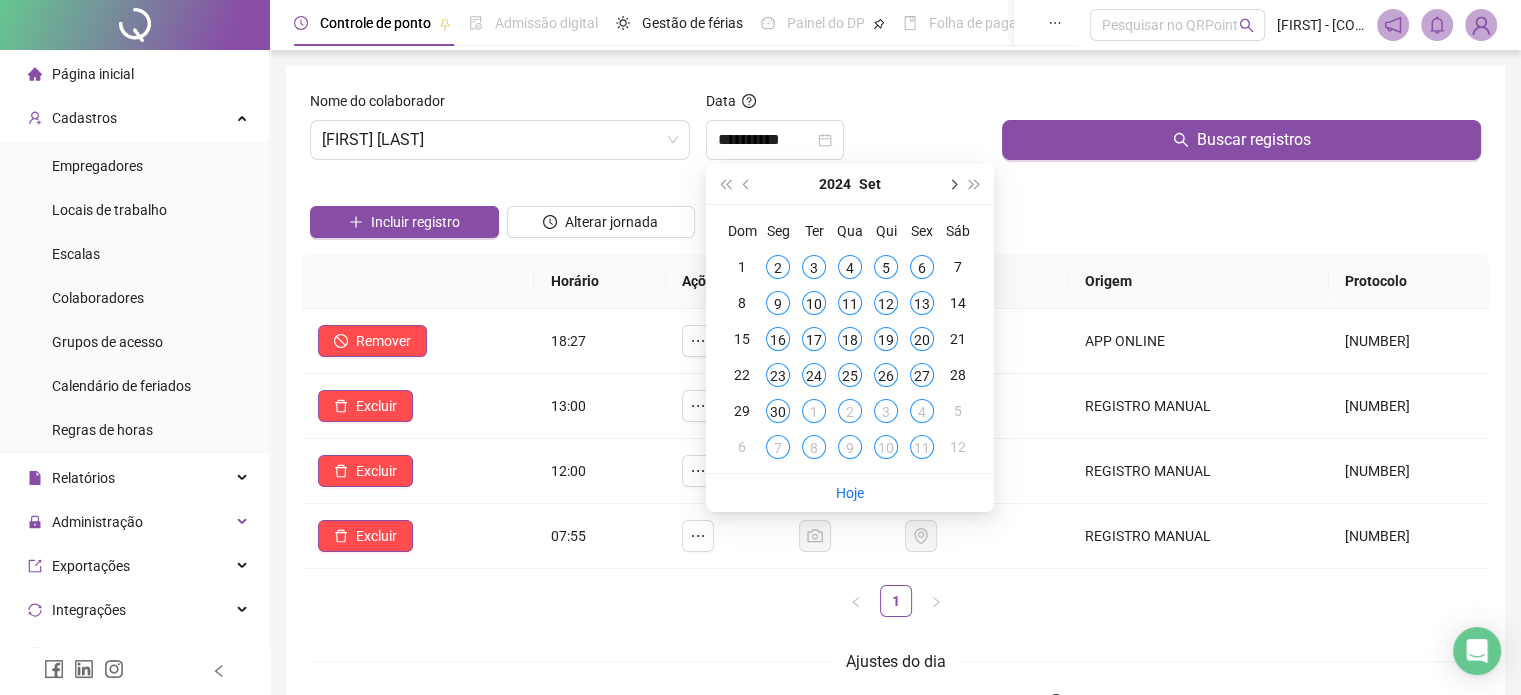 click at bounding box center [952, 184] 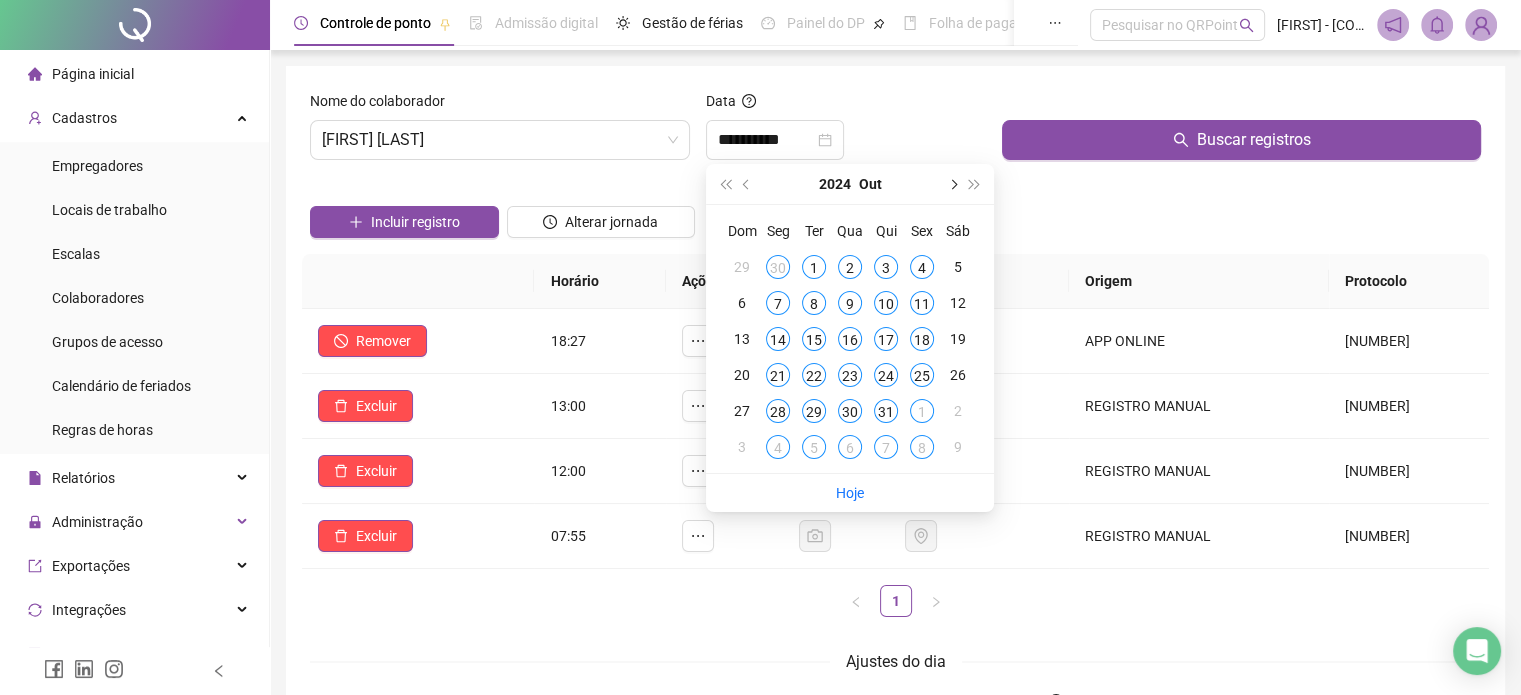 click at bounding box center (952, 184) 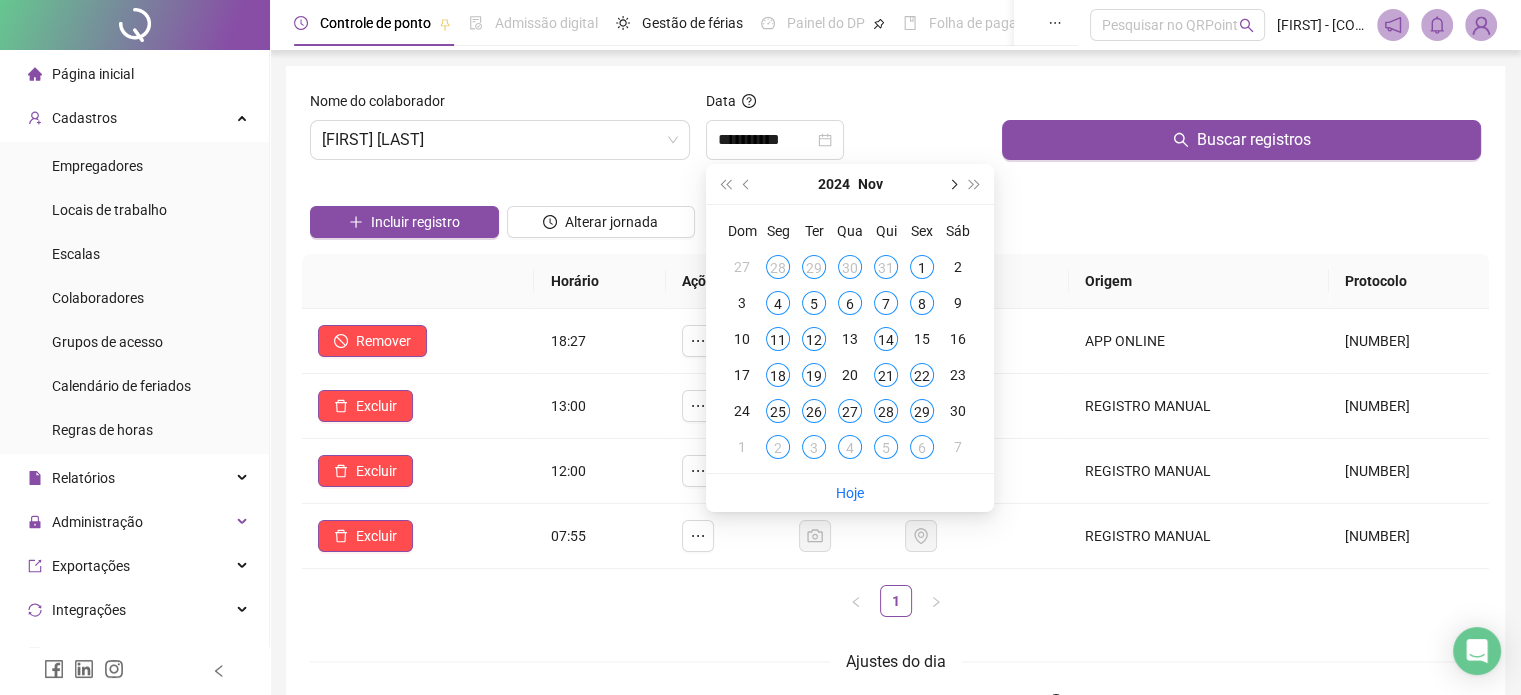 click at bounding box center (952, 184) 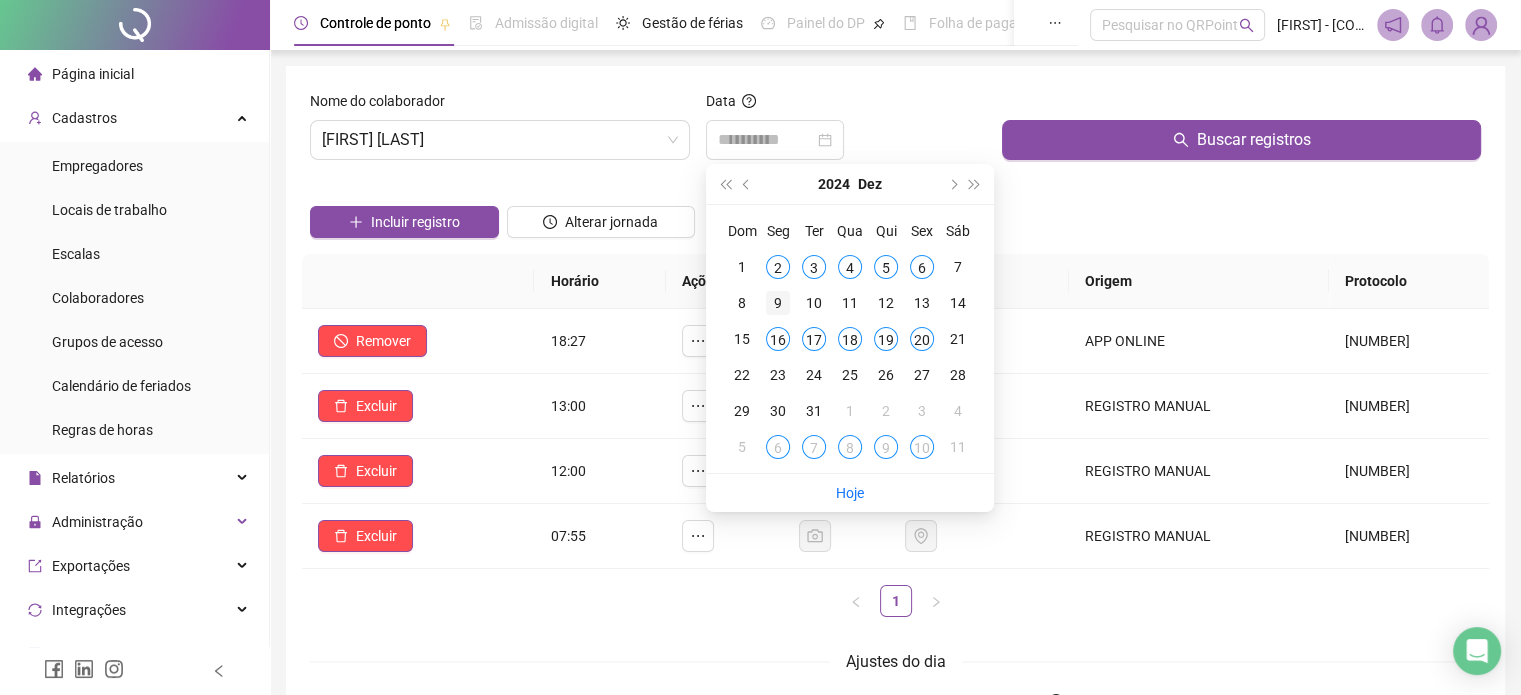 click on "9" at bounding box center [778, 303] 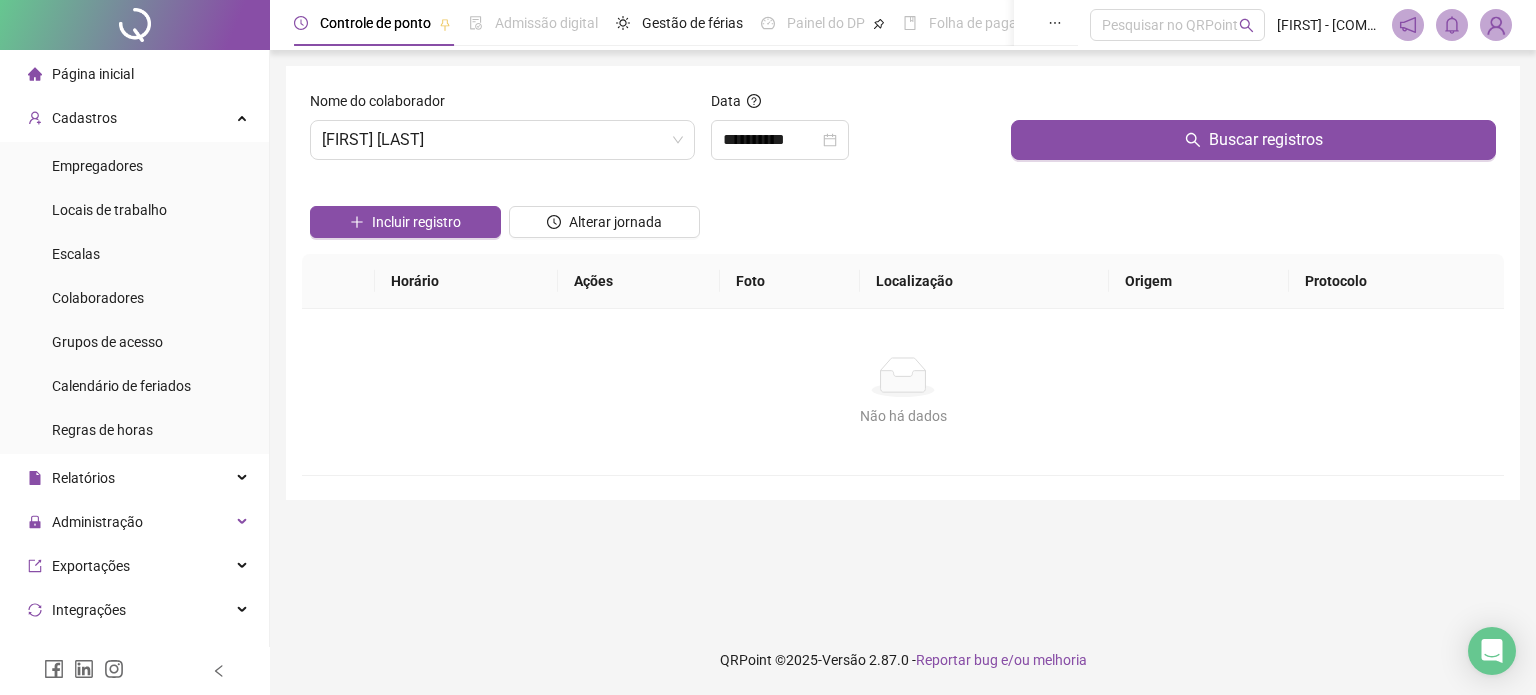 click on "Incluir registro   Alterar jornada" at bounding box center (903, 215) 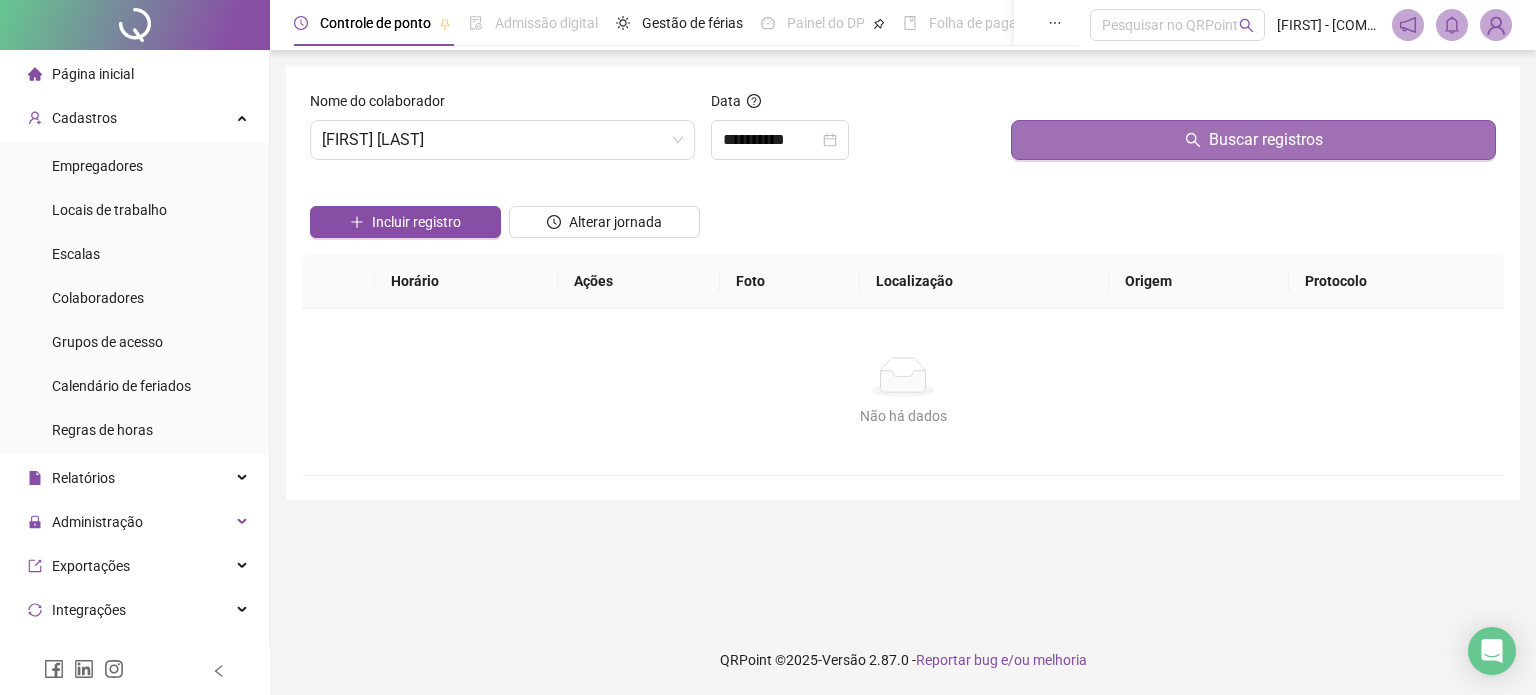 click on "Buscar registros" at bounding box center (1253, 140) 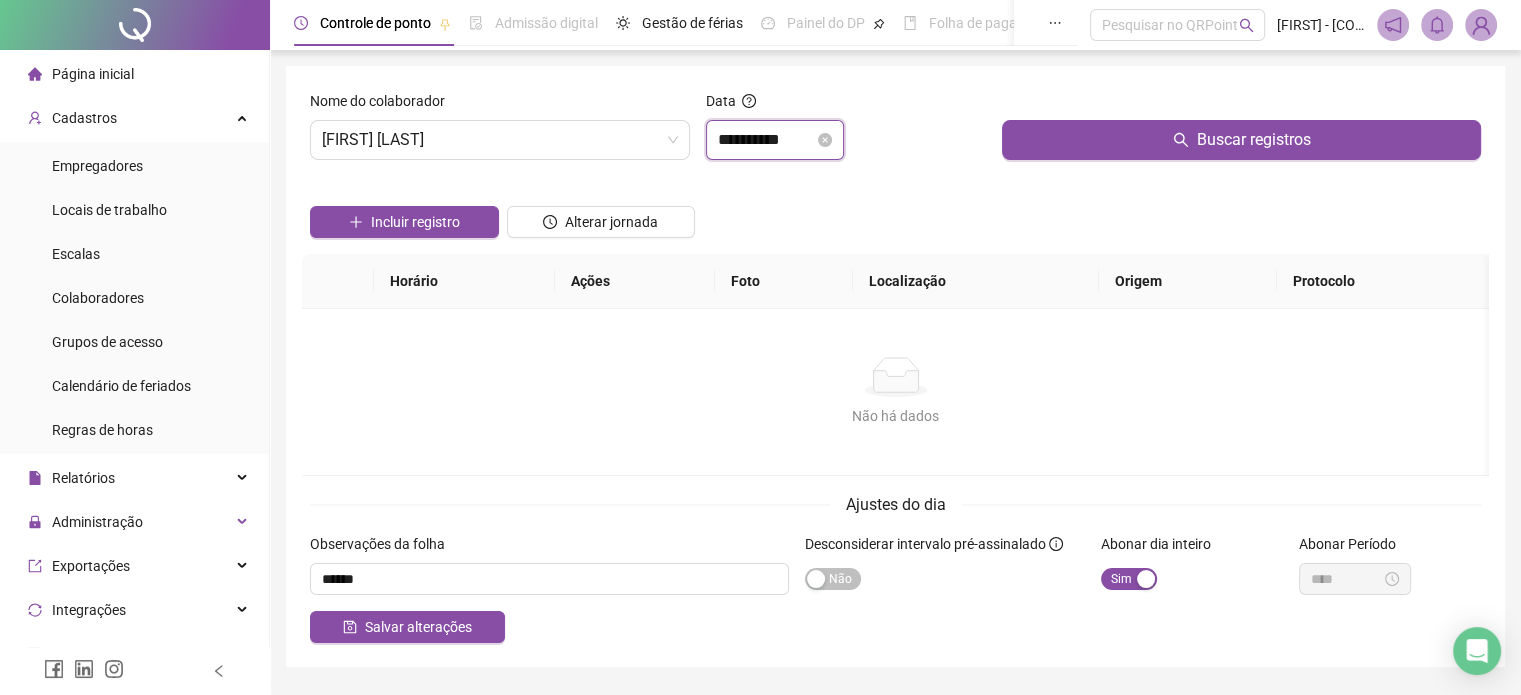 click on "**********" at bounding box center [766, 140] 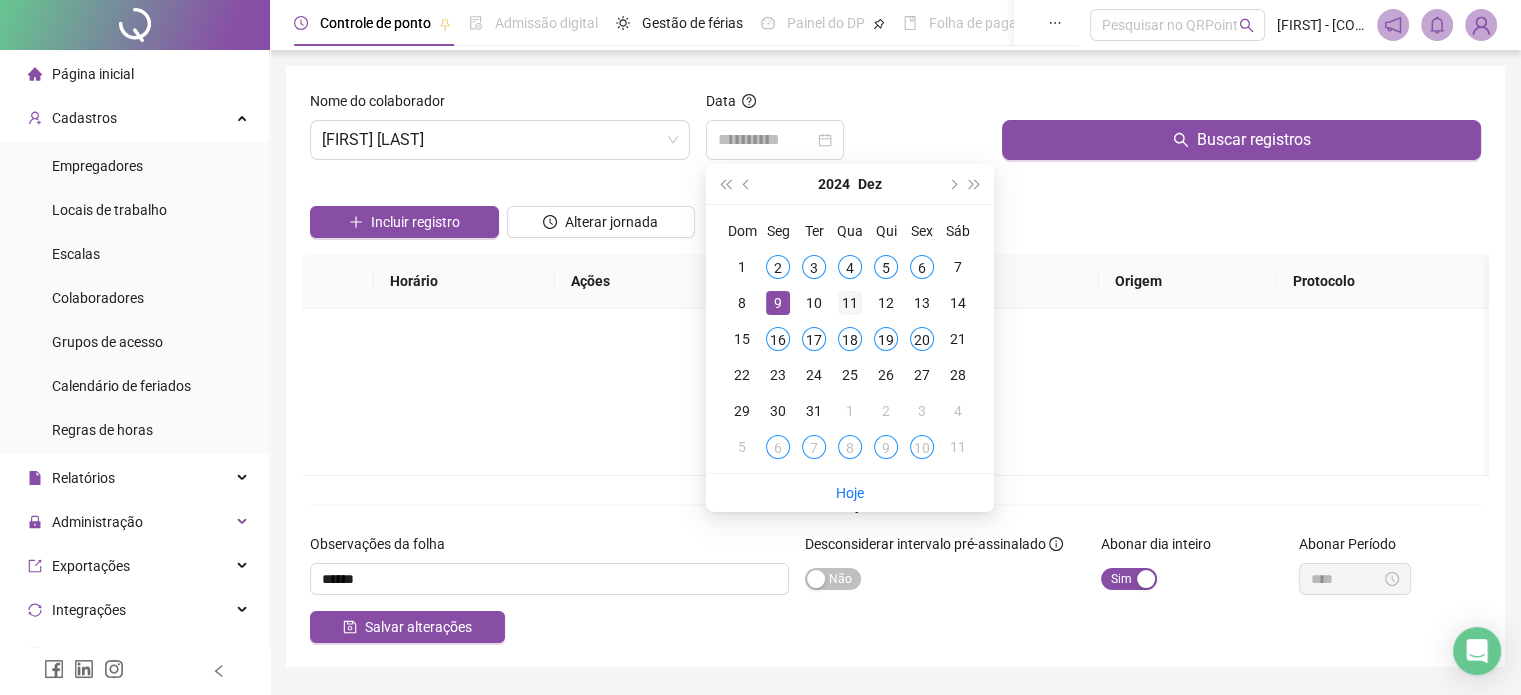 click on "11" at bounding box center [850, 303] 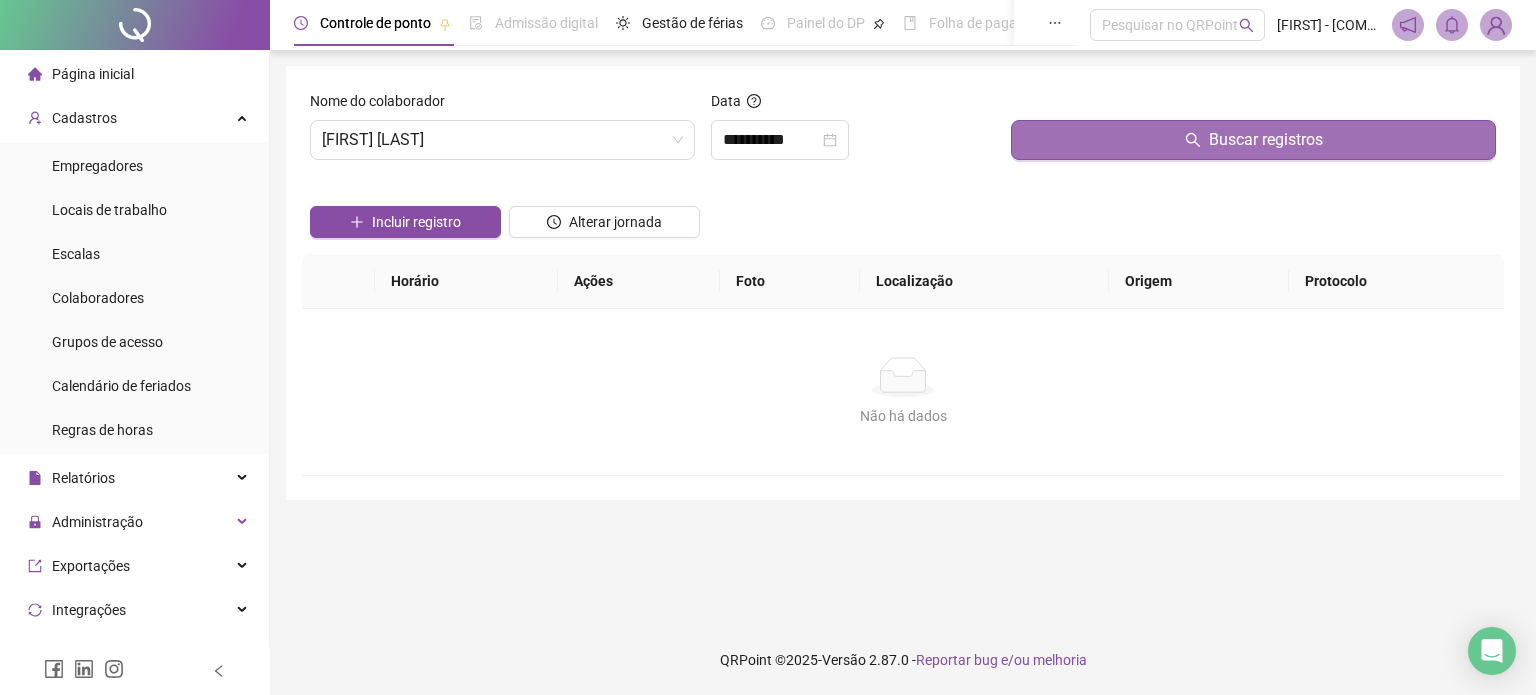 click on "Buscar registros" at bounding box center (1253, 140) 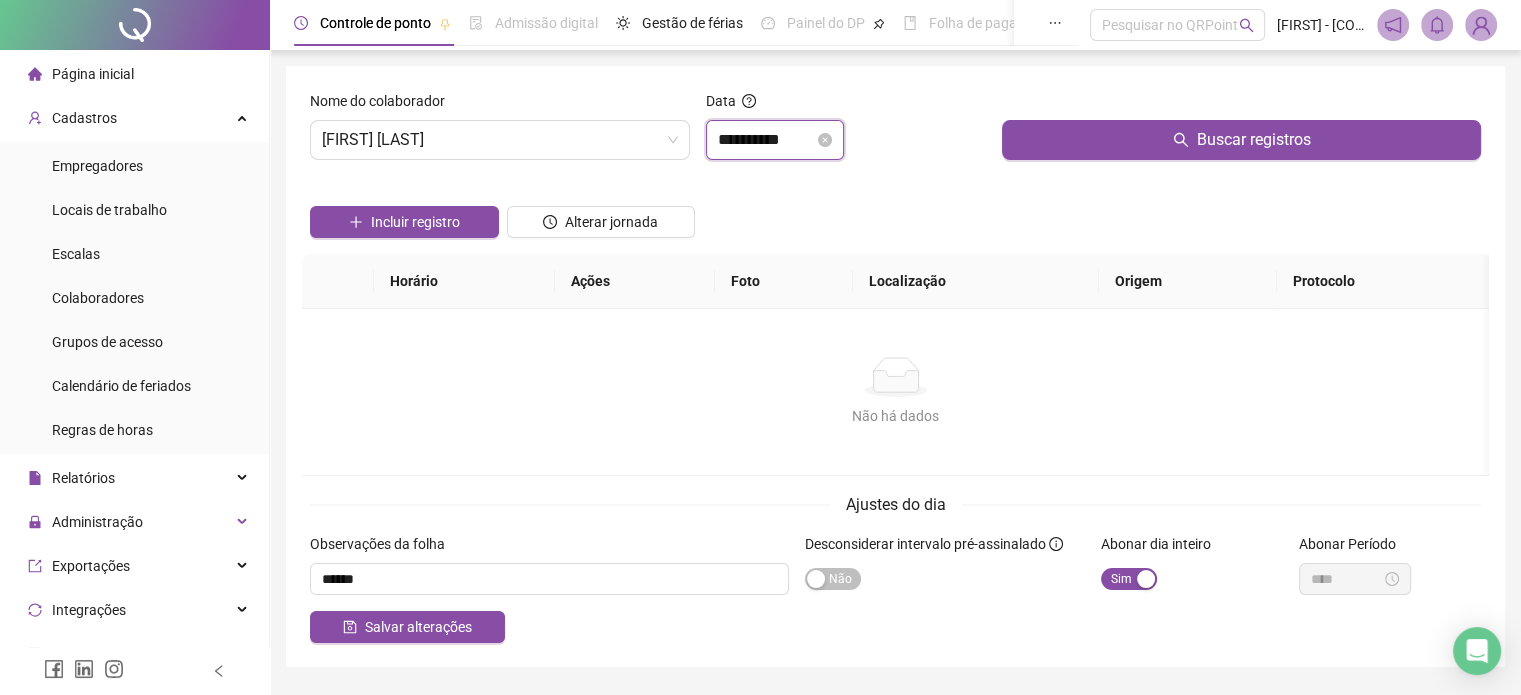 click on "**********" at bounding box center [766, 140] 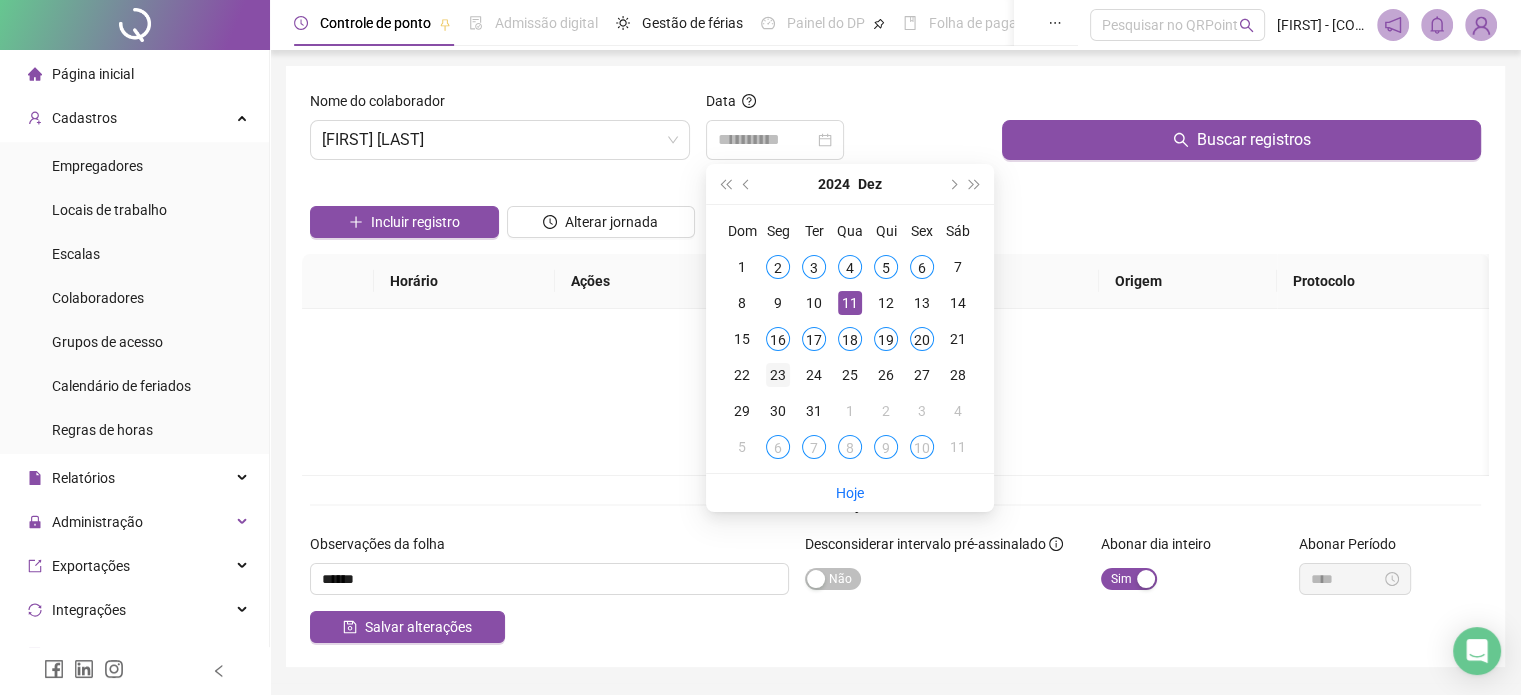 click on "23" at bounding box center [778, 375] 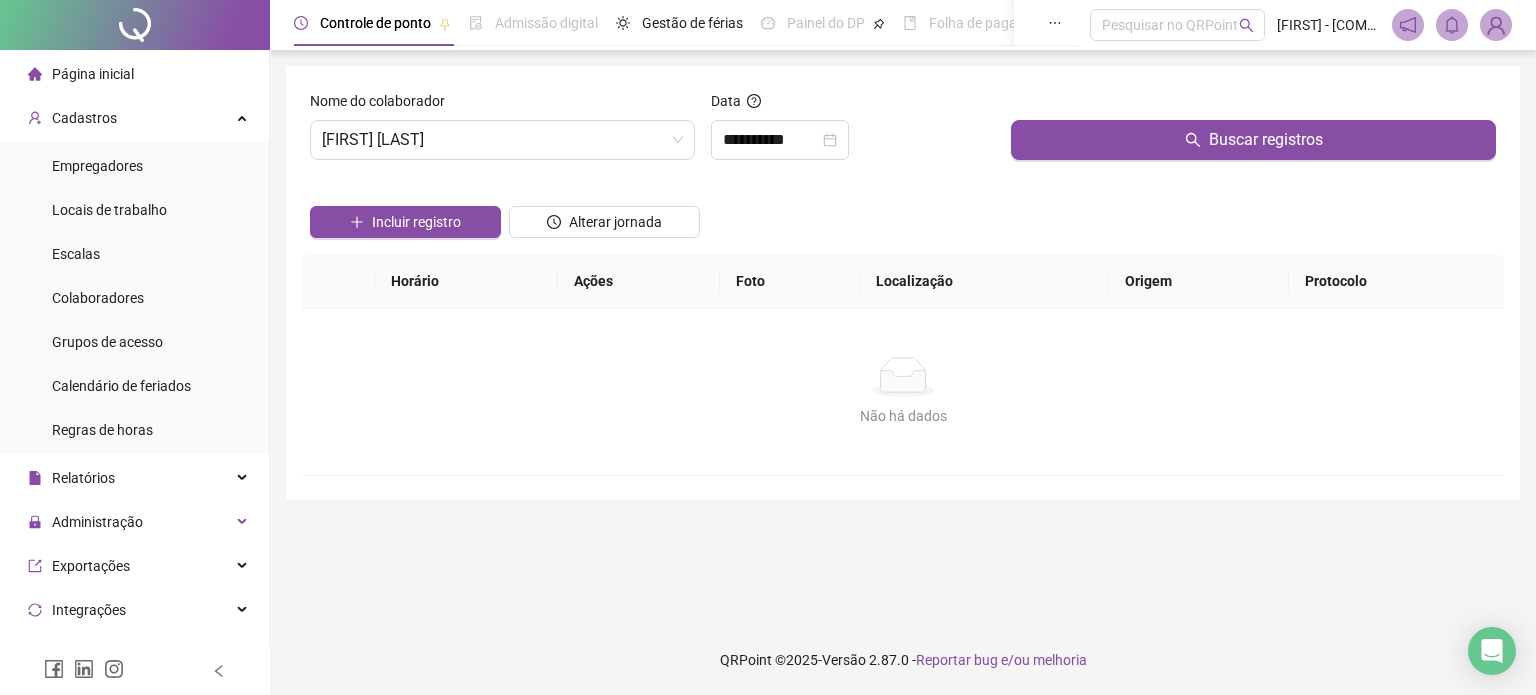 click on "Buscar registros" at bounding box center [1253, 133] 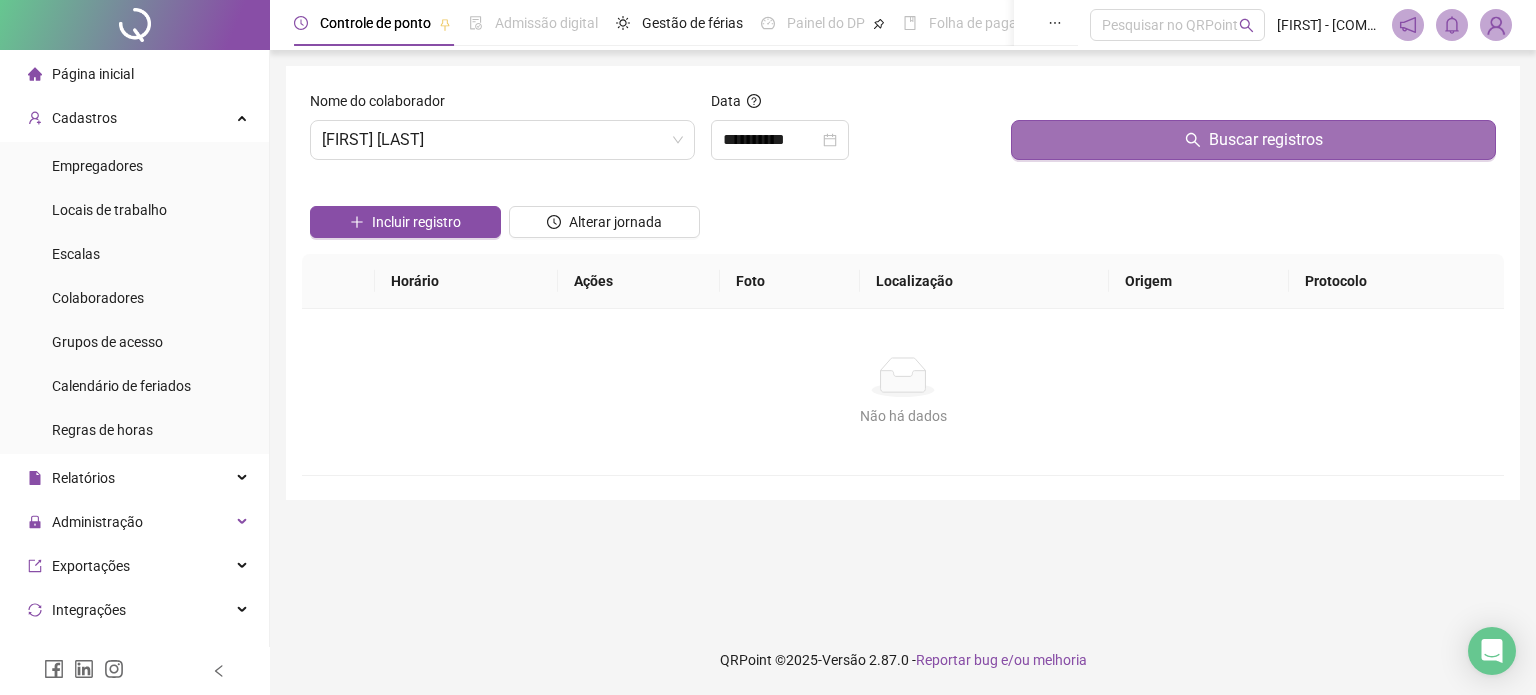 click on "Buscar registros" at bounding box center [1253, 140] 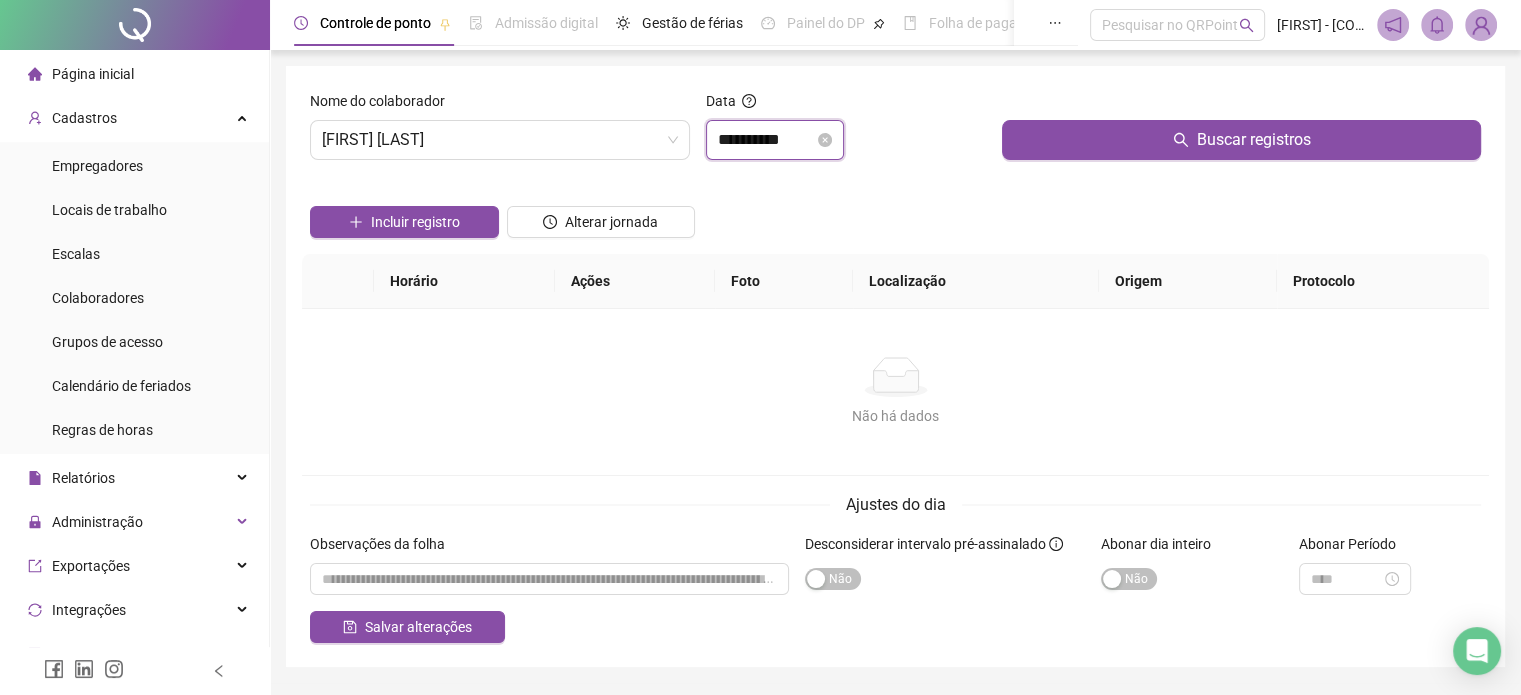 click on "**********" at bounding box center (766, 140) 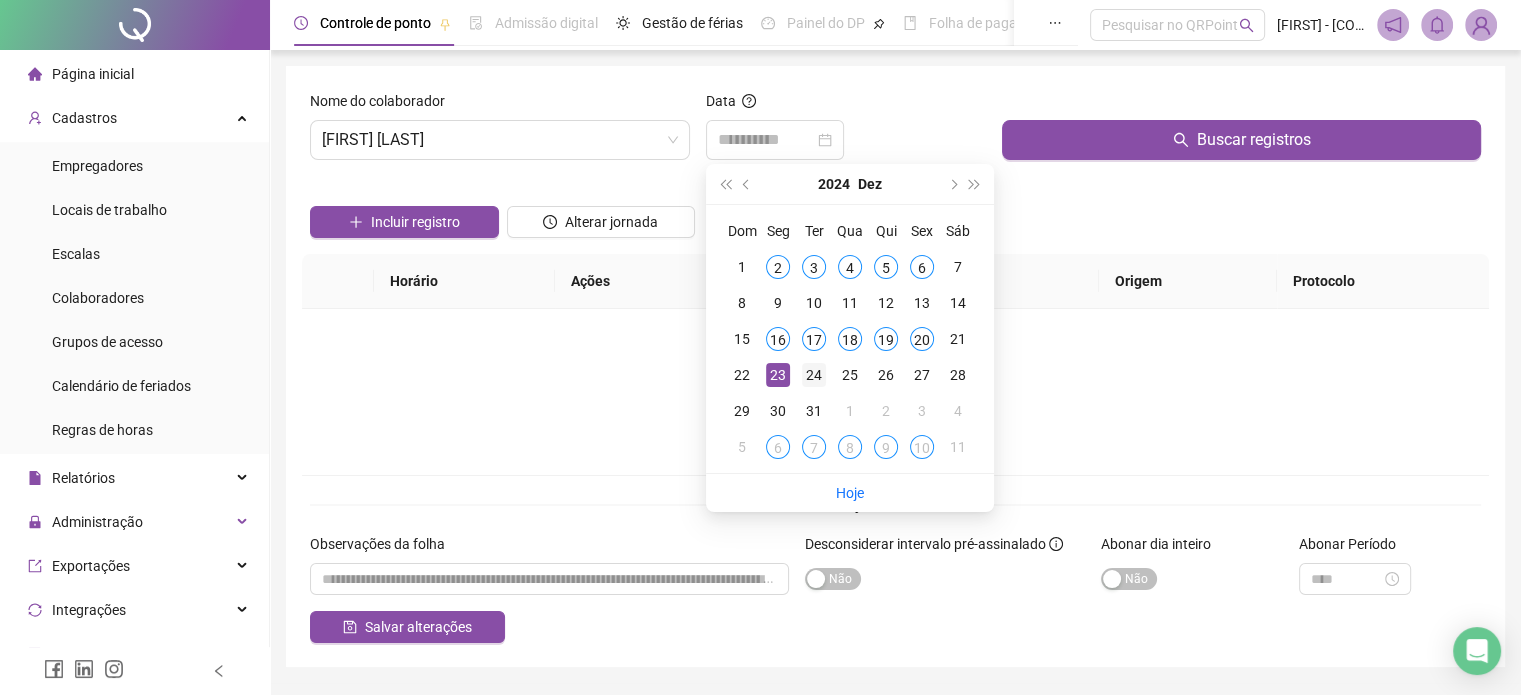 click on "24" at bounding box center (814, 375) 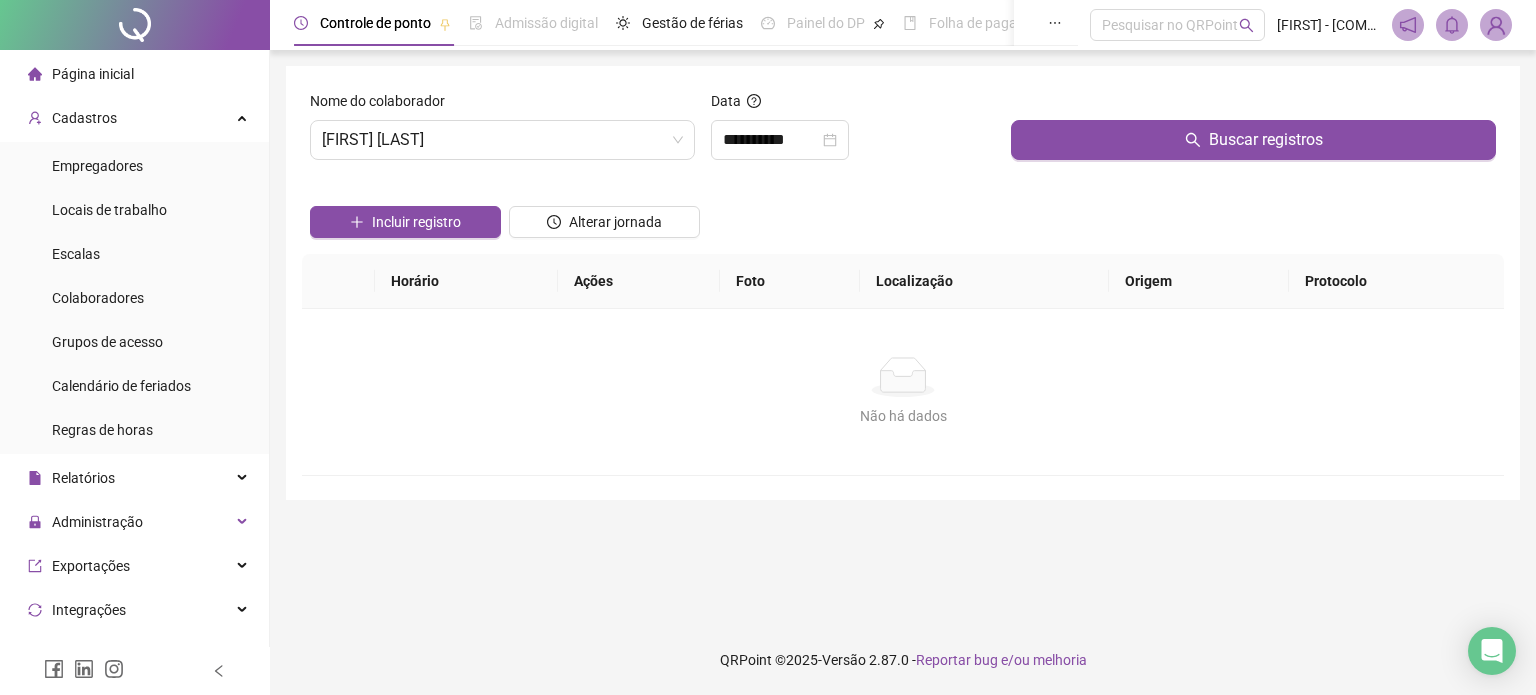 click on "Buscar registros" at bounding box center (1253, 133) 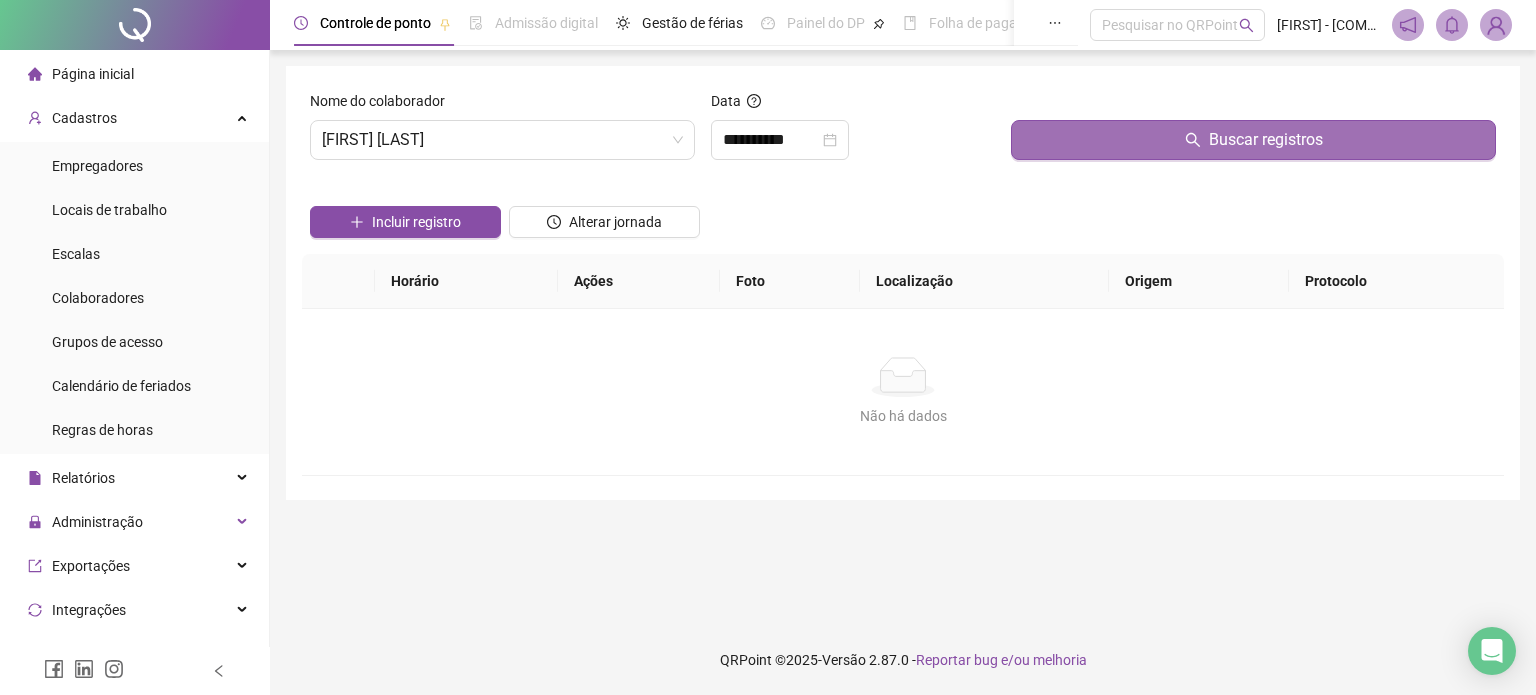 click on "Buscar registros" at bounding box center (1253, 140) 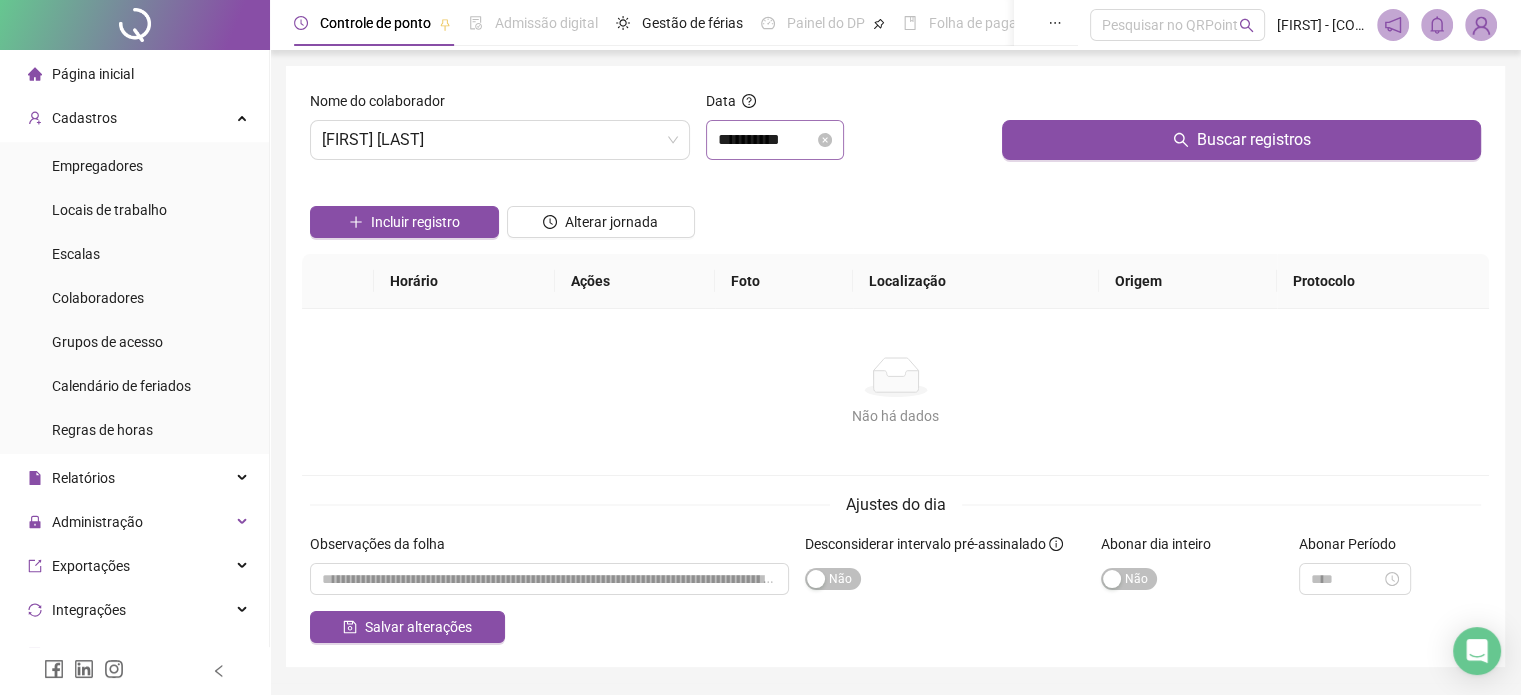 click on "**********" at bounding box center [775, 140] 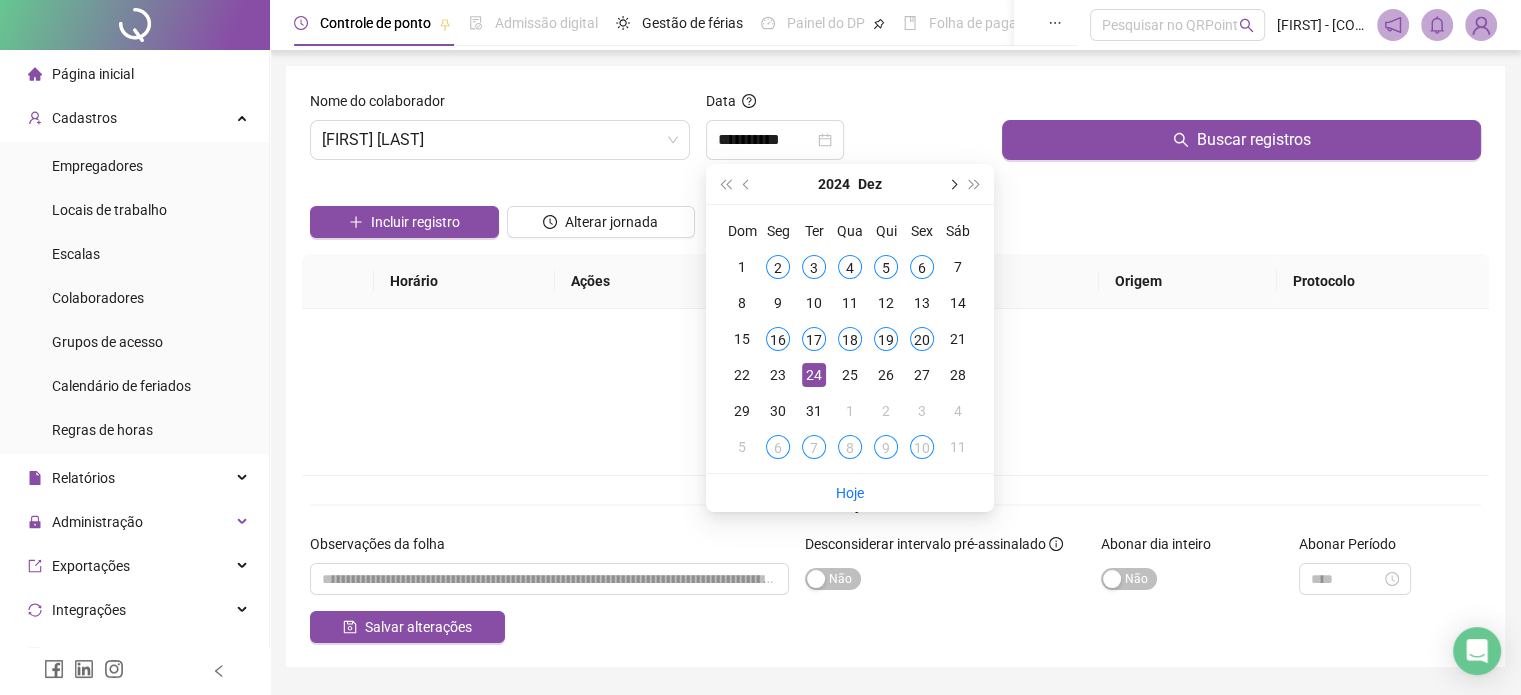 click at bounding box center (952, 184) 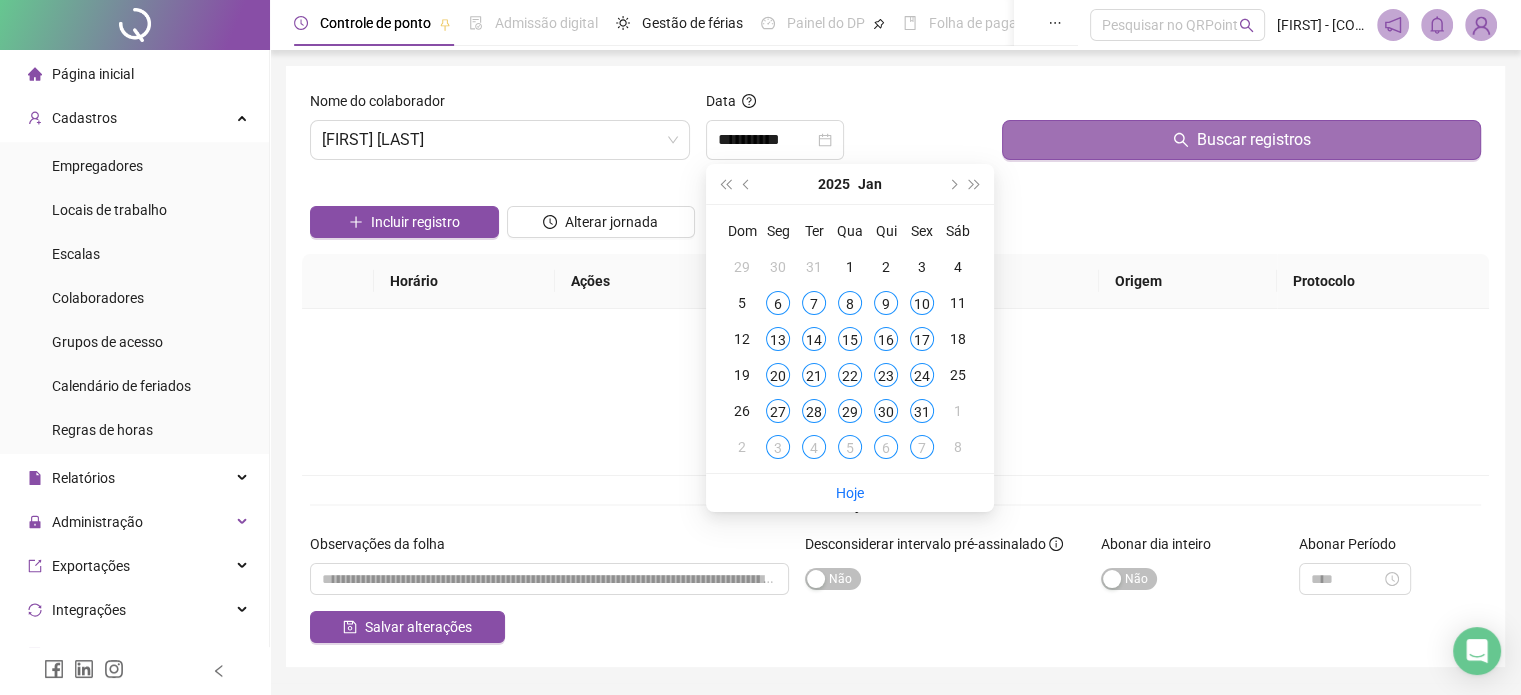 click on "Buscar registros" at bounding box center (1241, 140) 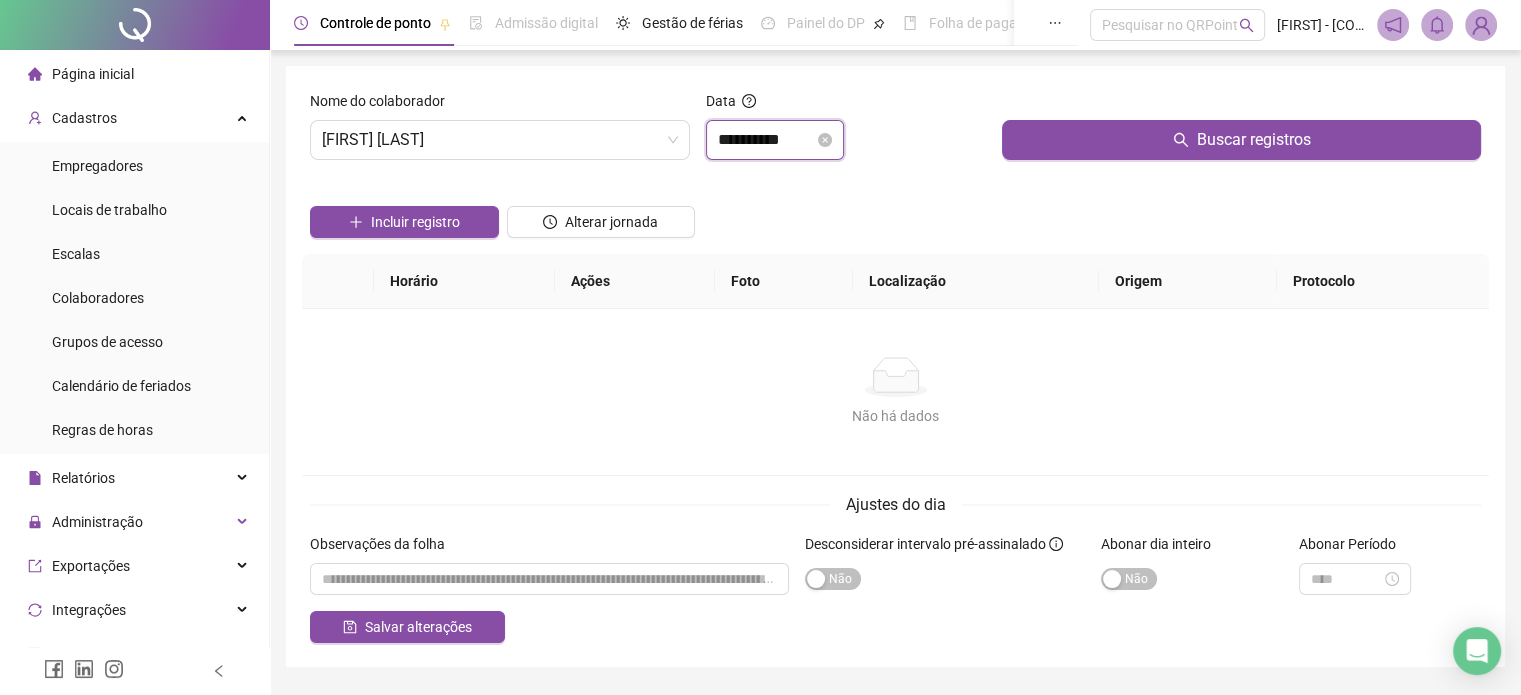 click on "**********" at bounding box center [766, 140] 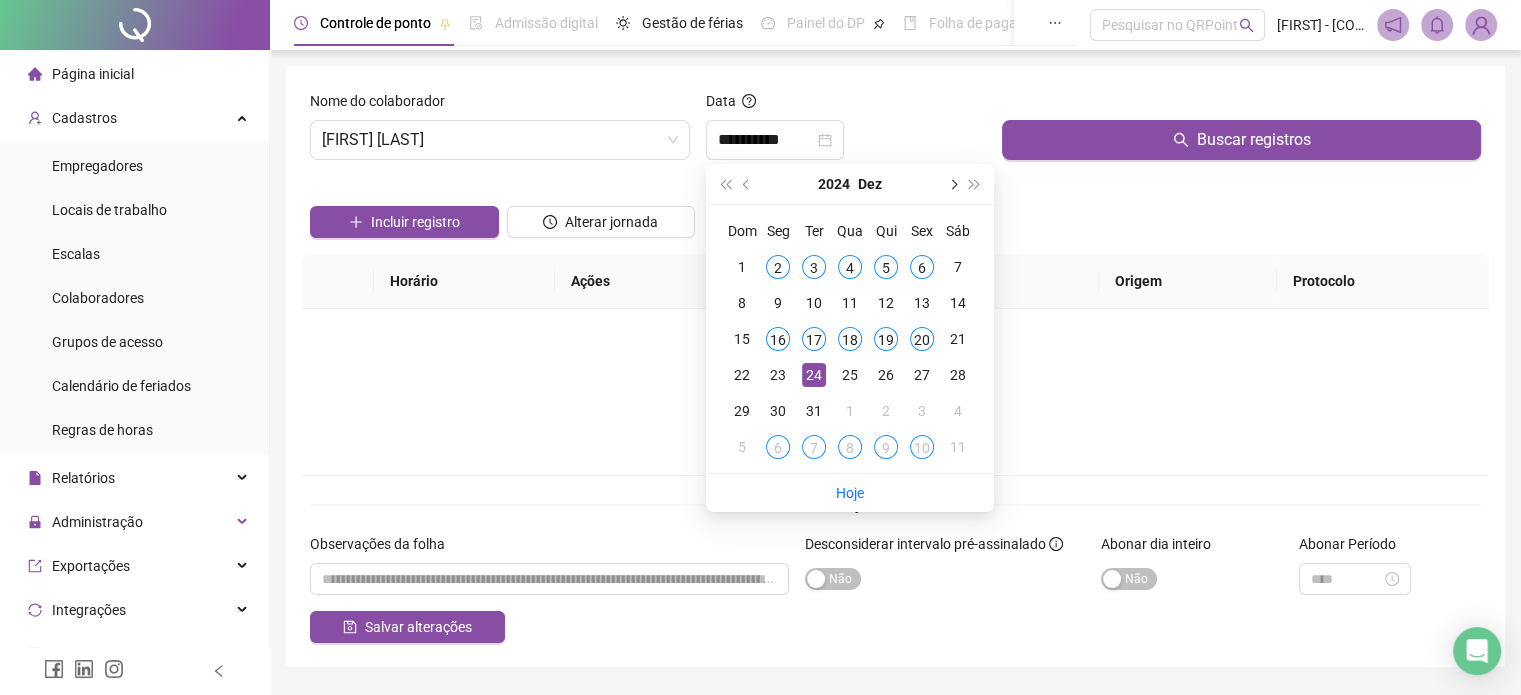 click at bounding box center (952, 184) 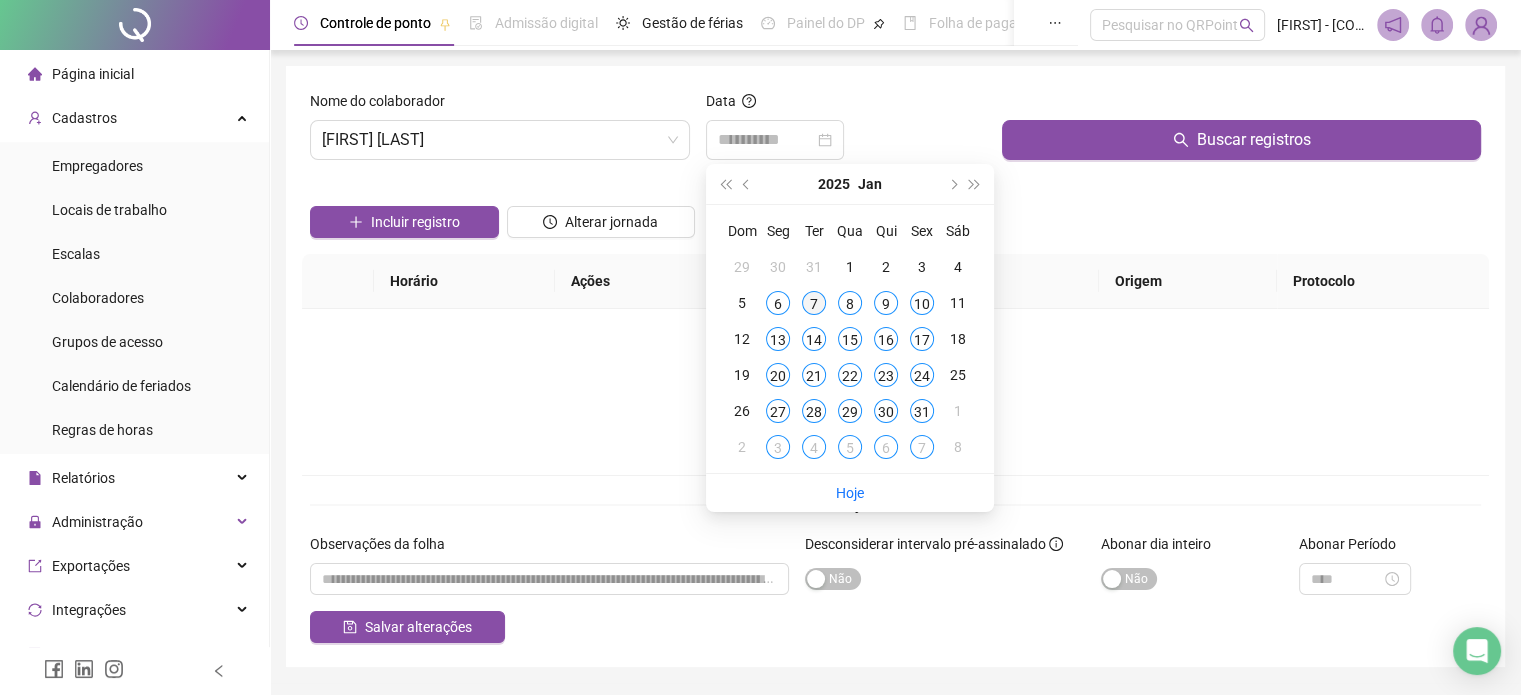 click on "7" at bounding box center [814, 303] 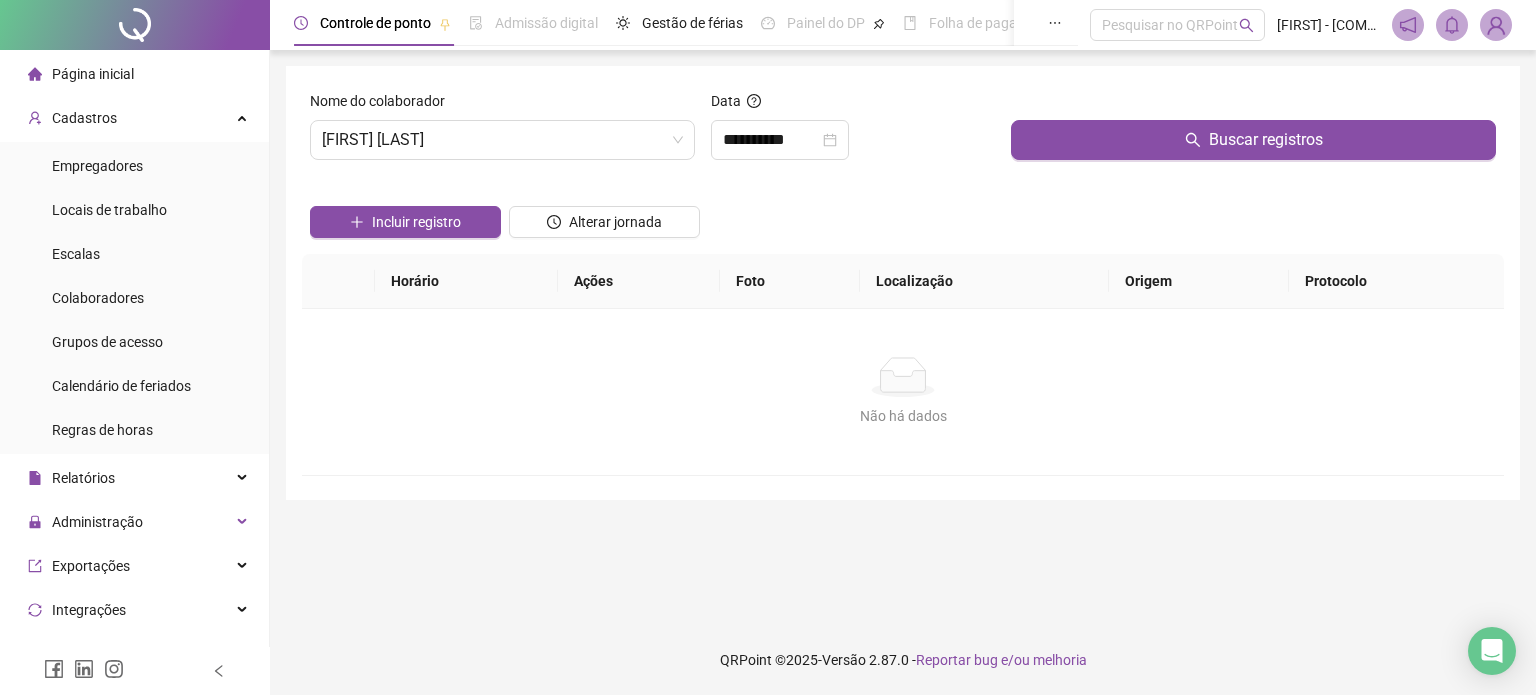 click at bounding box center (1253, 105) 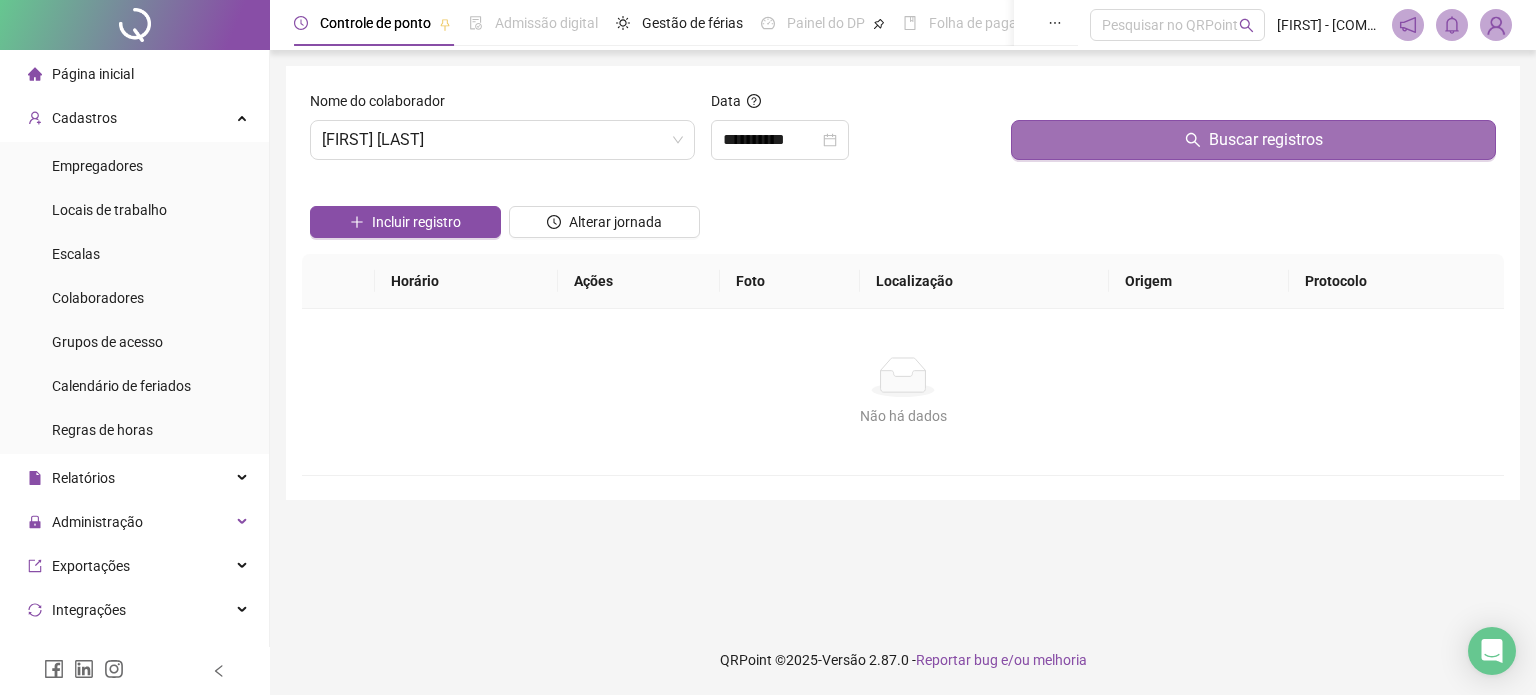click on "Buscar registros" at bounding box center [1253, 140] 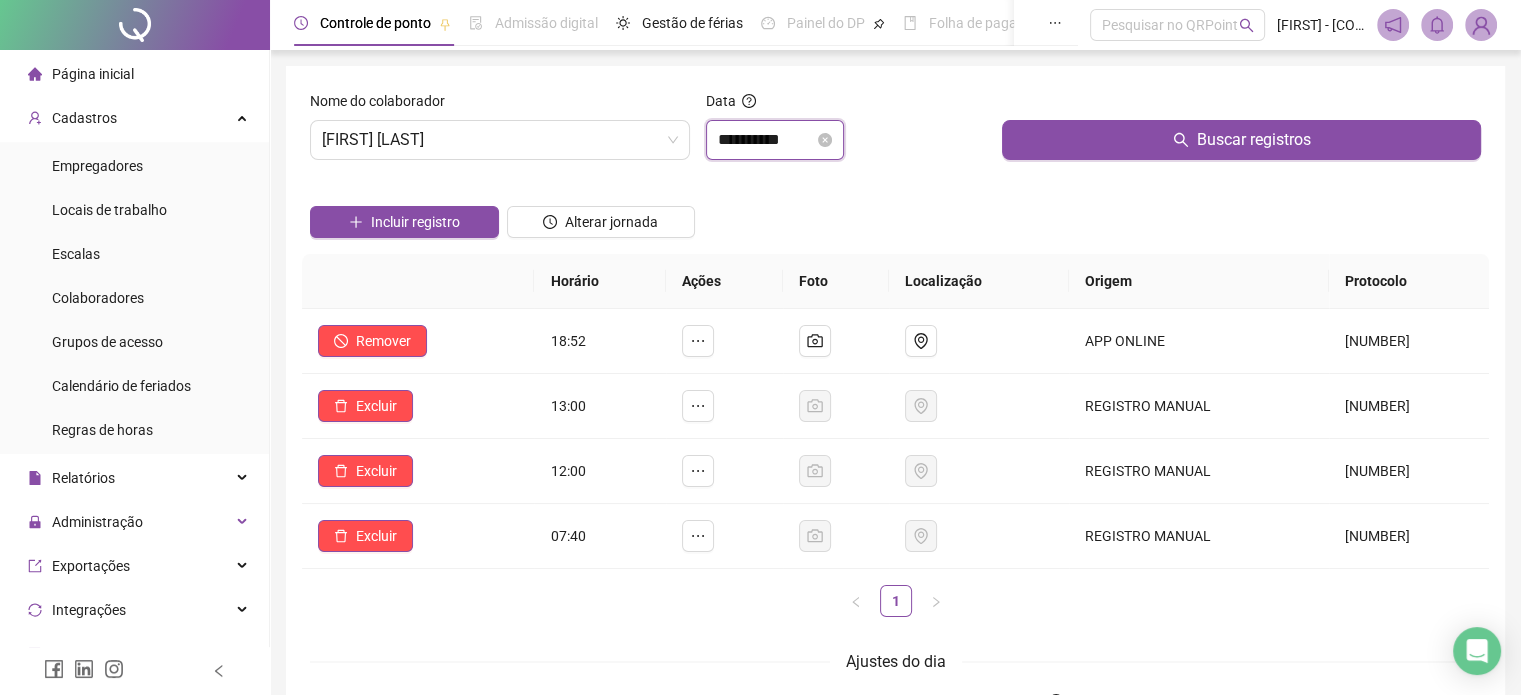click on "**********" at bounding box center [766, 140] 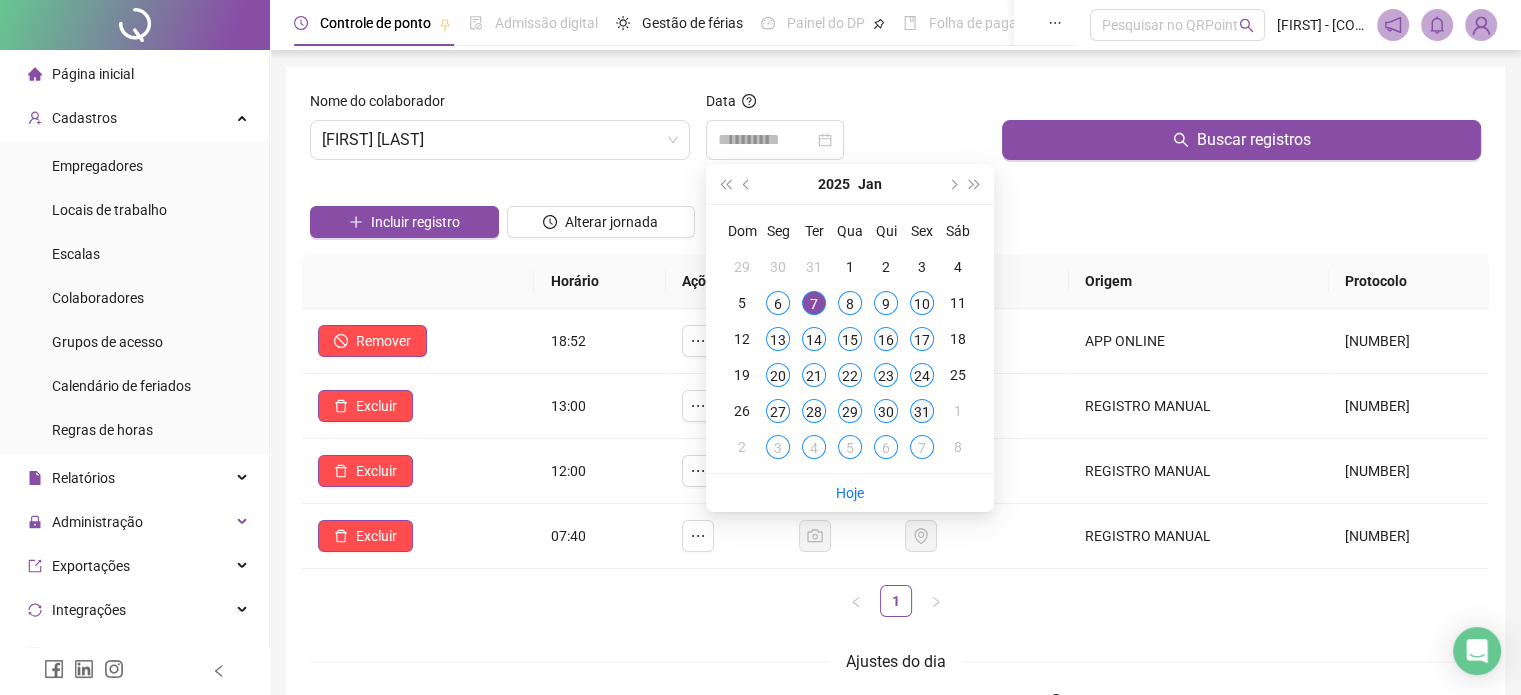 click on "31" at bounding box center (922, 411) 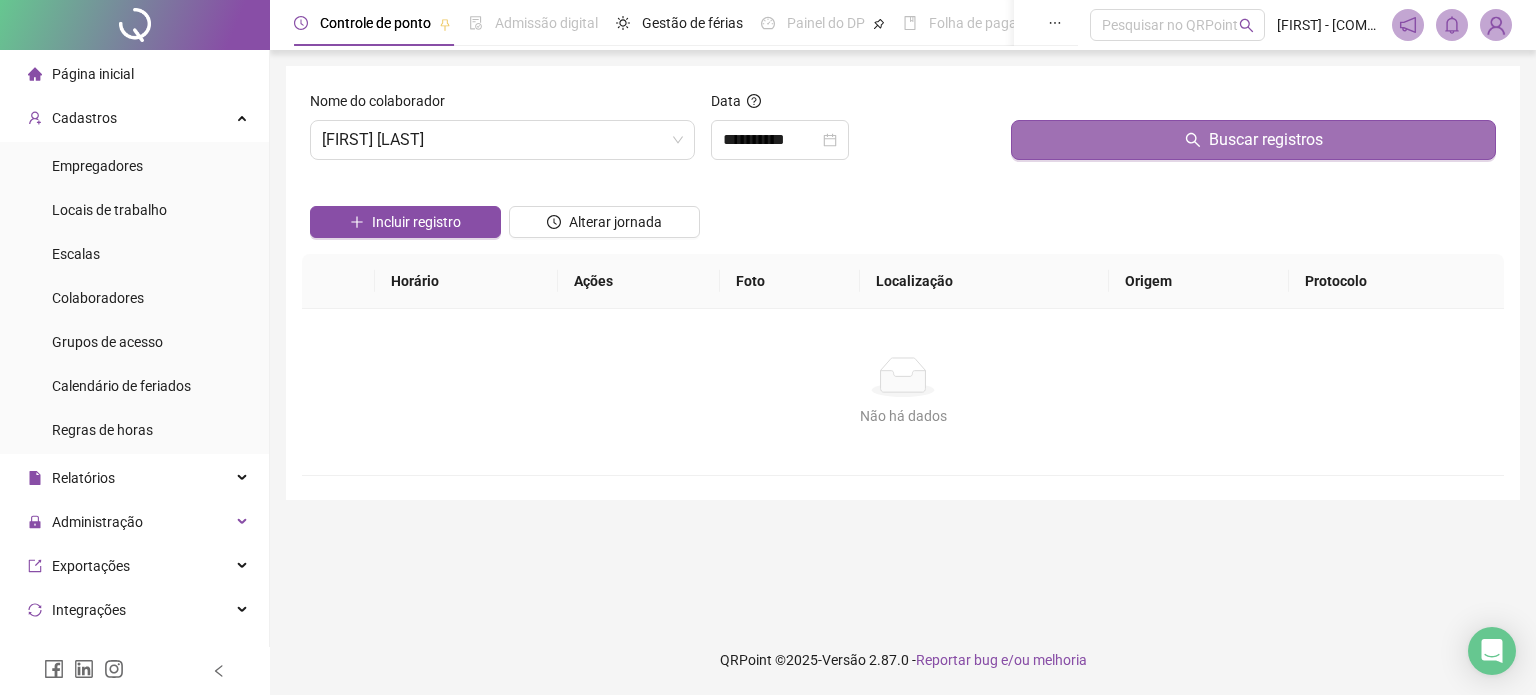 click on "Buscar registros" at bounding box center [1253, 140] 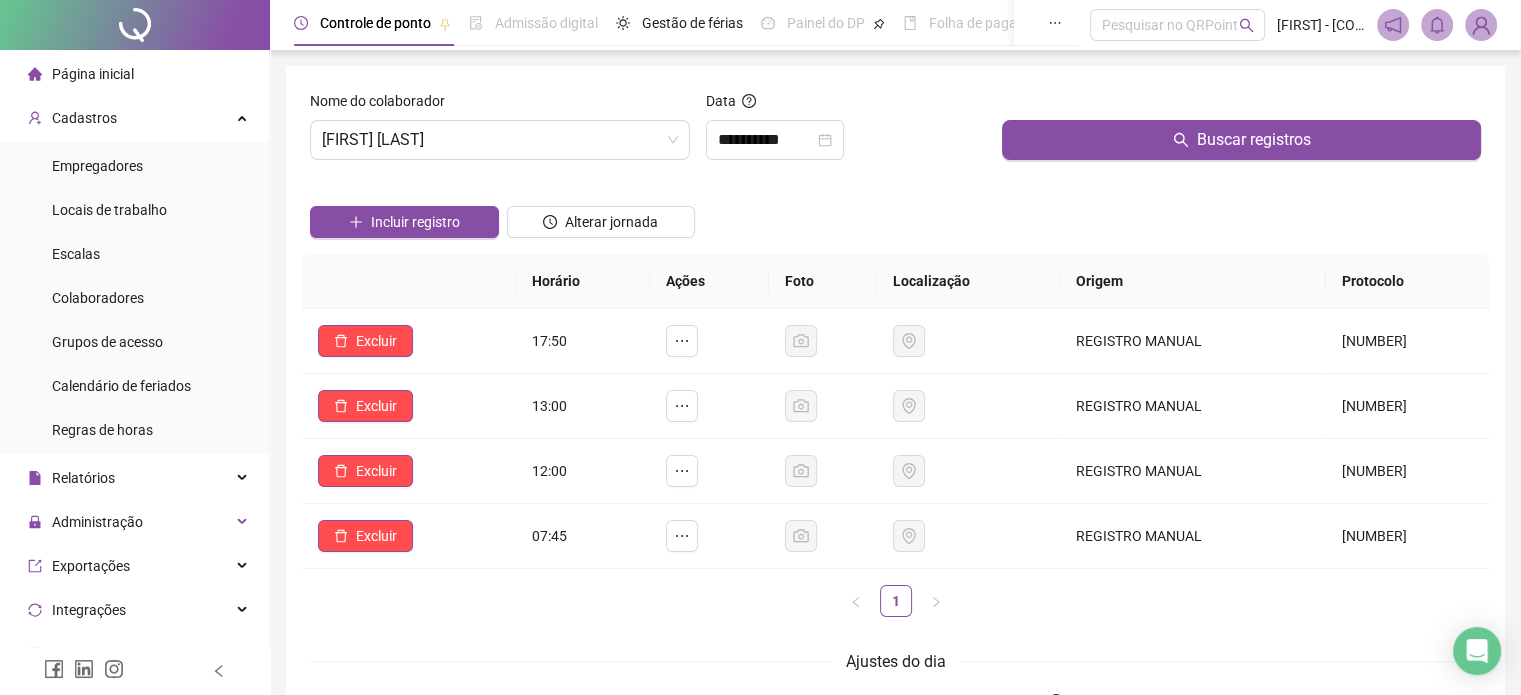 click on "Data" at bounding box center [721, 101] 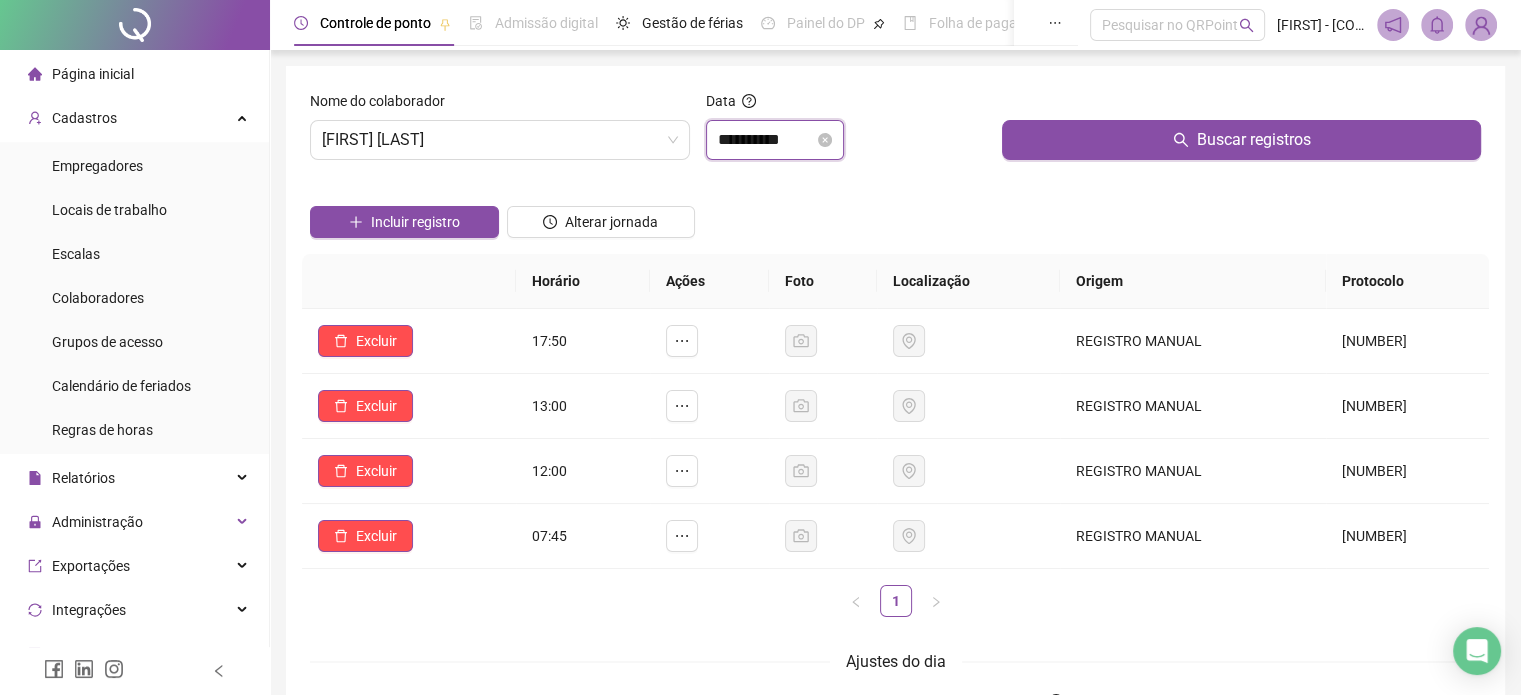 click on "**********" at bounding box center [766, 140] 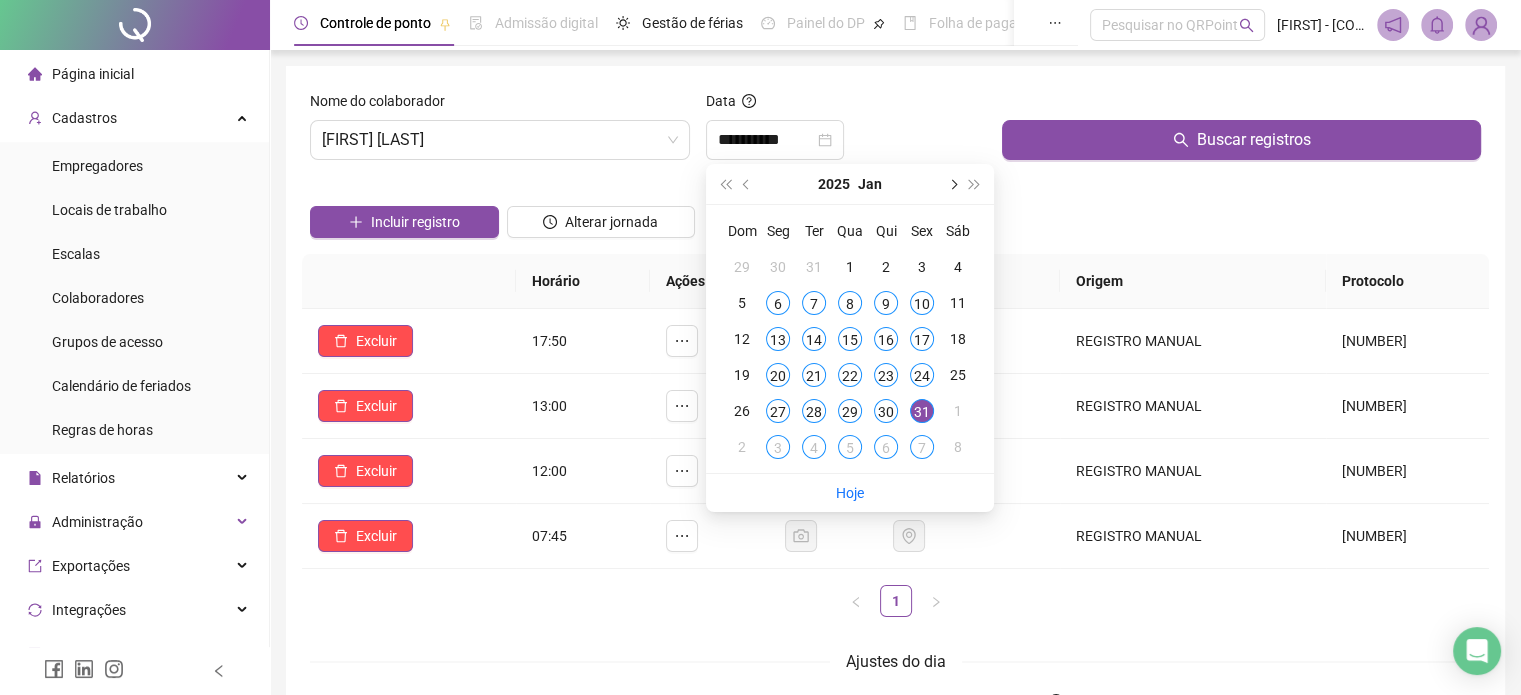 click at bounding box center [952, 184] 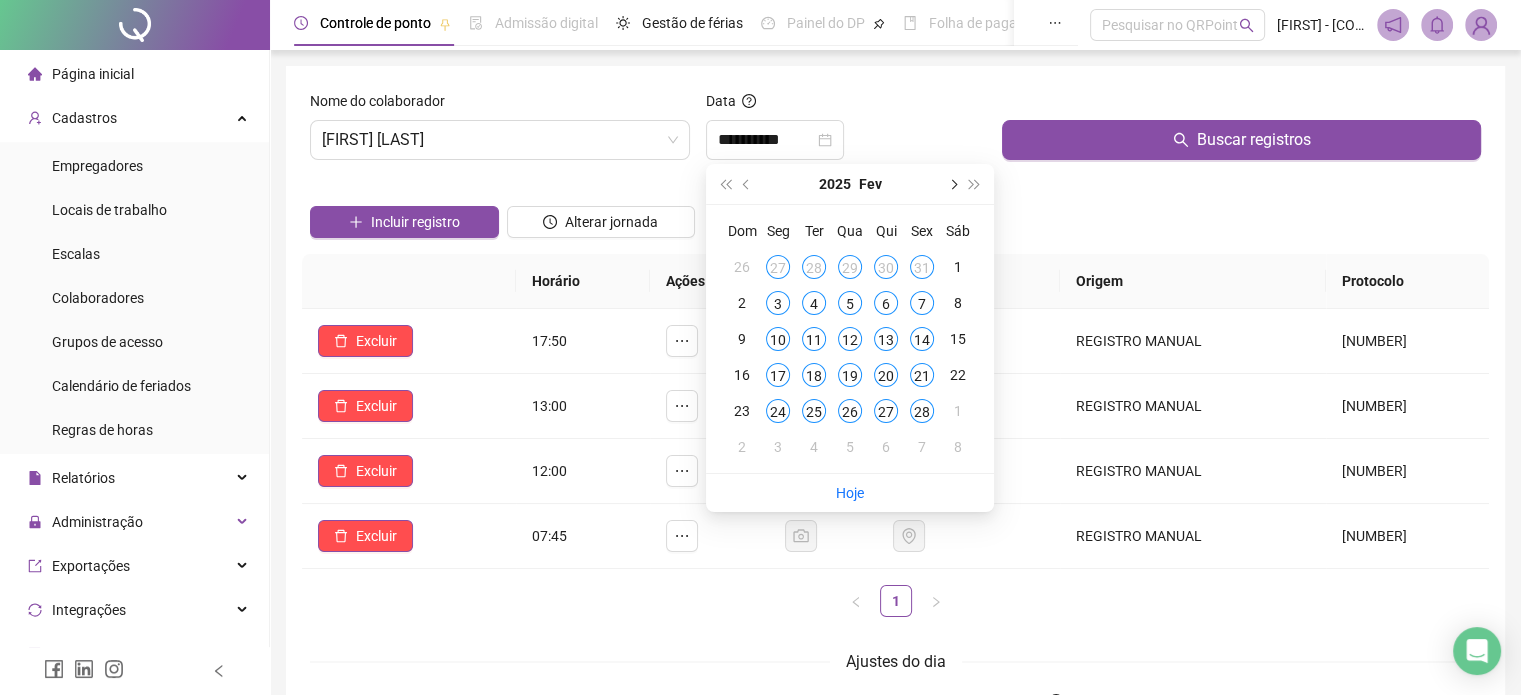 click at bounding box center (952, 184) 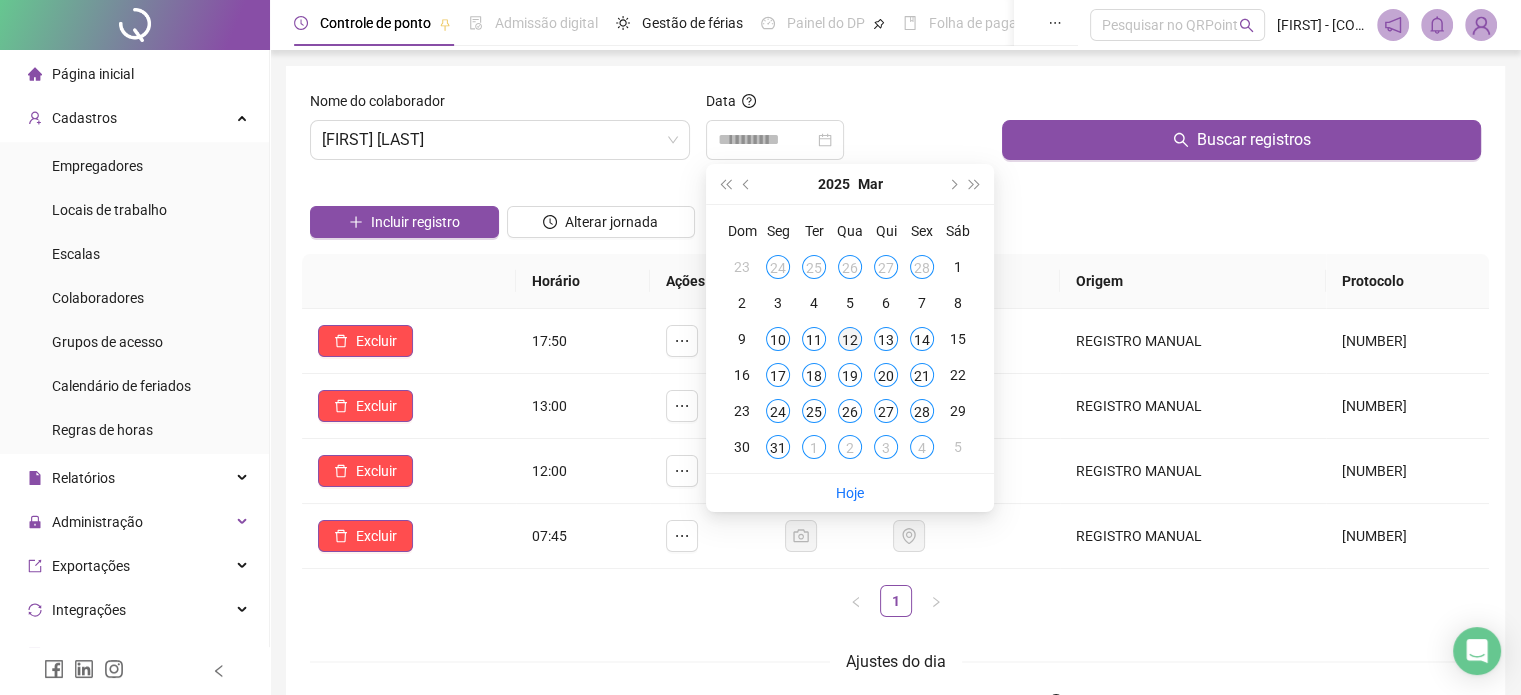 type on "**********" 